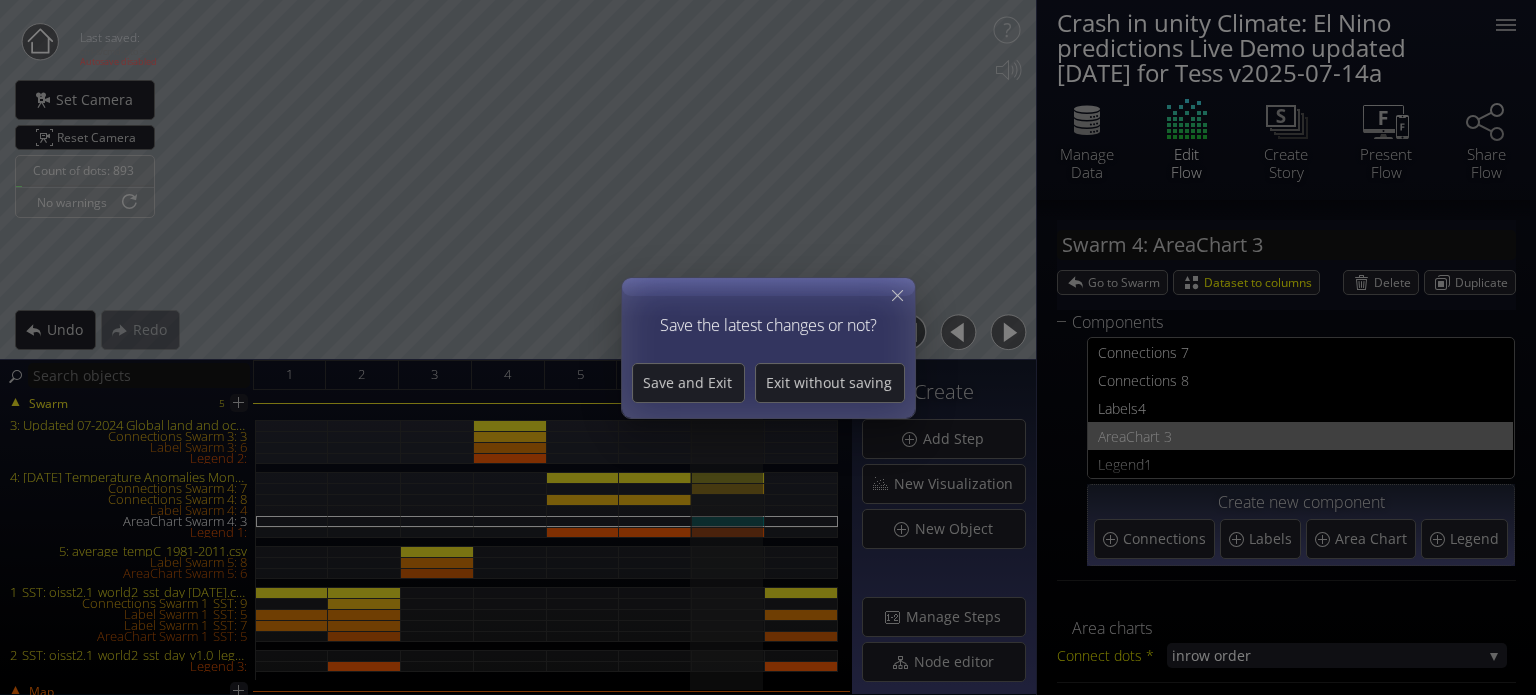 scroll, scrollTop: 0, scrollLeft: 0, axis: both 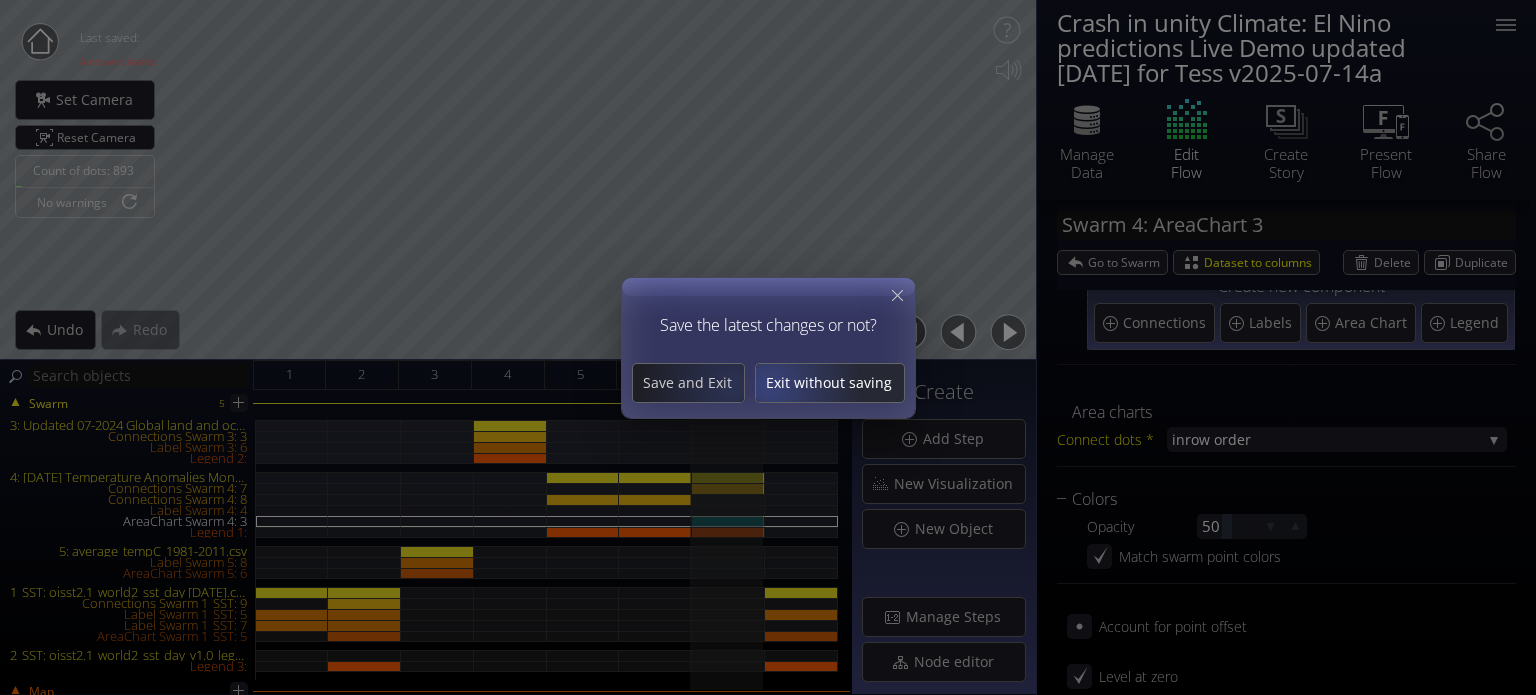 click on "Exit without saving" at bounding box center (830, 383) 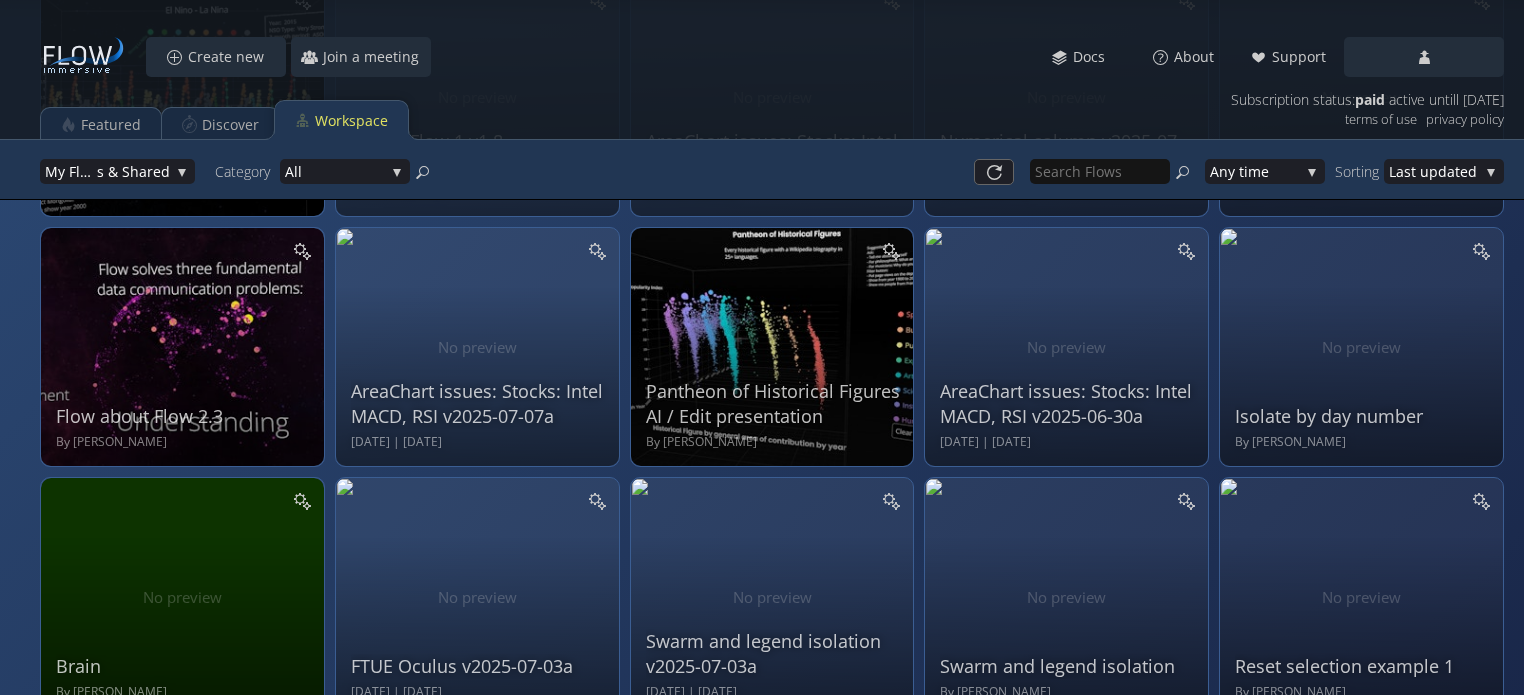 scroll, scrollTop: 1084, scrollLeft: 0, axis: vertical 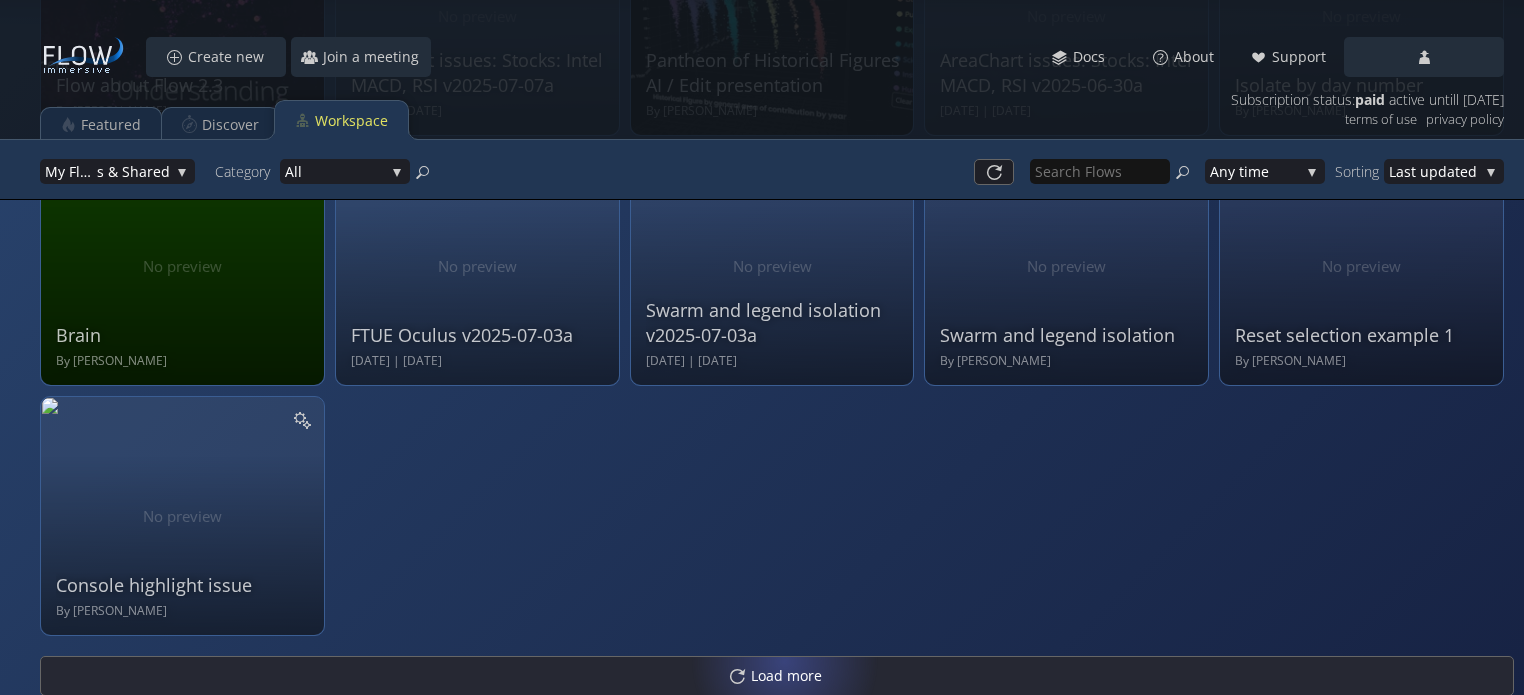 click on "Load more" at bounding box center [777, 676] 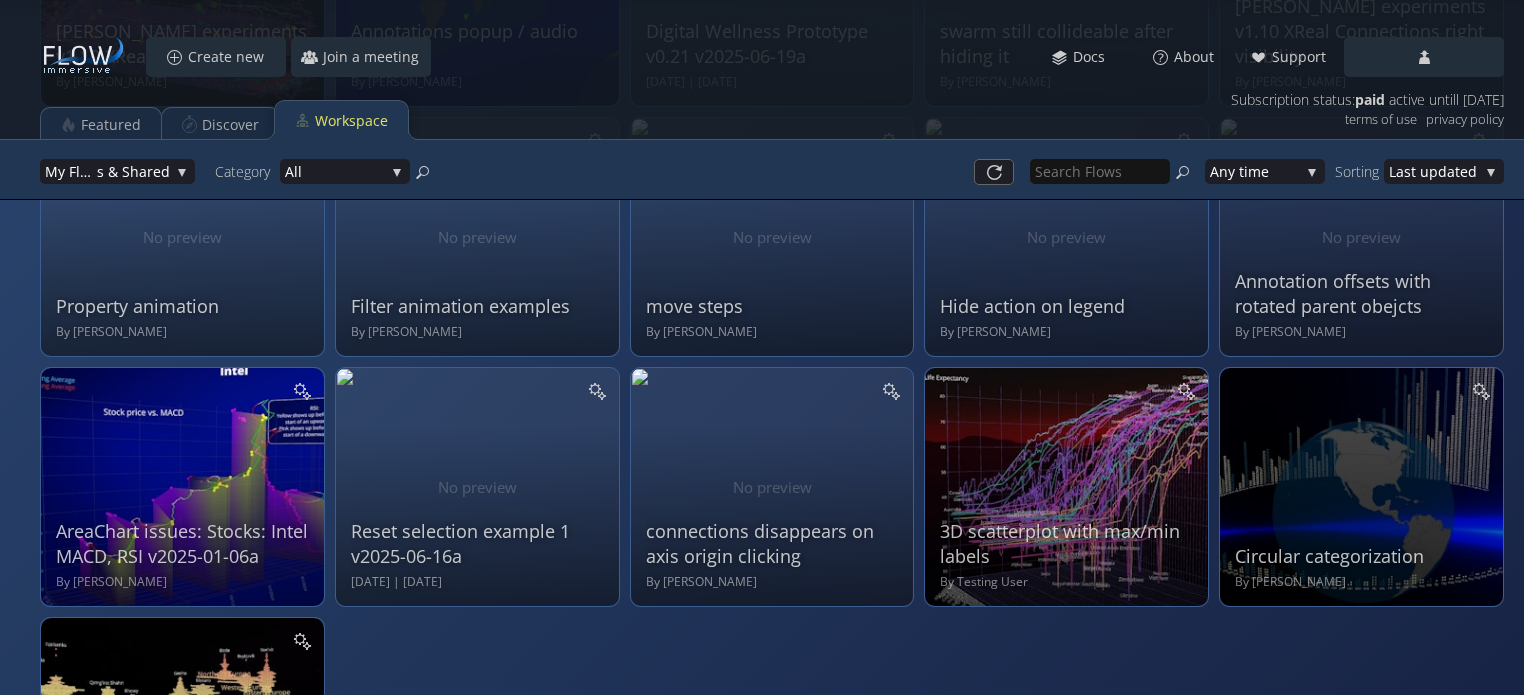 scroll, scrollTop: 2064, scrollLeft: 0, axis: vertical 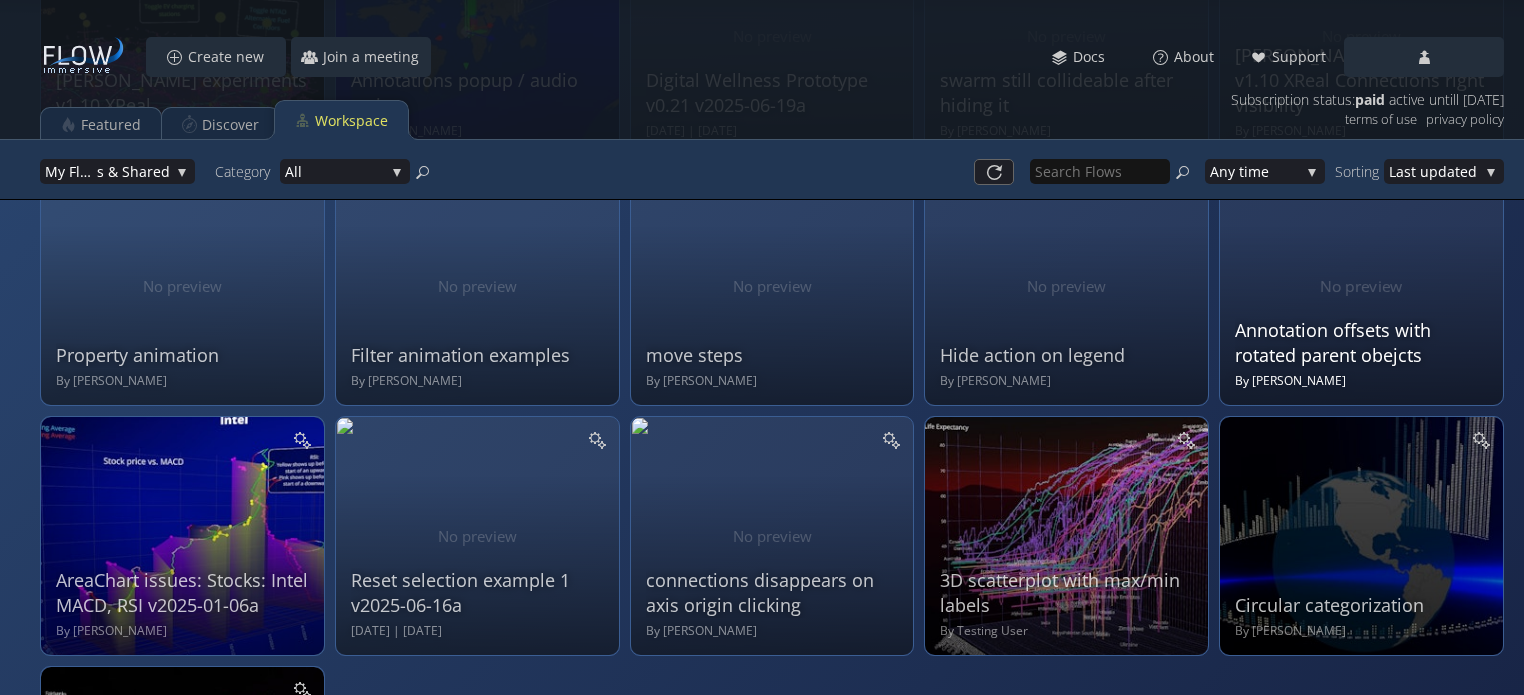 click on "Annotation offsets with rotated parent obejcts
By Aleksei Karpov" at bounding box center [1364, 283] 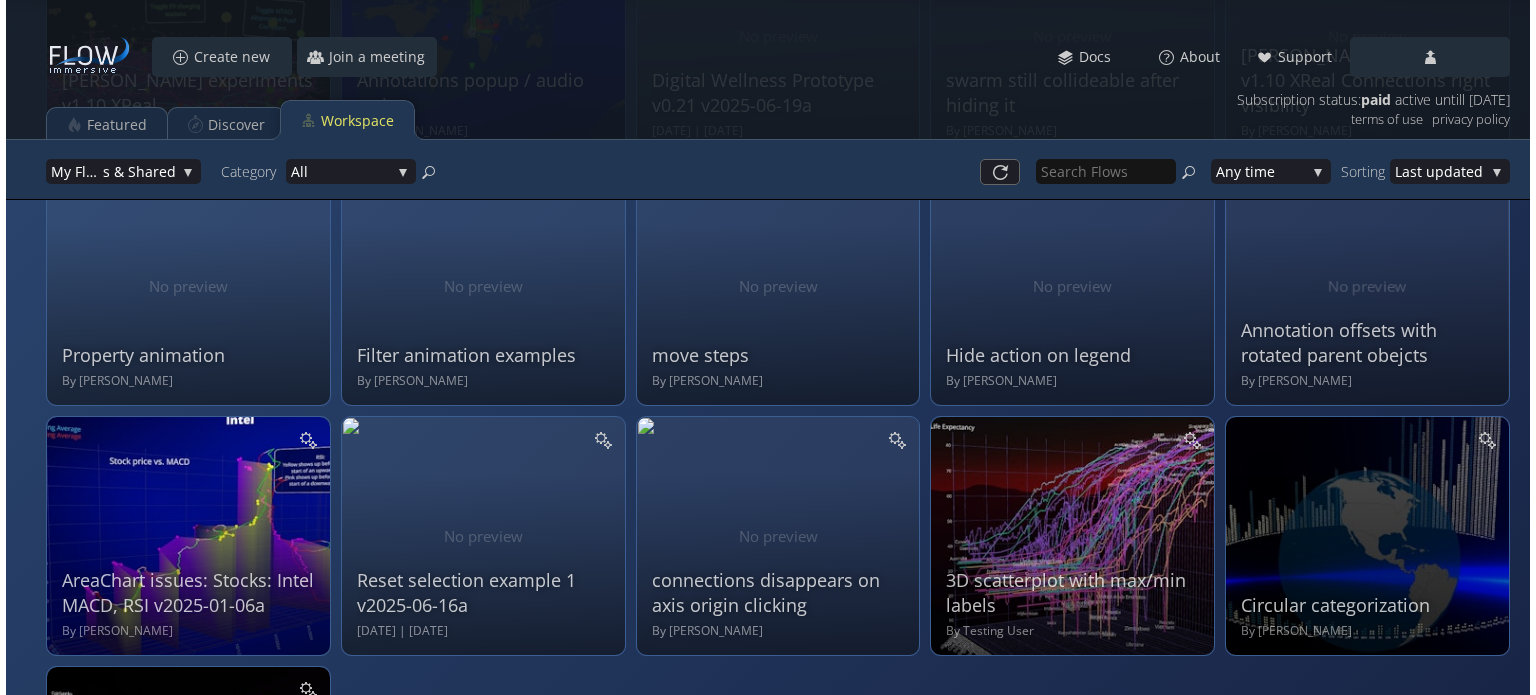 scroll, scrollTop: 0, scrollLeft: 0, axis: both 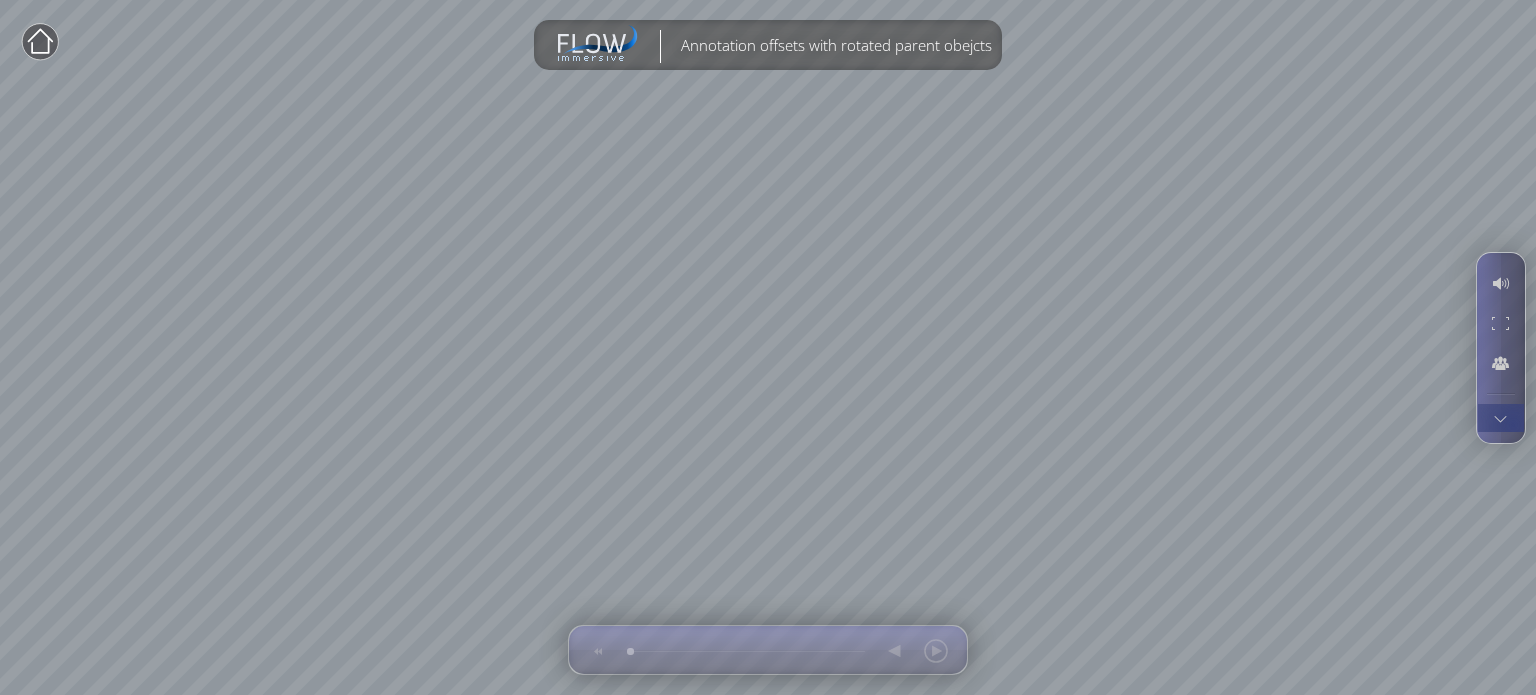 click at bounding box center (1500, 418) 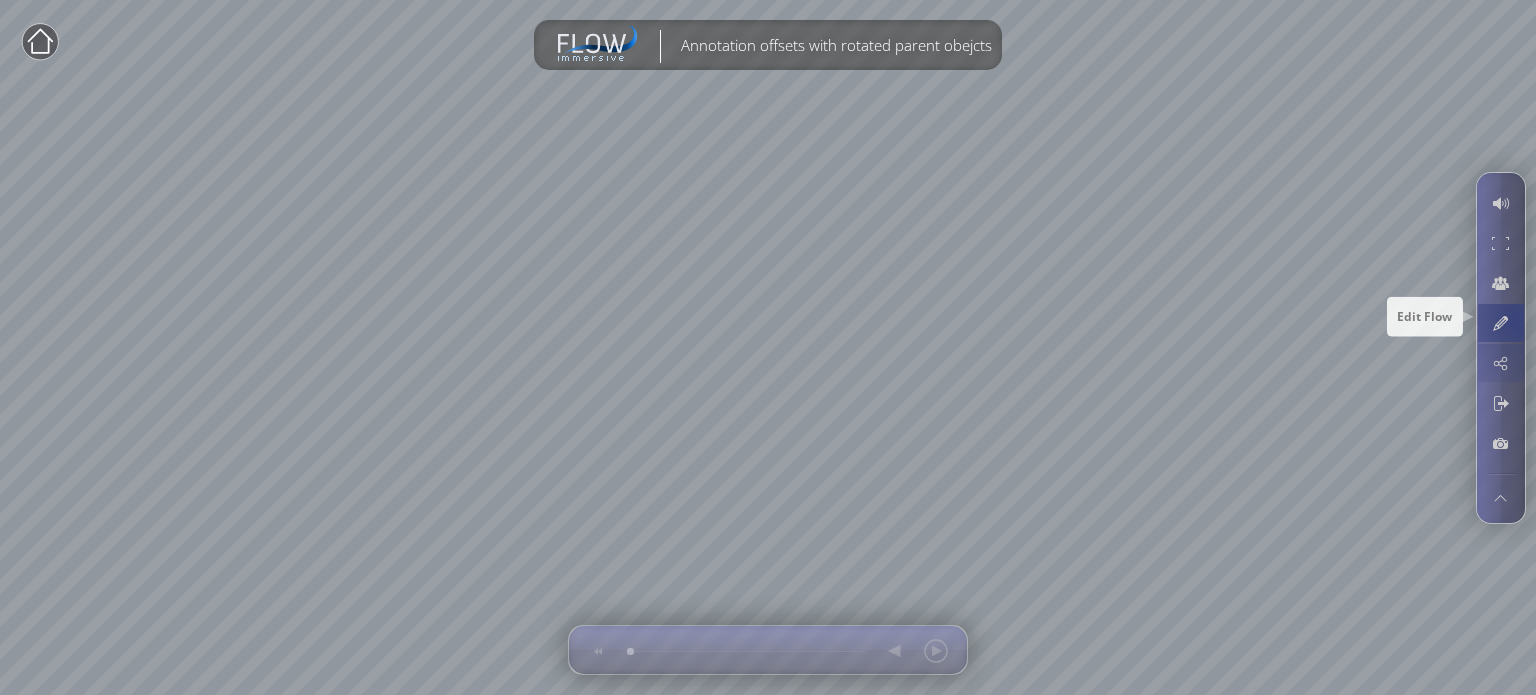 click at bounding box center [1501, 323] 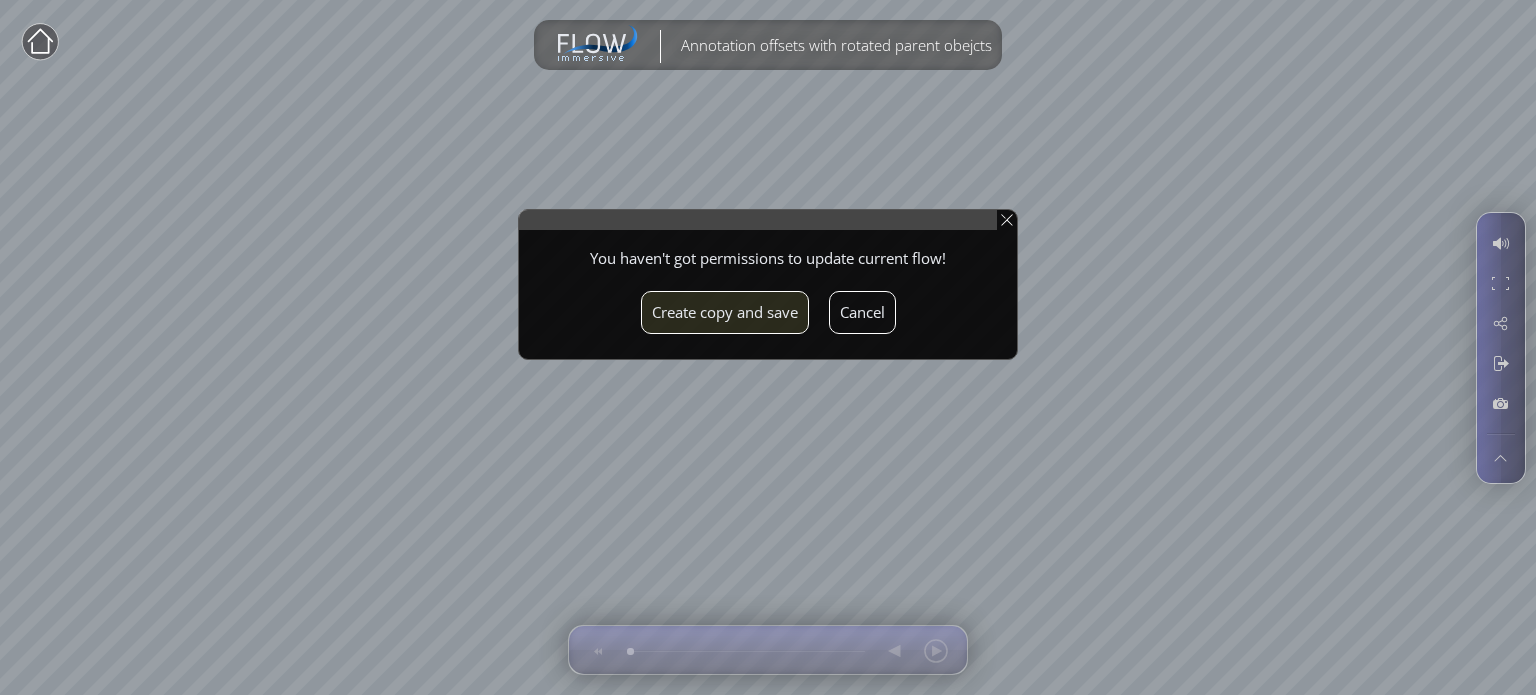 click on "Create copy and save" at bounding box center (725, 312) 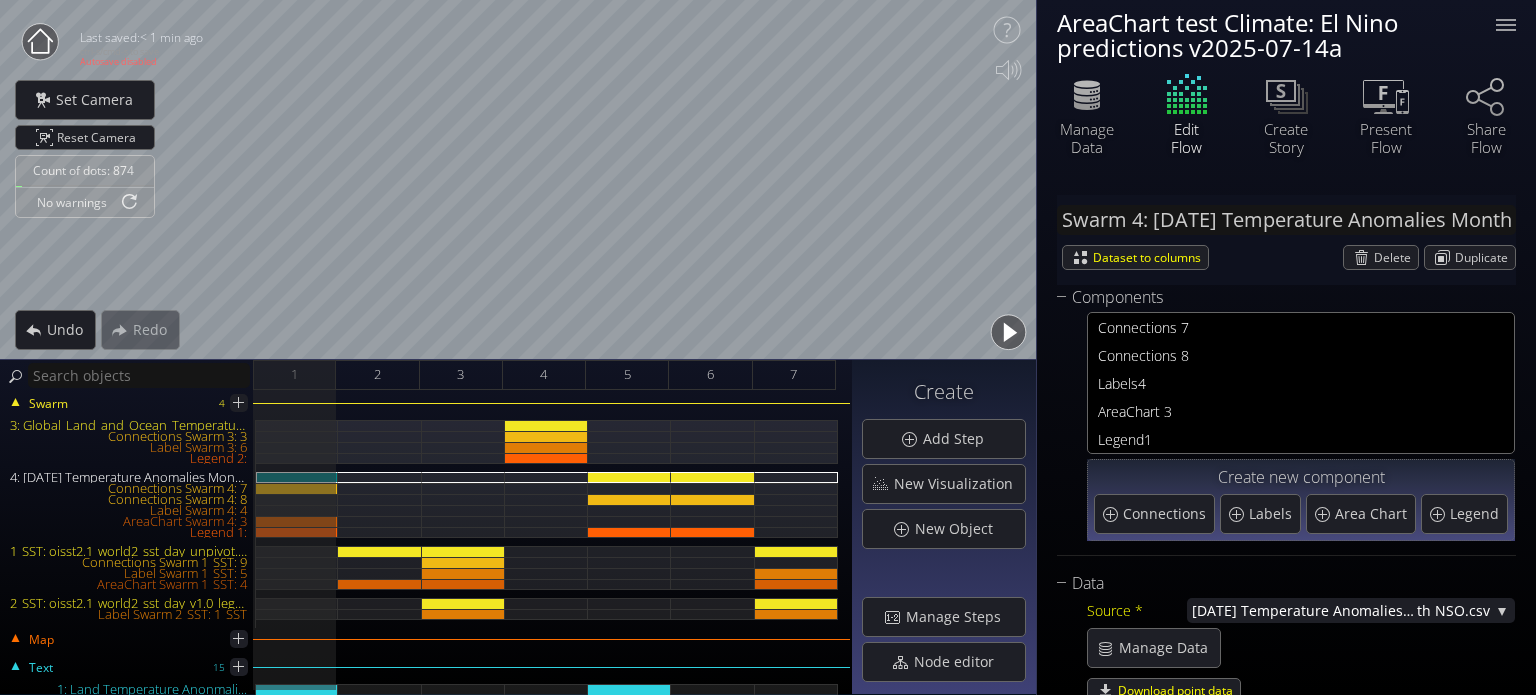 scroll, scrollTop: 0, scrollLeft: 0, axis: both 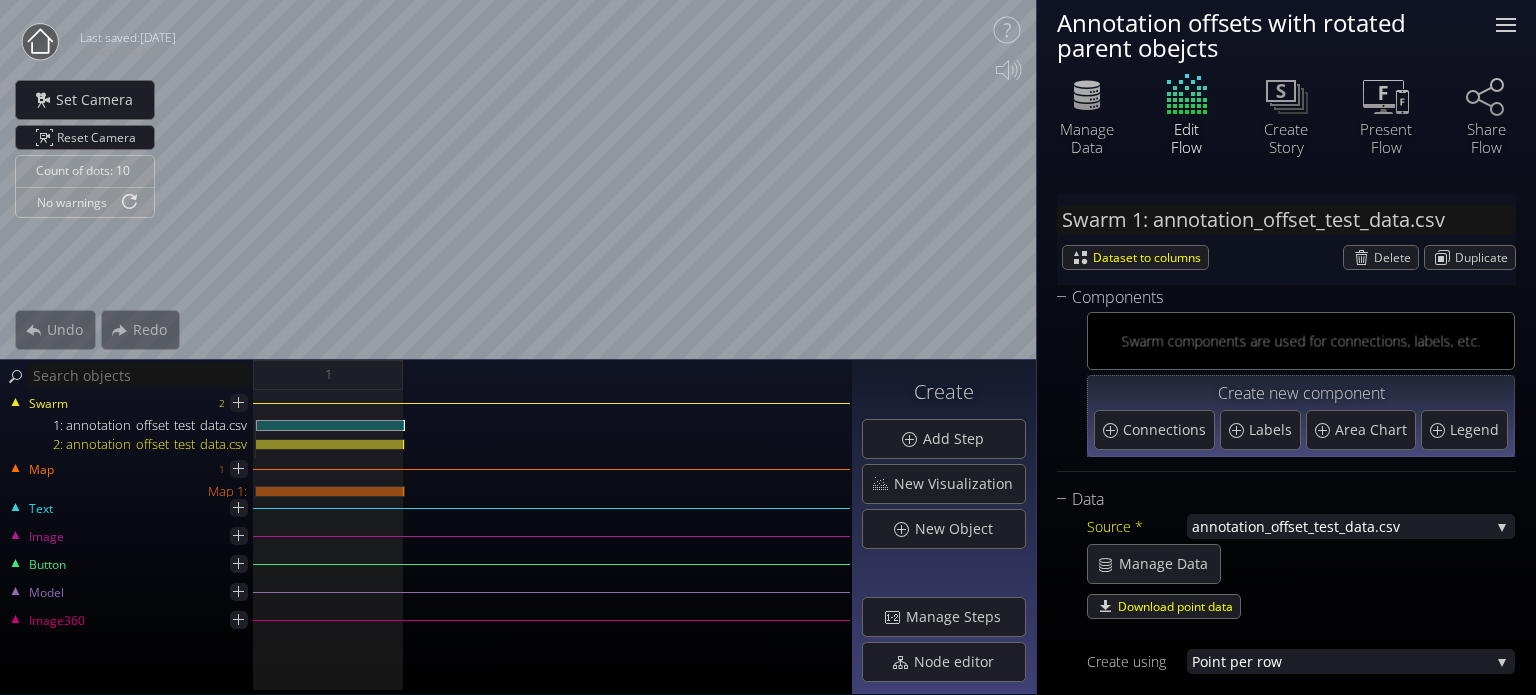 click at bounding box center (1506, 25) 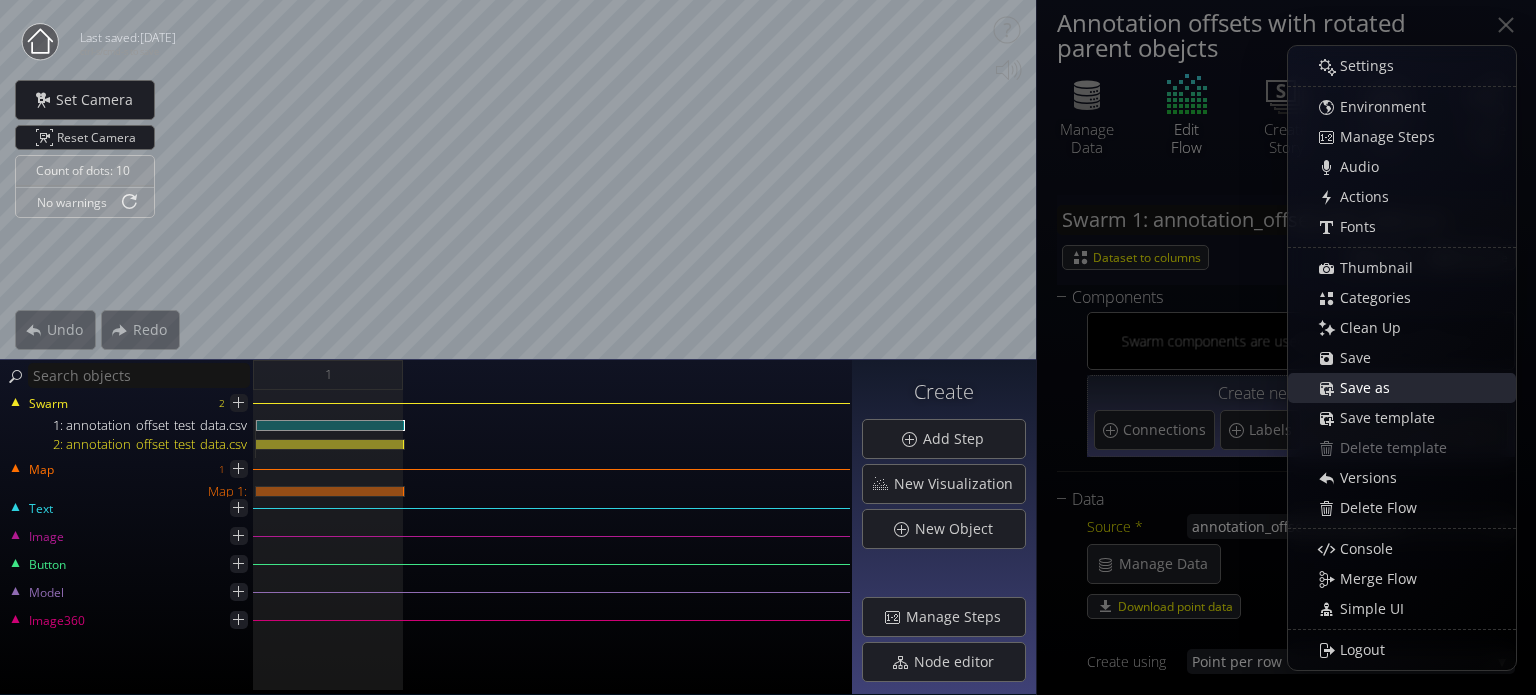 click on "Save as" at bounding box center [1412, 388] 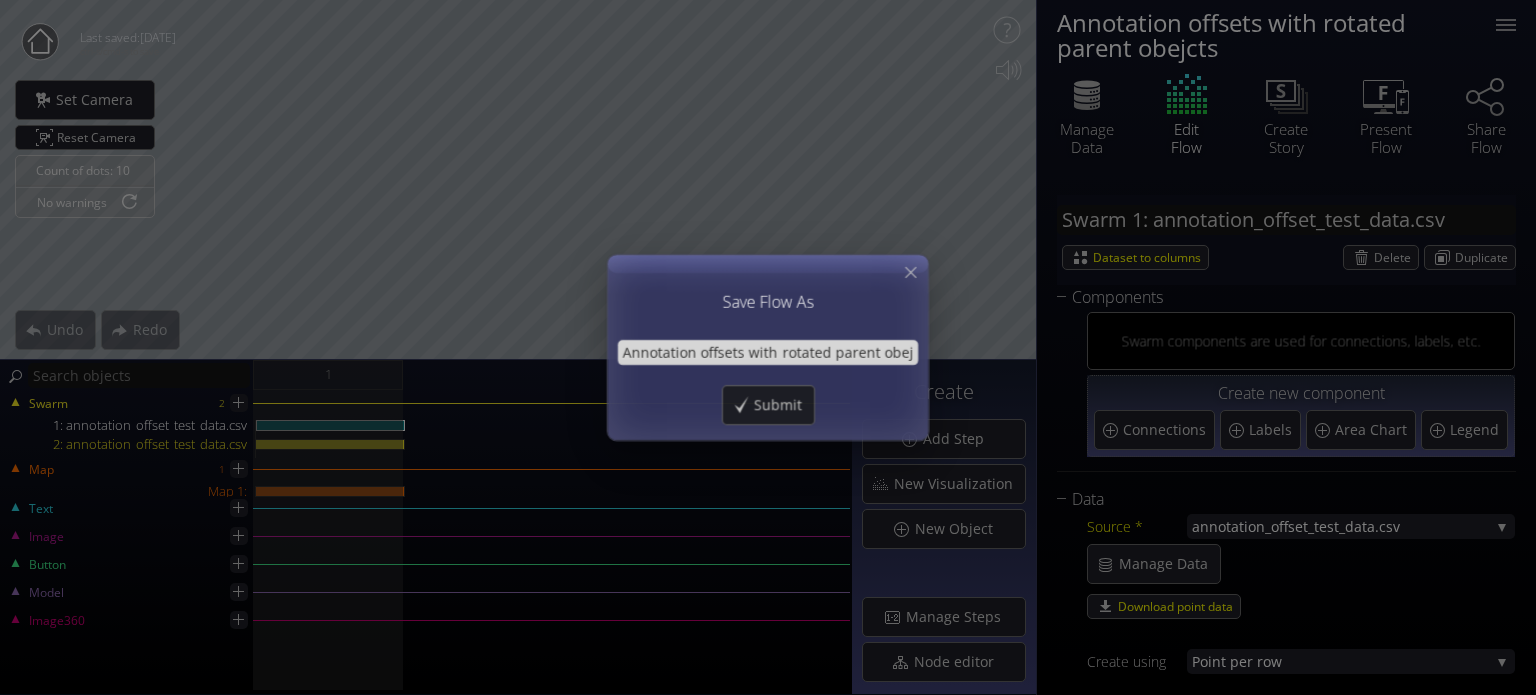 scroll, scrollTop: 0, scrollLeft: 102, axis: horizontal 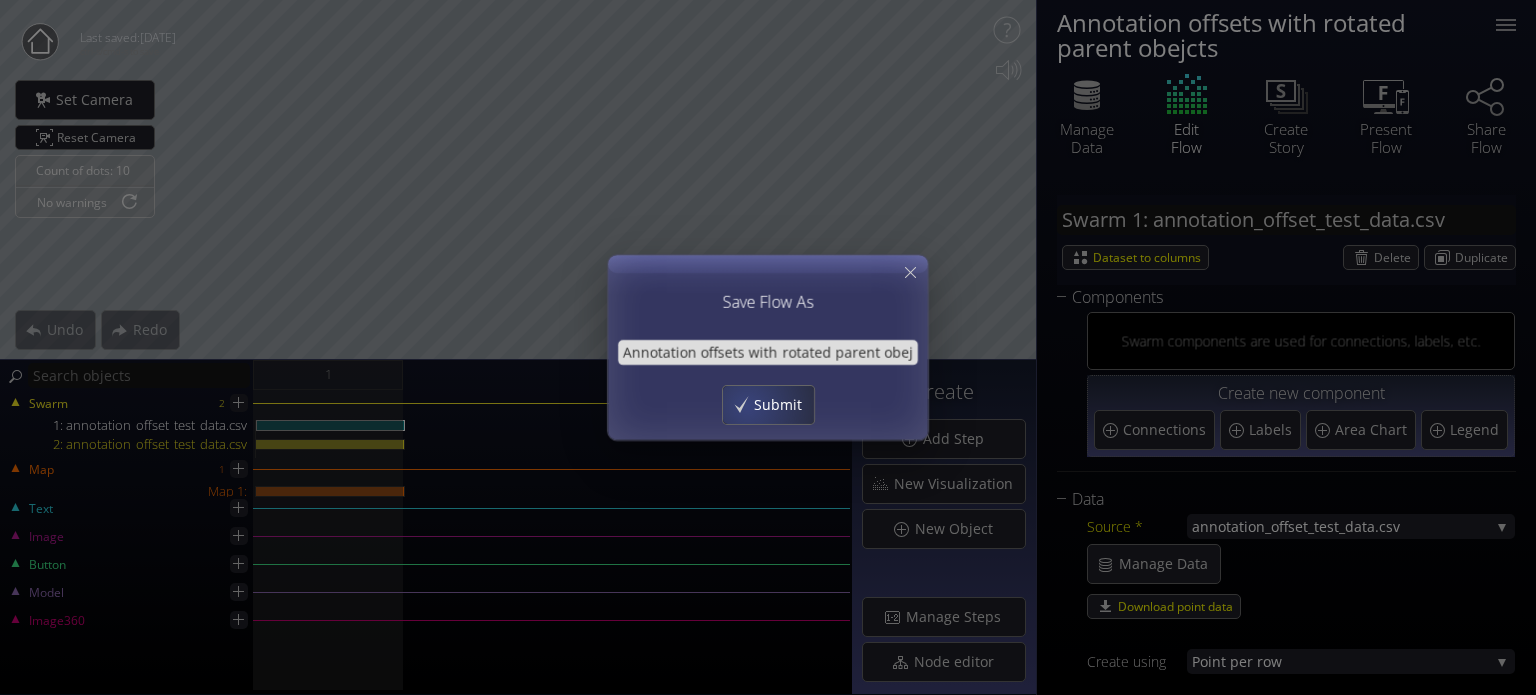 click on "Submit" at bounding box center [783, 405] 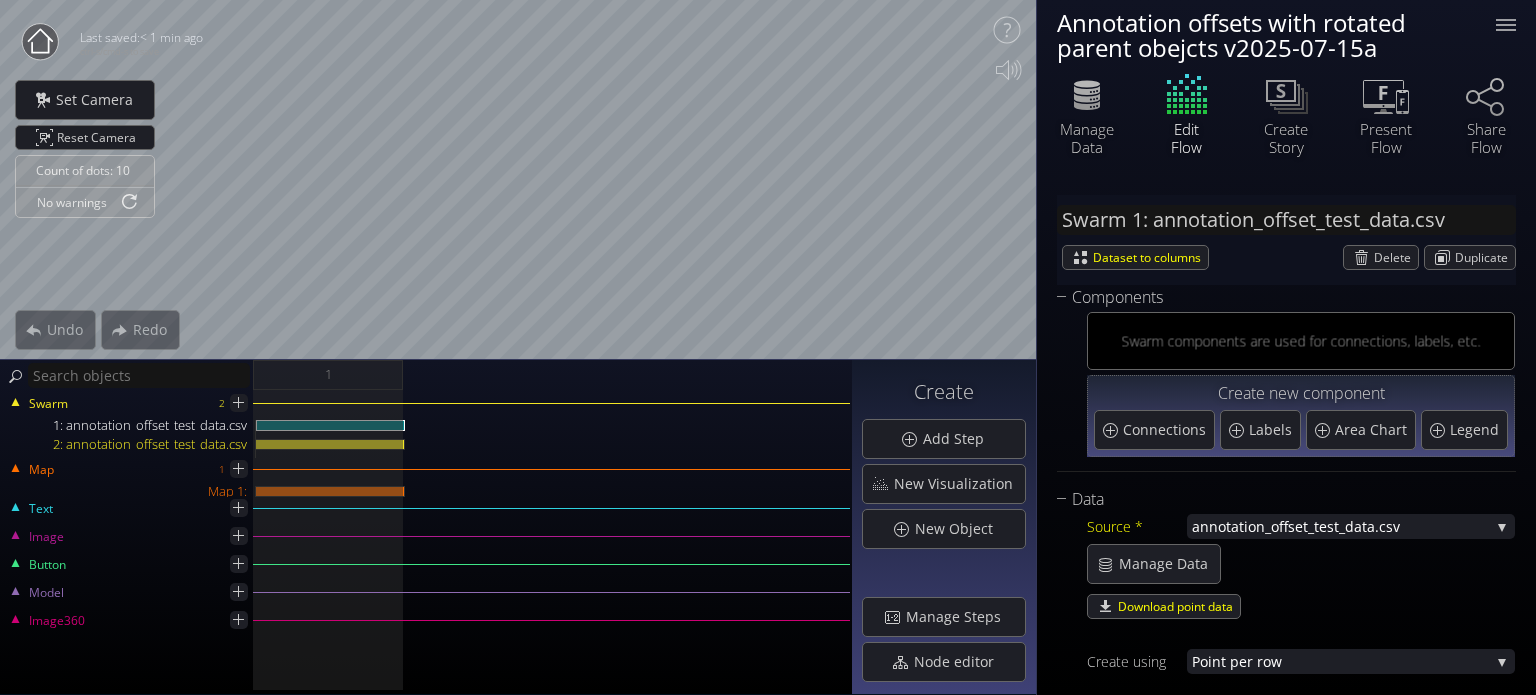 scroll, scrollTop: 0, scrollLeft: 0, axis: both 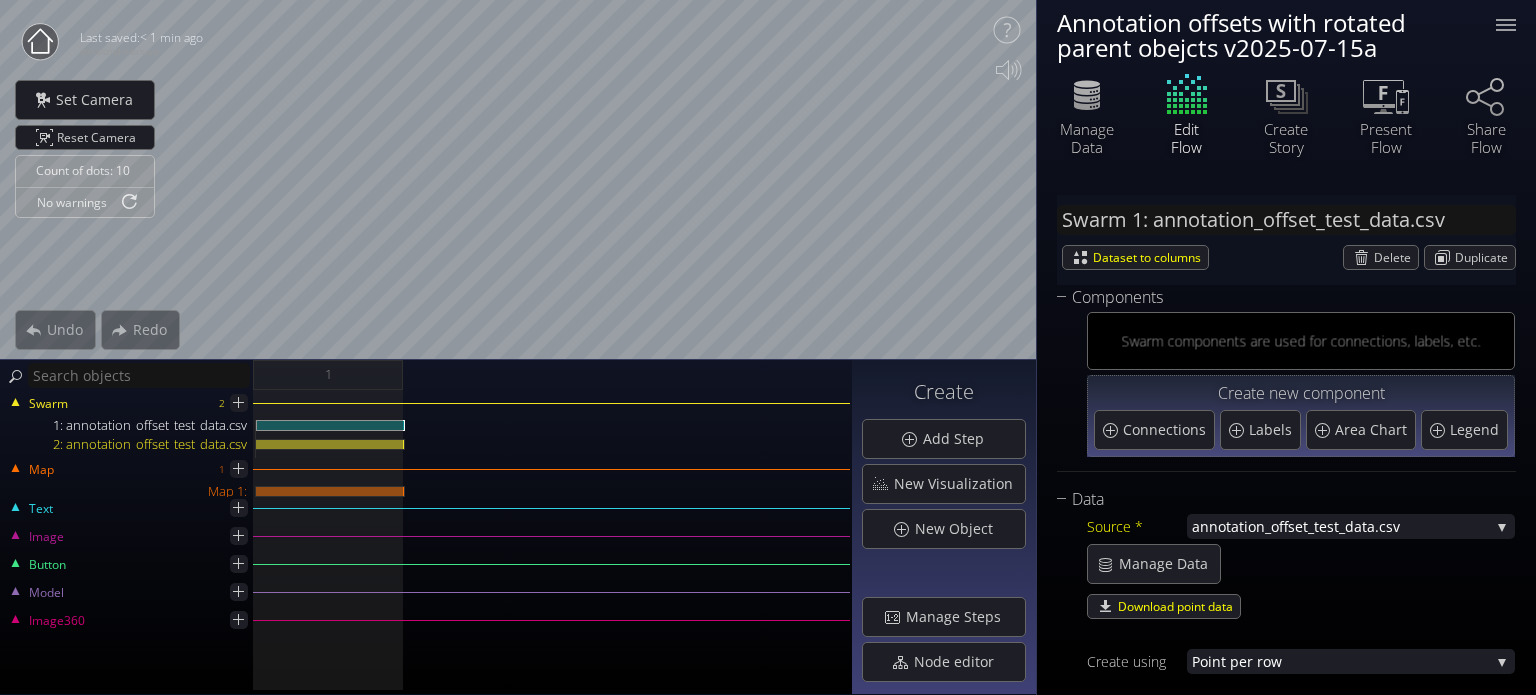 click 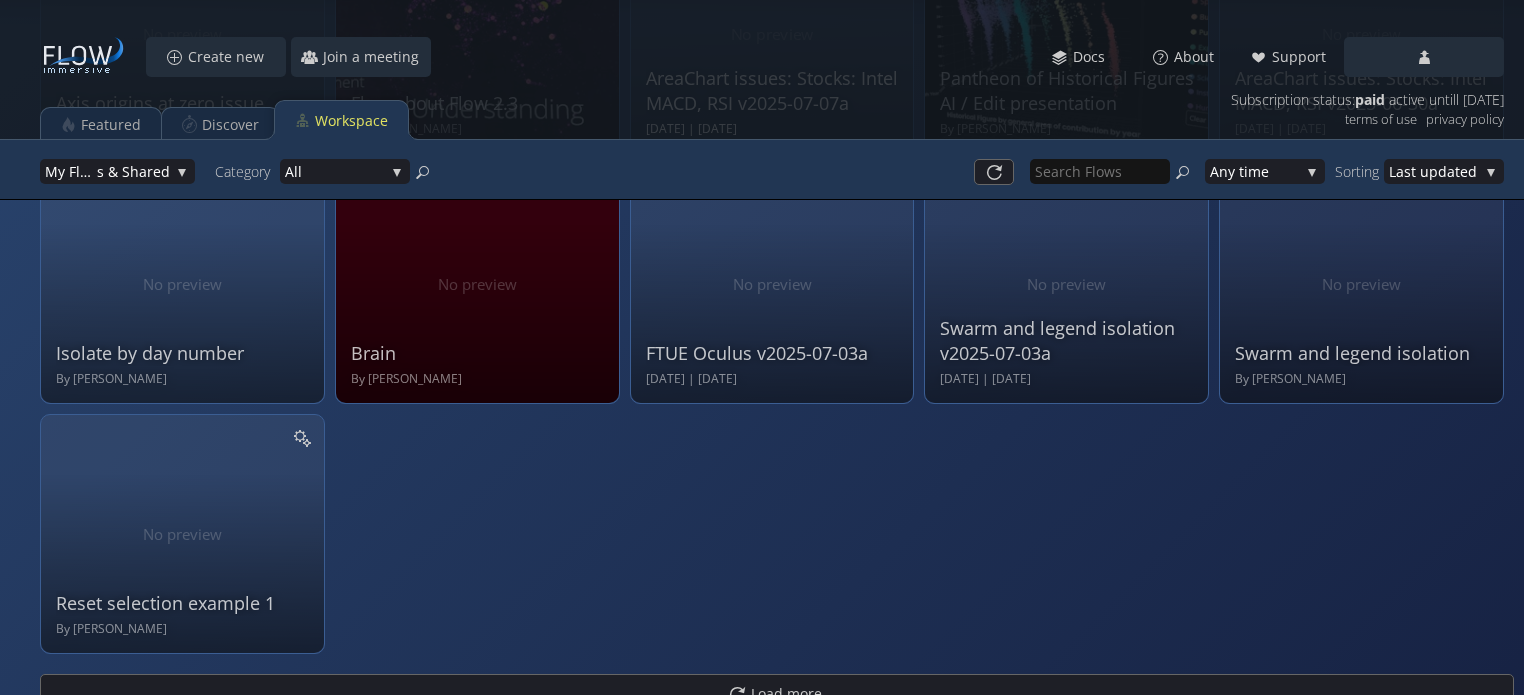 scroll, scrollTop: 1084, scrollLeft: 0, axis: vertical 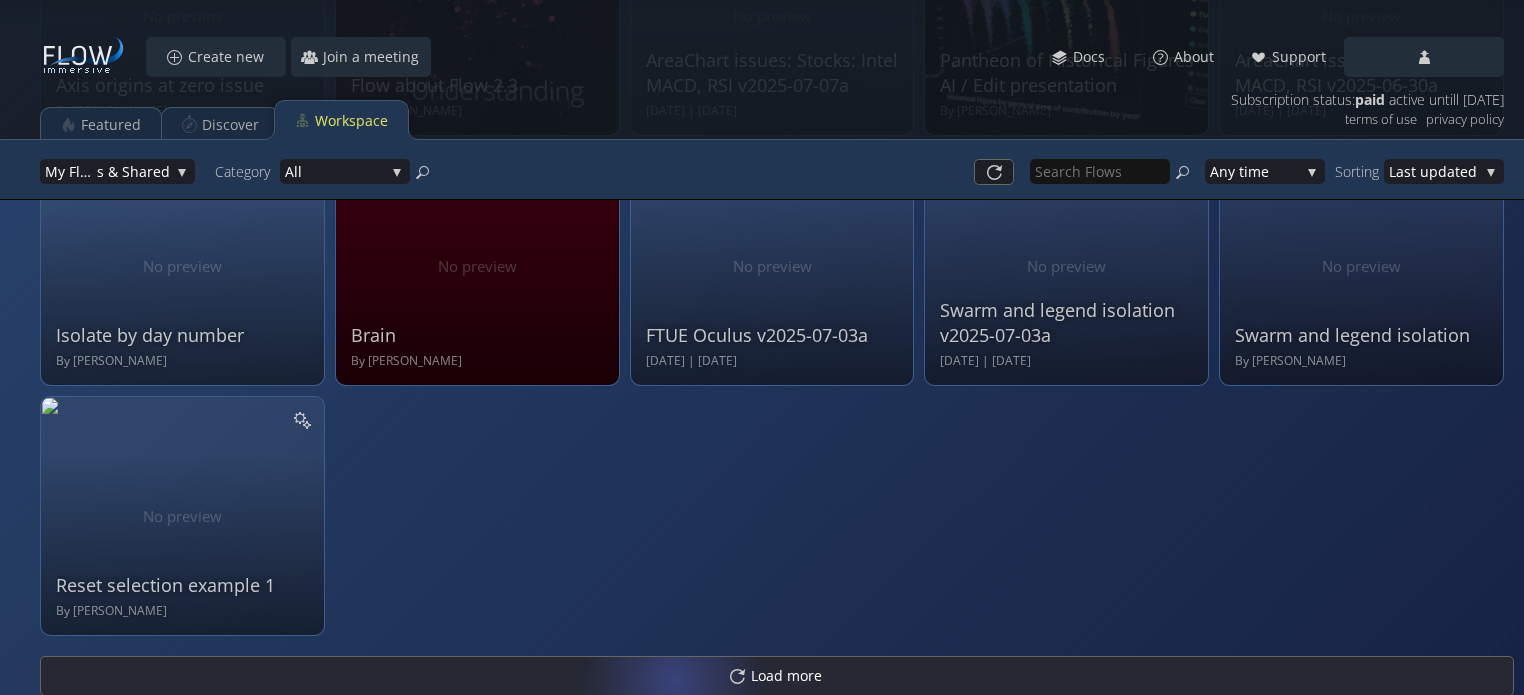 click on "Load more" at bounding box center [777, 676] 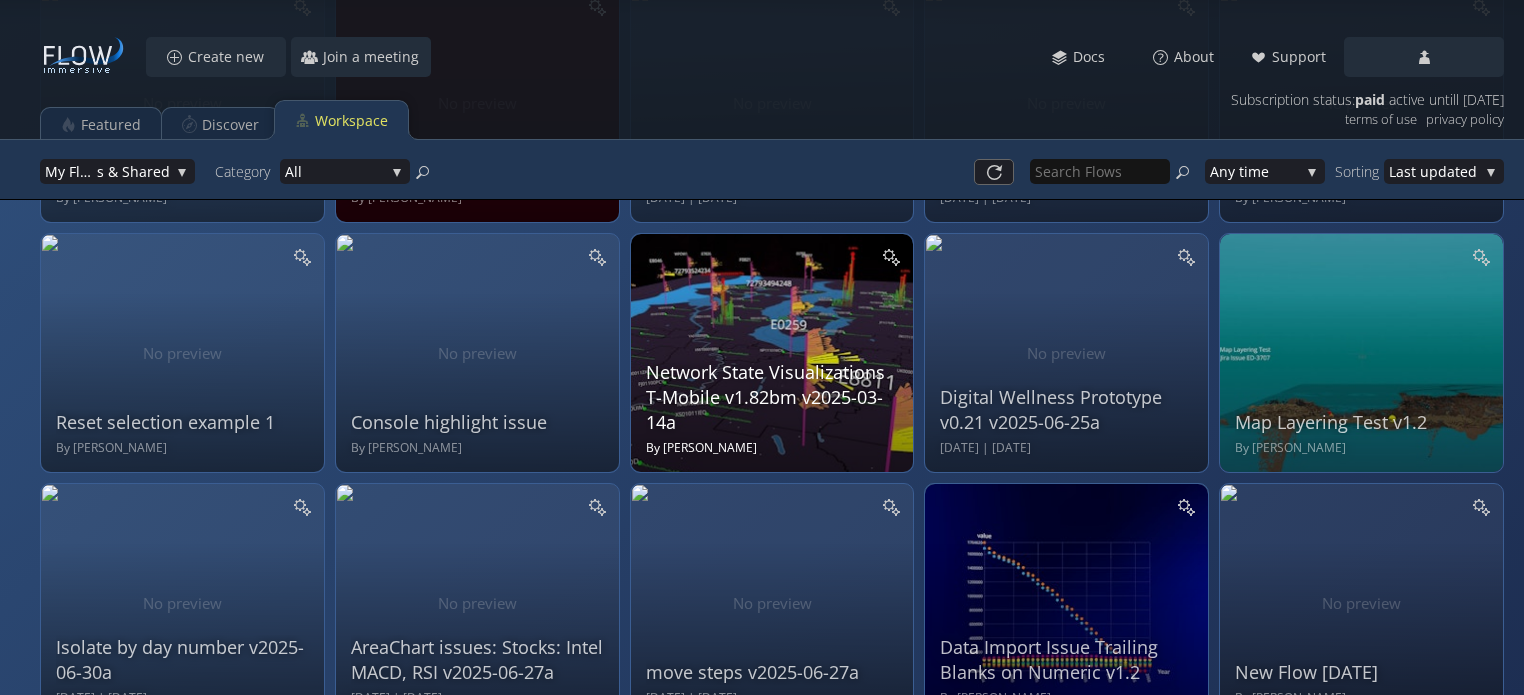 scroll, scrollTop: 1265, scrollLeft: 0, axis: vertical 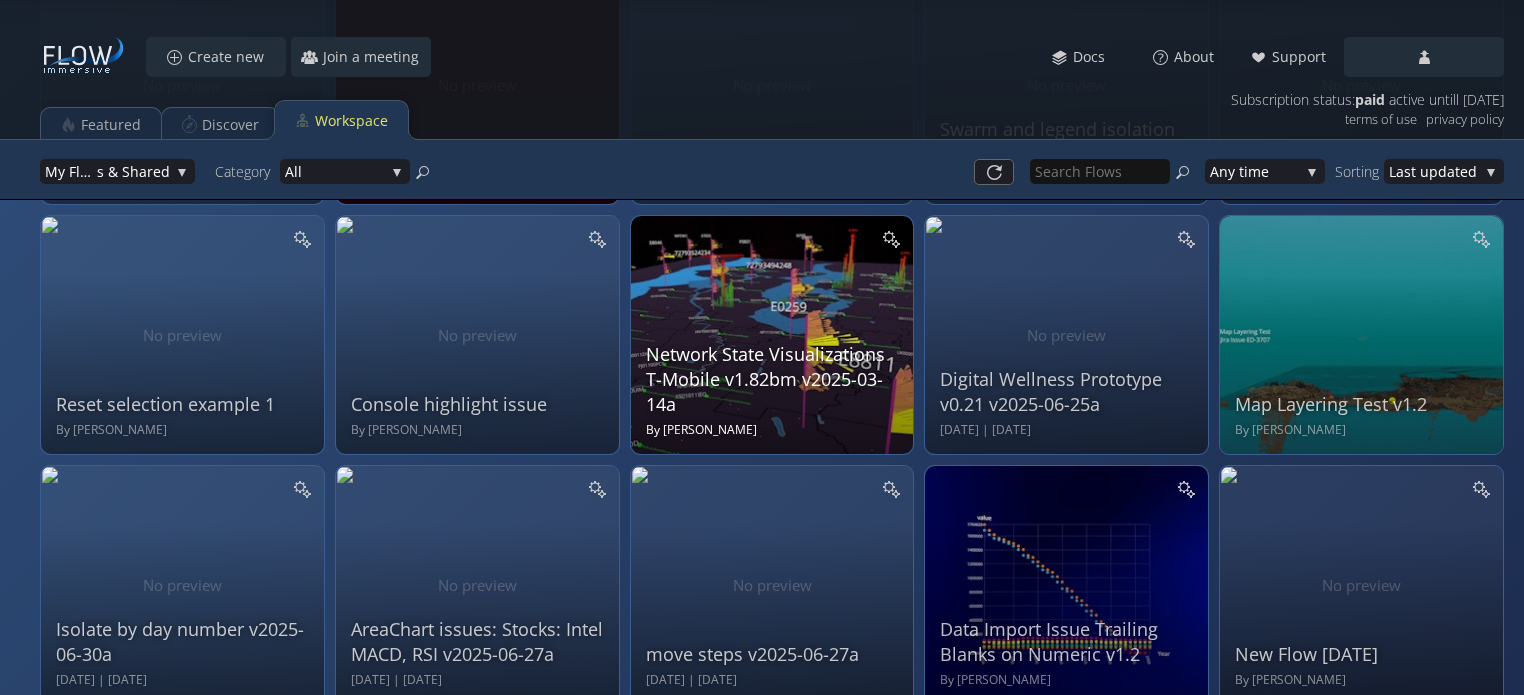 click on "Network State Visualizations T-Mobile v1.82bm v2025-03-14a
By Jason Marsh" at bounding box center [775, 332] 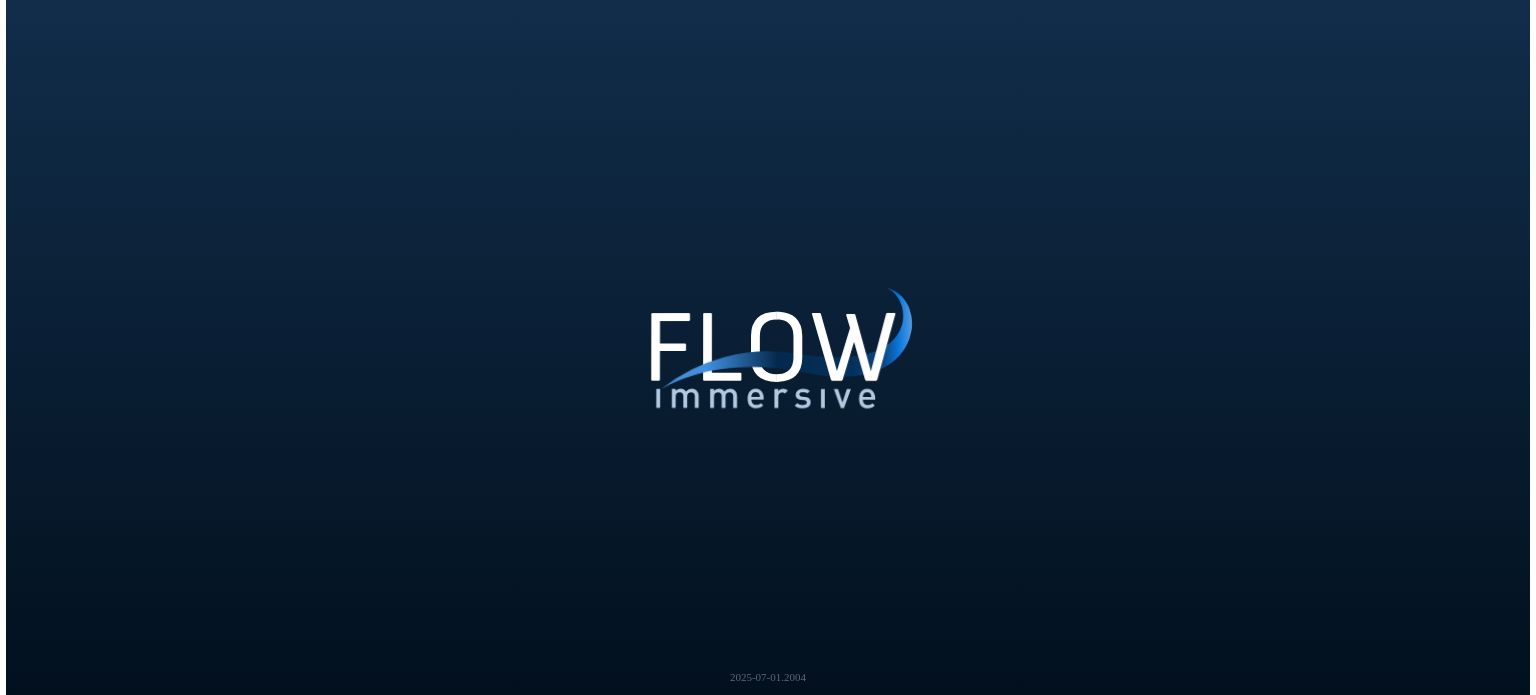 scroll, scrollTop: 0, scrollLeft: 0, axis: both 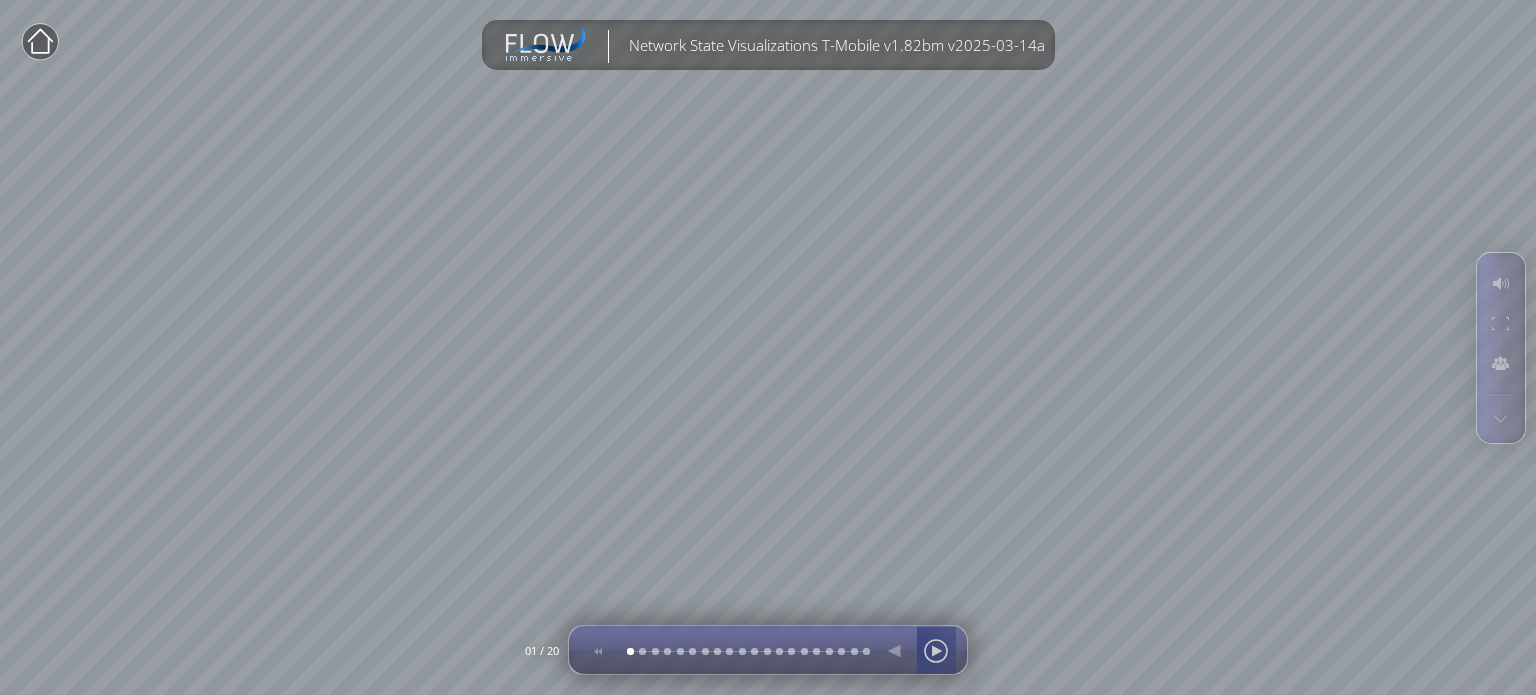 click at bounding box center (936, 651) 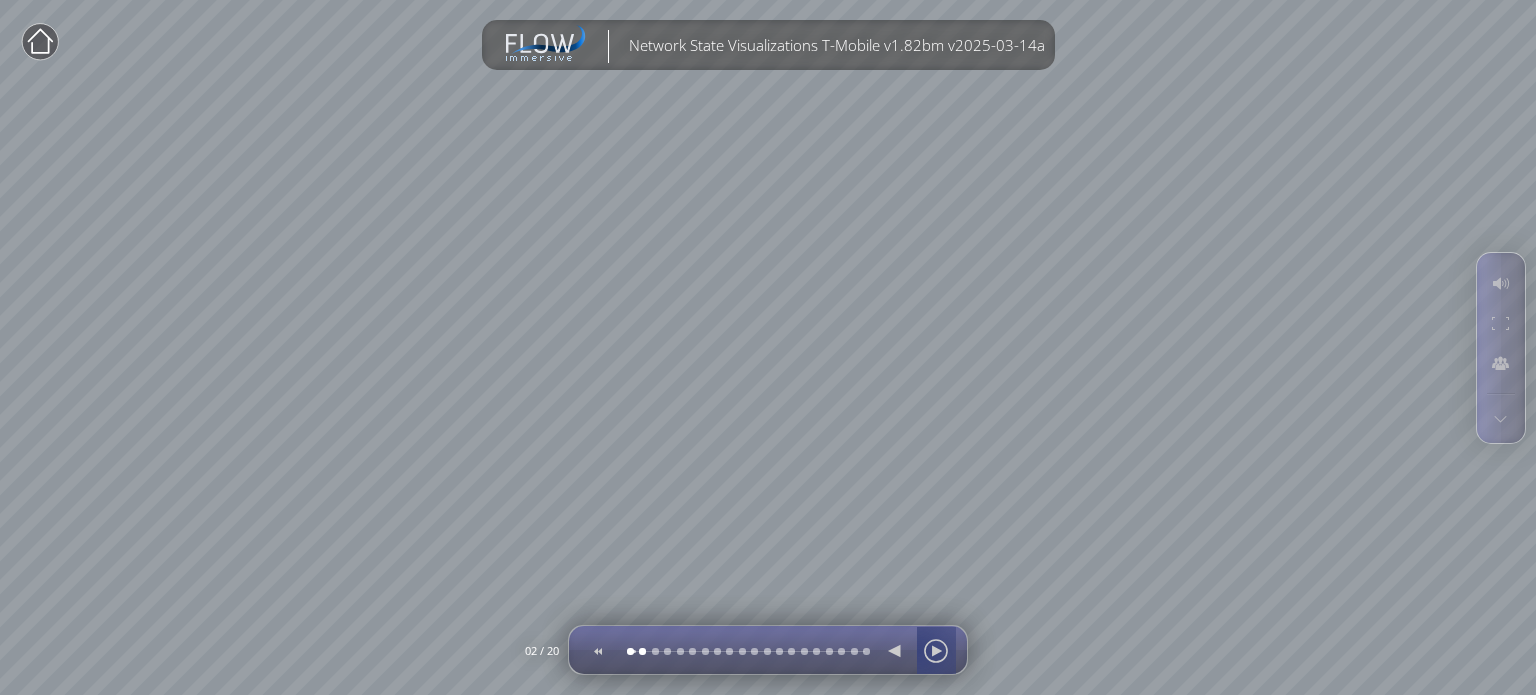 click at bounding box center (936, 651) 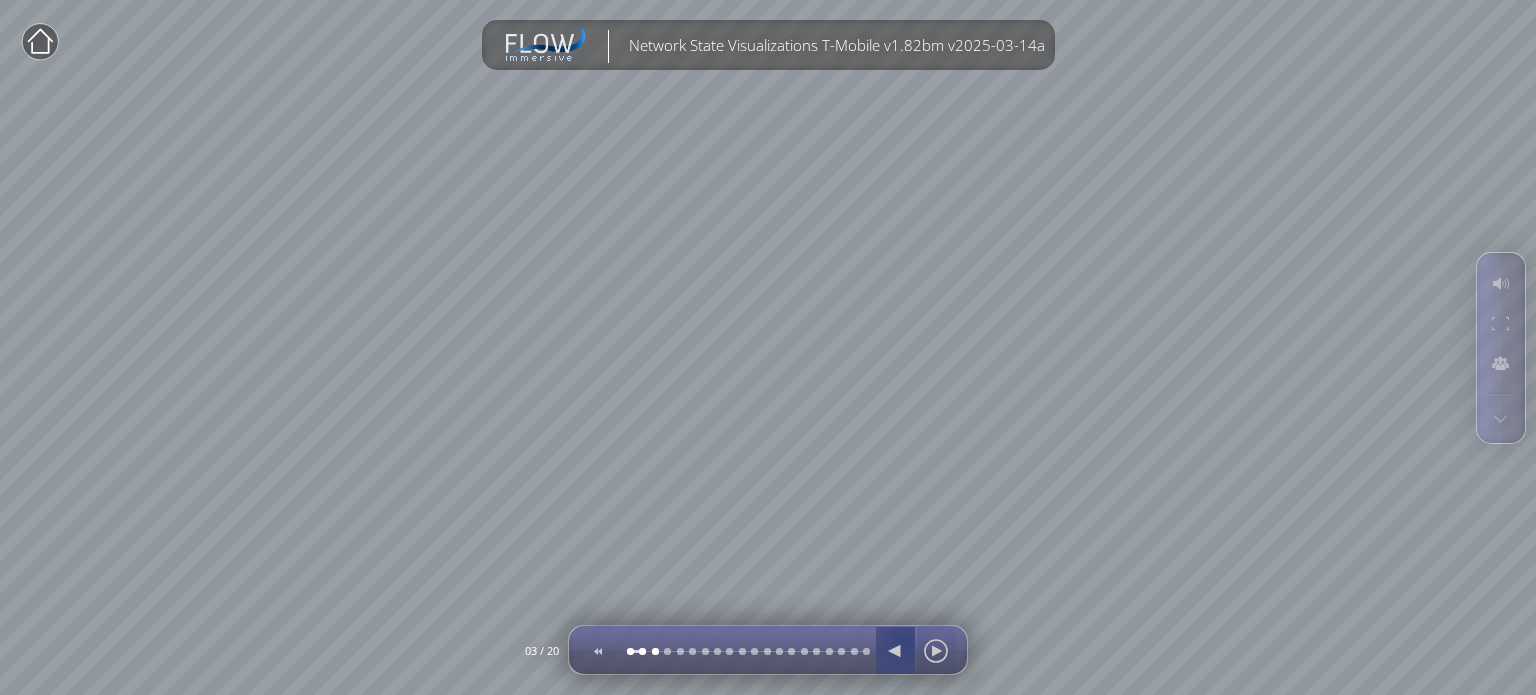 click at bounding box center (895, 651) 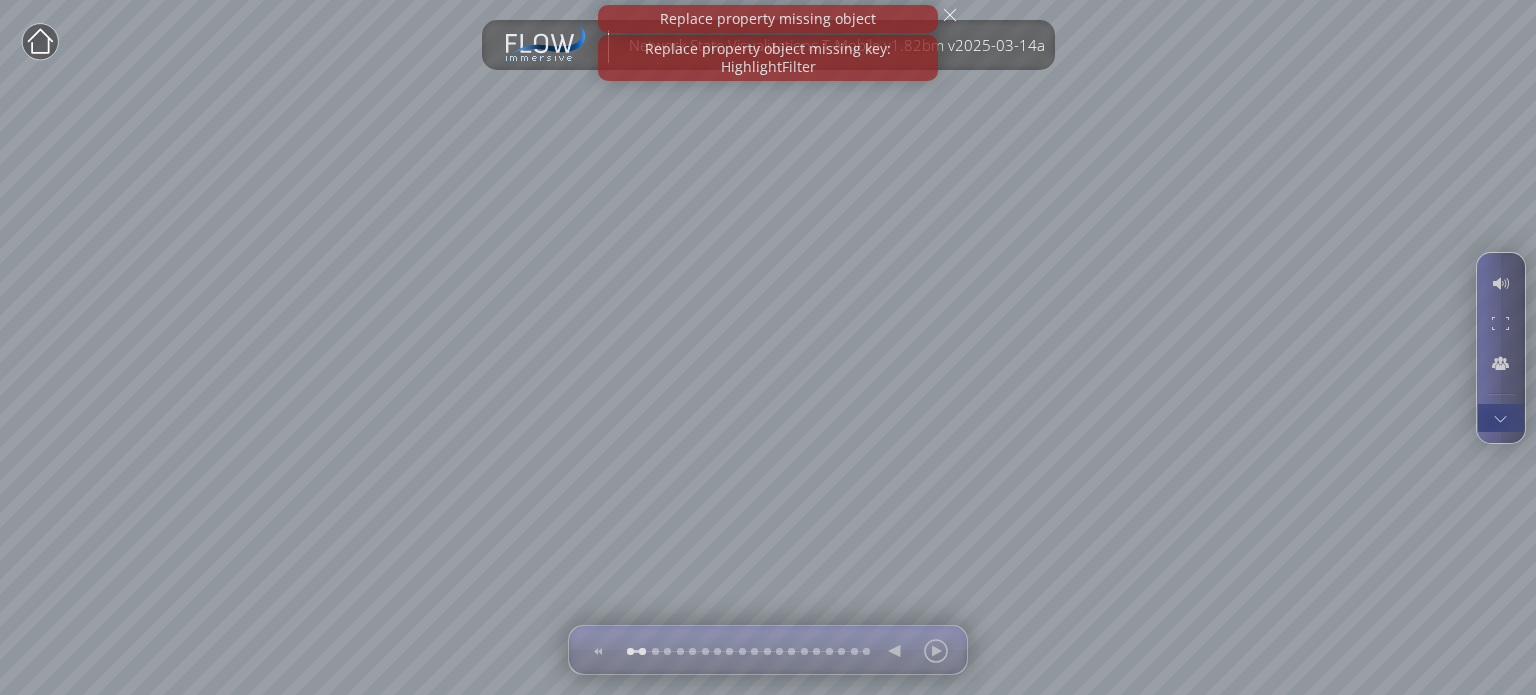 click at bounding box center (1500, 418) 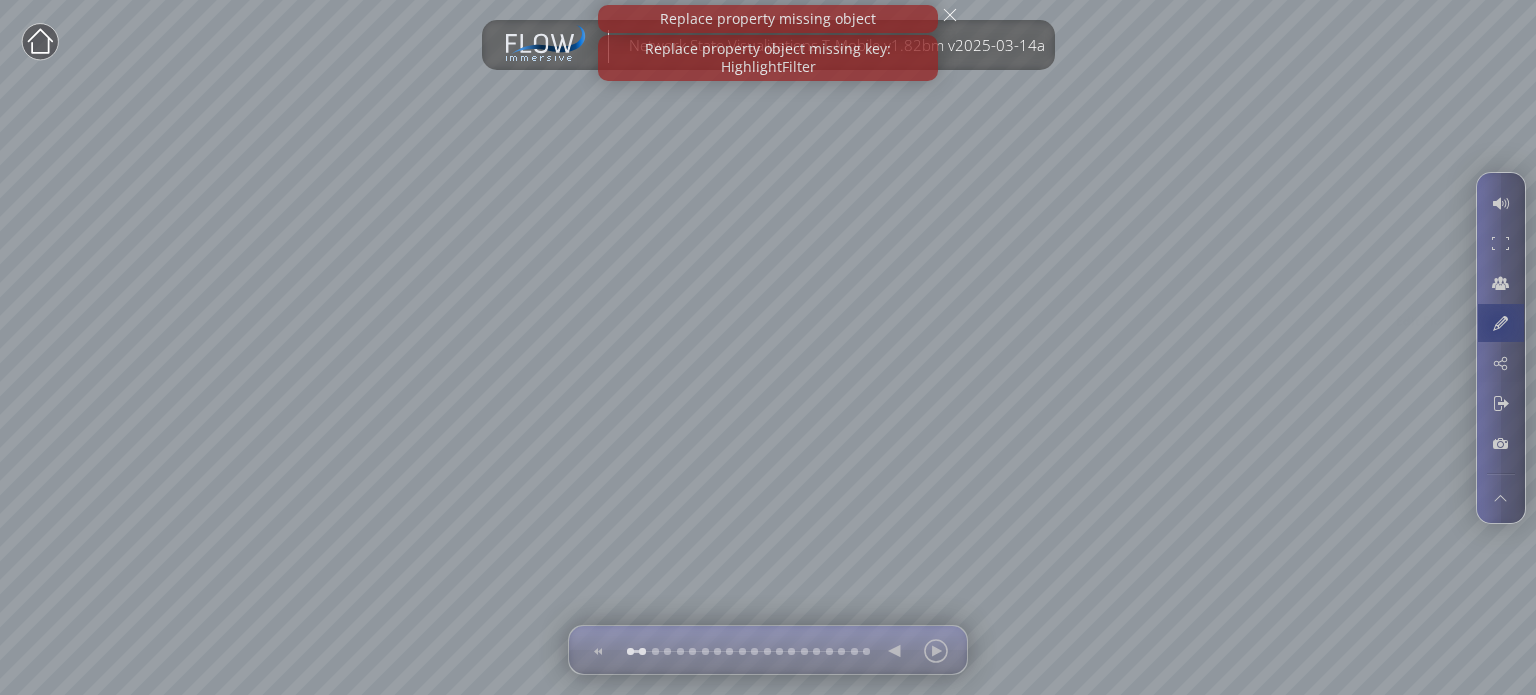 click at bounding box center [1500, 323] 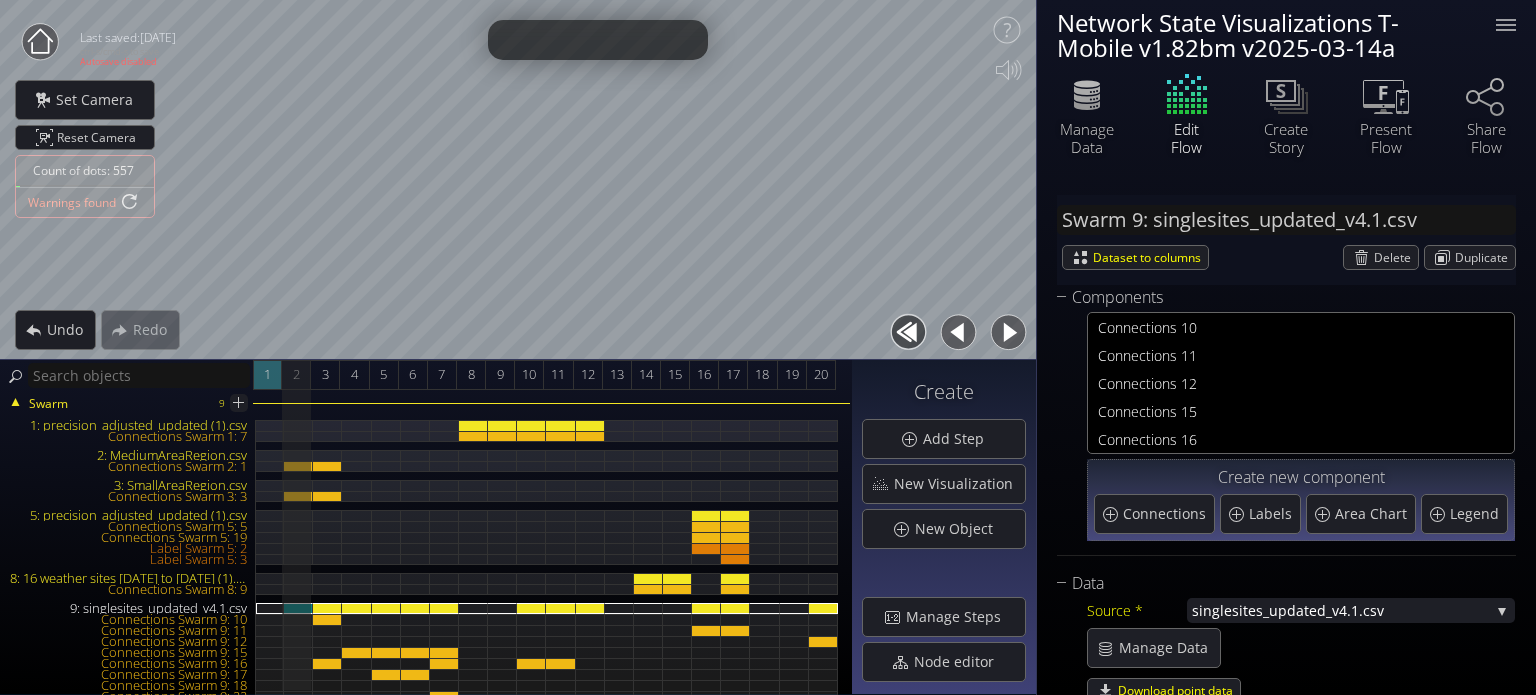 click on "1" at bounding box center (267, 375) 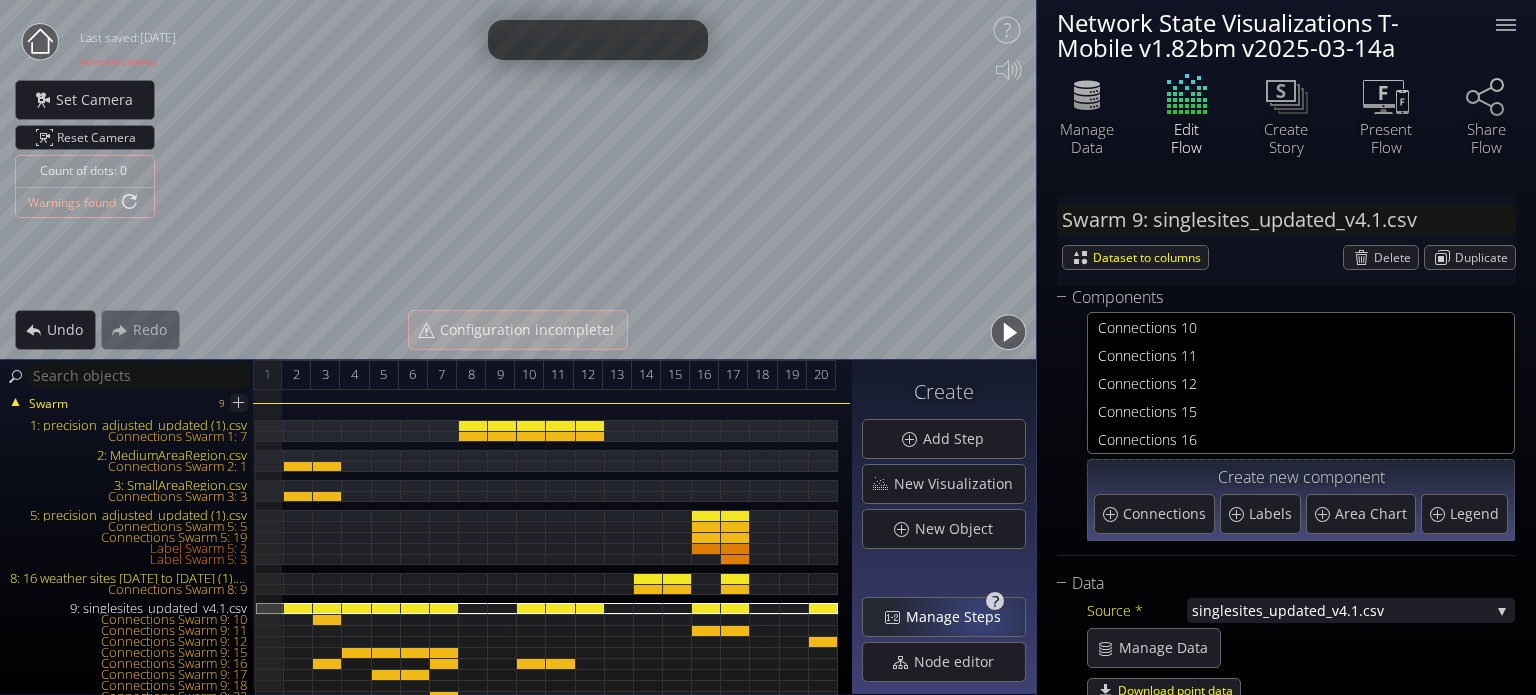 click on "Manage Steps" at bounding box center (959, 617) 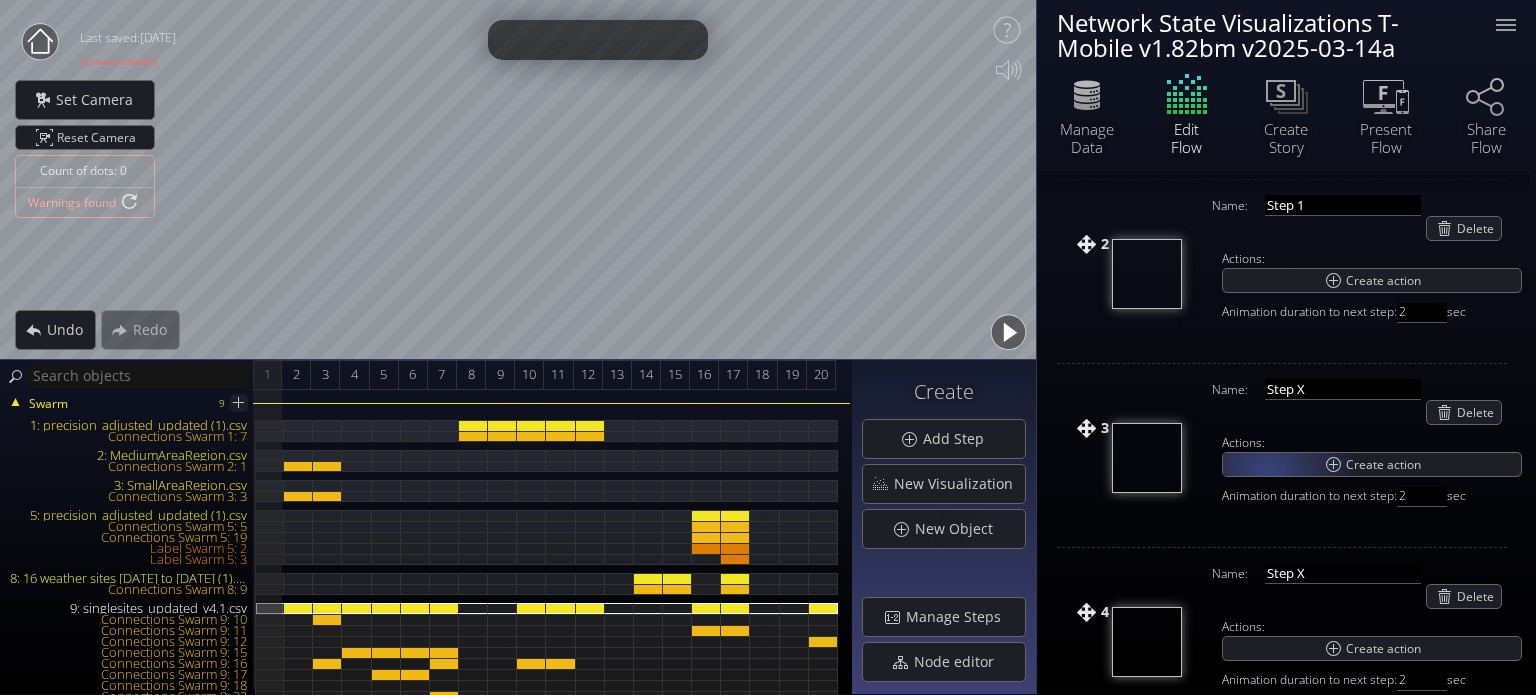 scroll, scrollTop: 400, scrollLeft: 0, axis: vertical 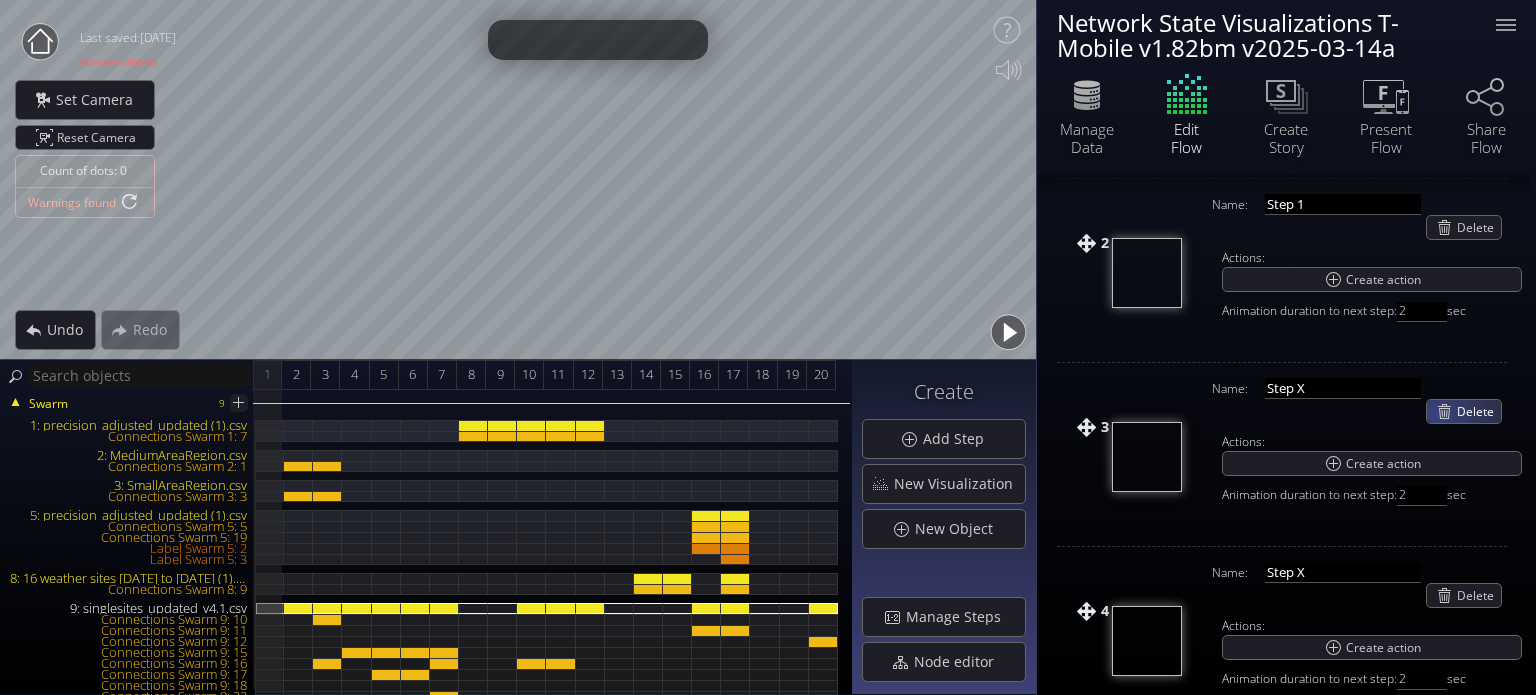 click on "Delete" at bounding box center [1464, 411] 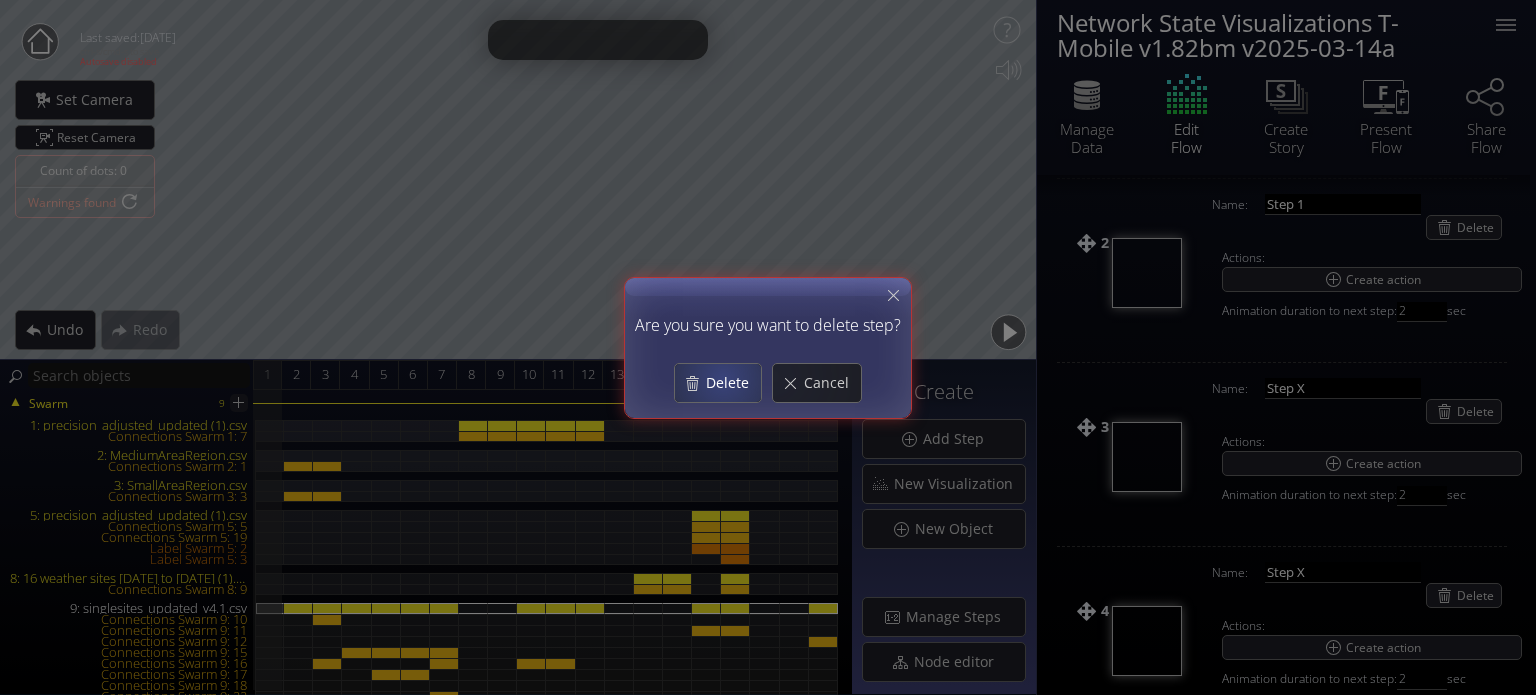 click on "Delete" at bounding box center [733, 383] 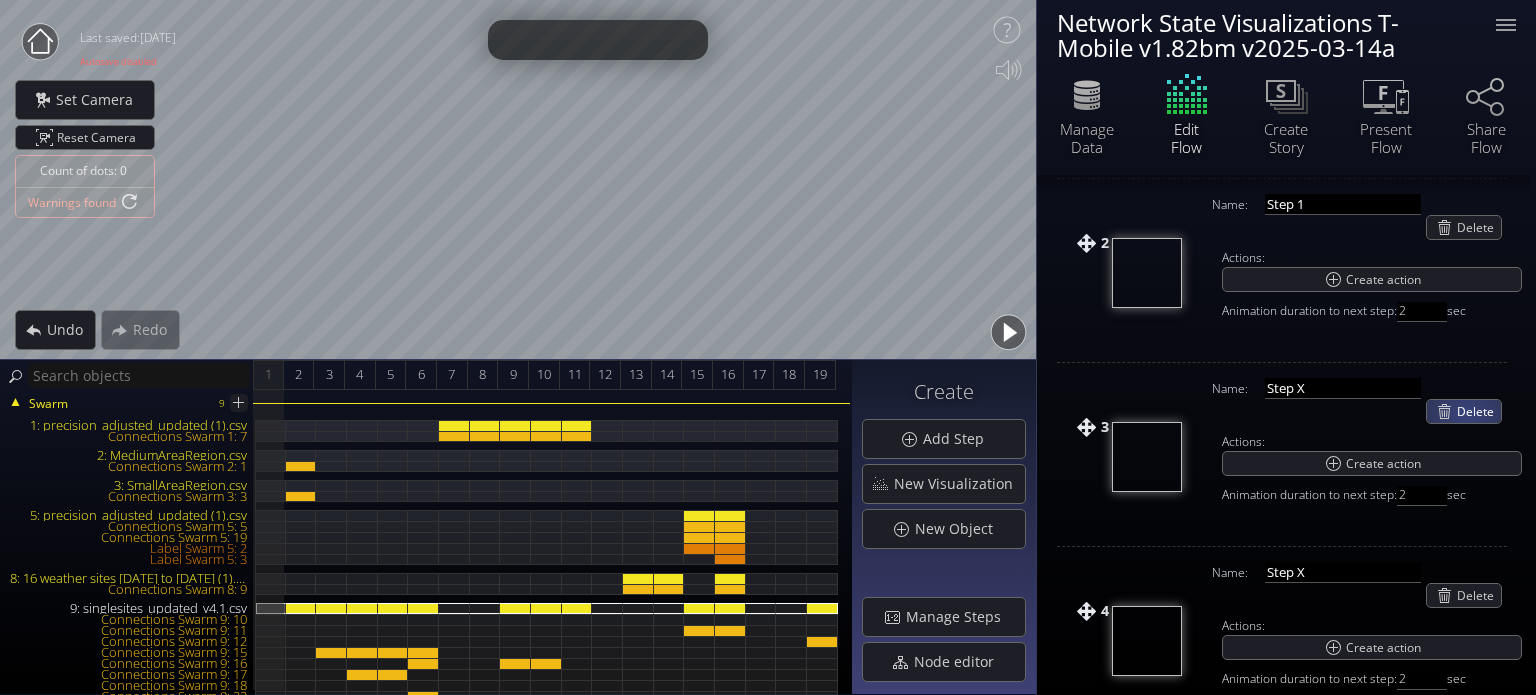 click on "Delete" at bounding box center [1479, 411] 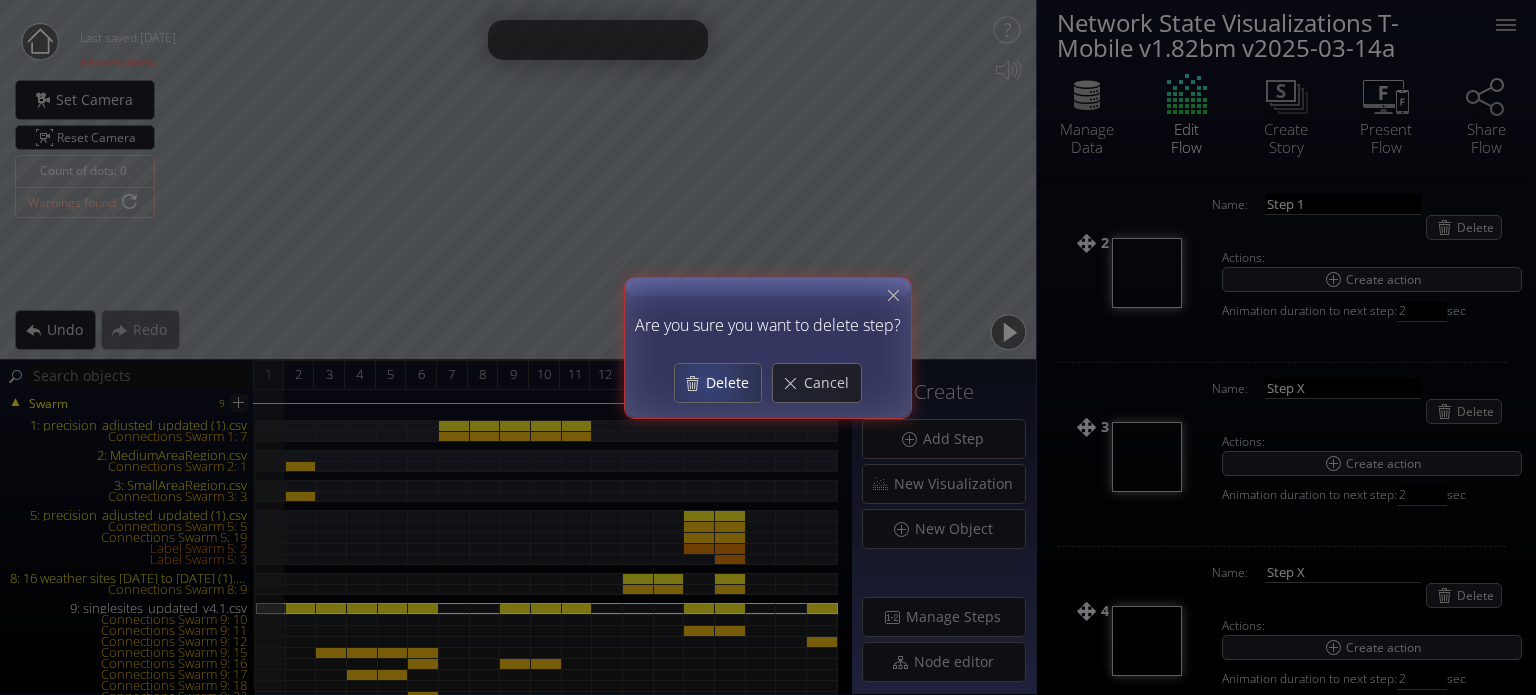 click on "Delete" at bounding box center (718, 383) 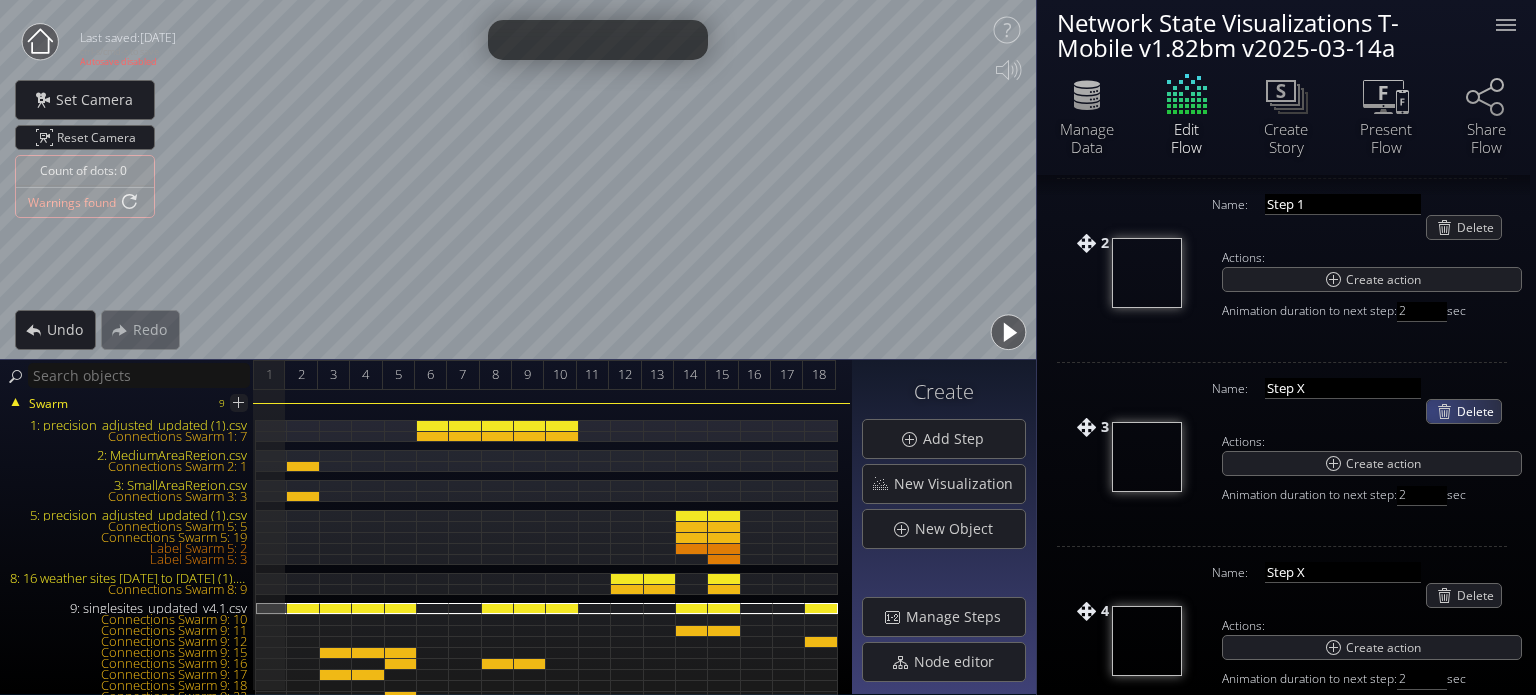 click on "Delete" at bounding box center (1464, 411) 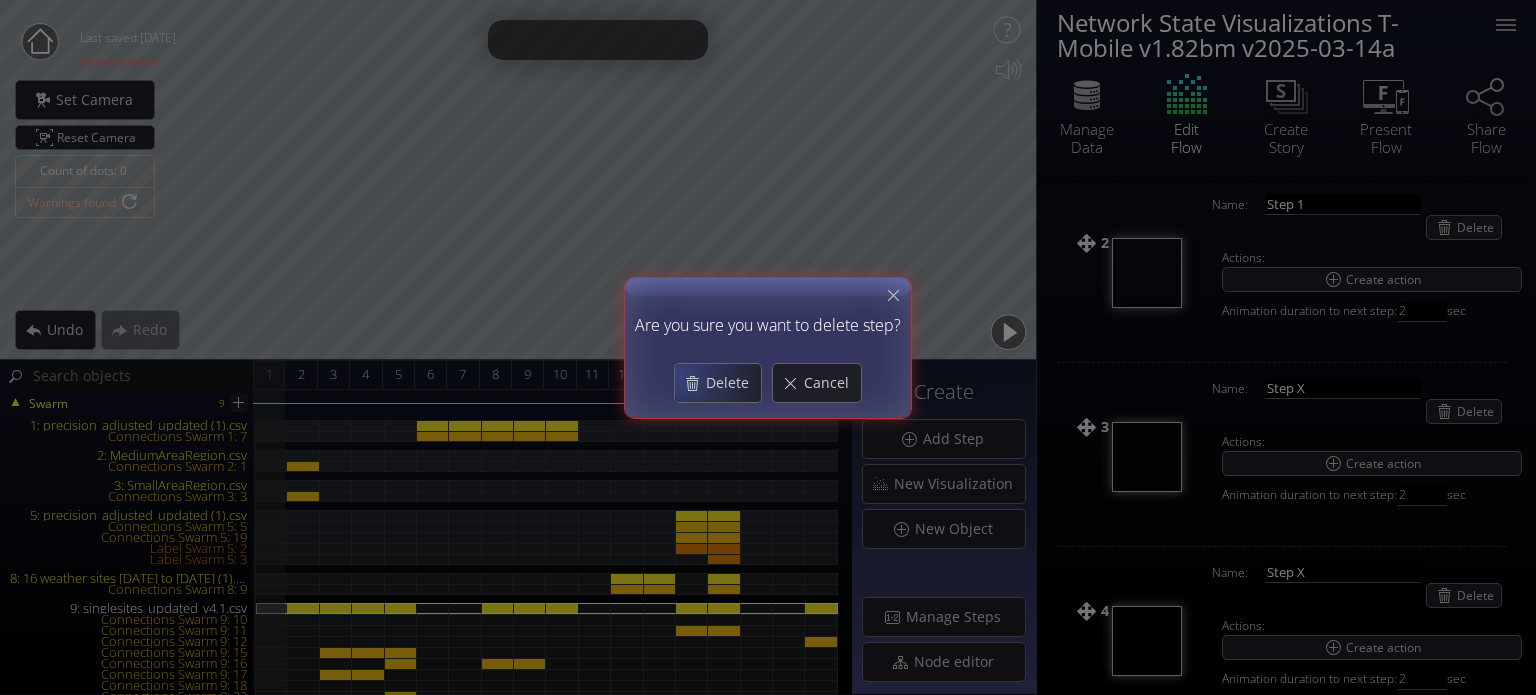 drag, startPoint x: 678, startPoint y: 373, endPoint x: 1163, endPoint y: 384, distance: 485.12473 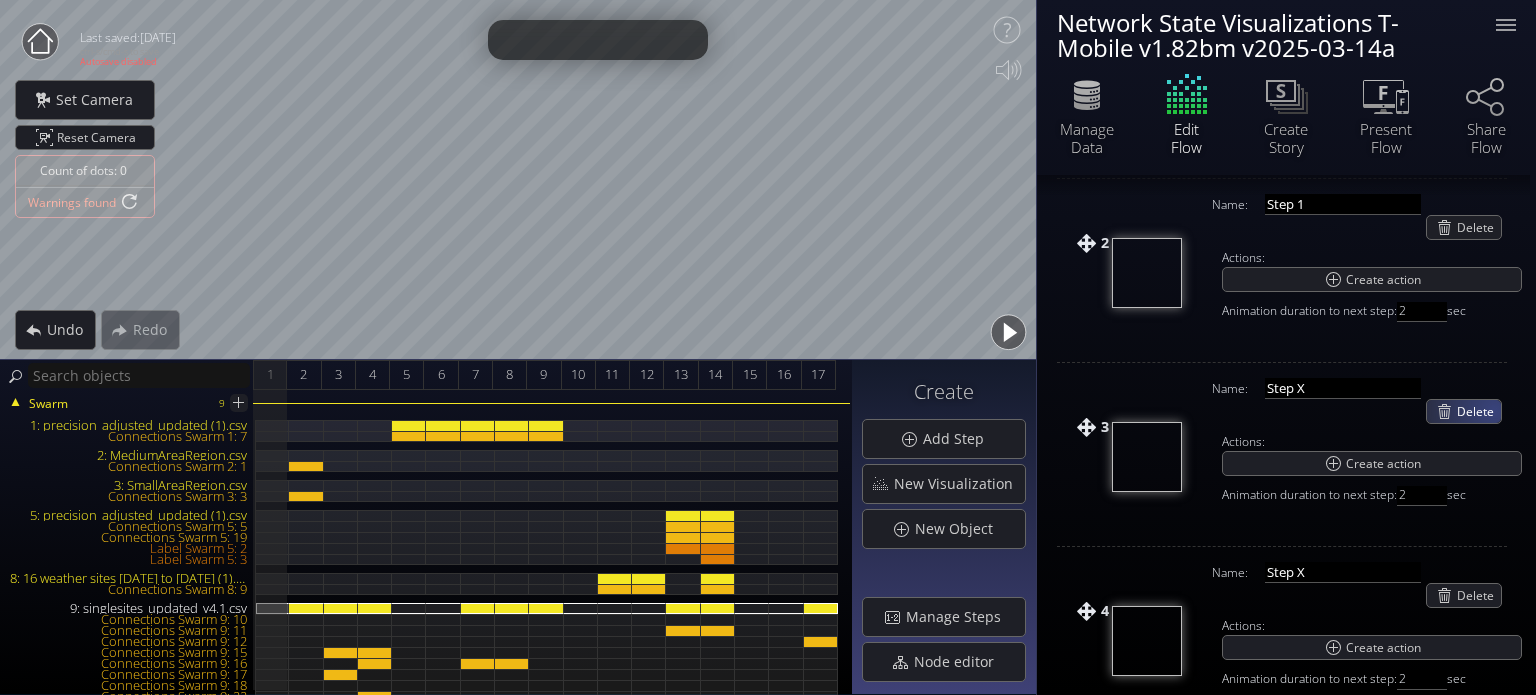 click on "Delete" at bounding box center (1479, 411) 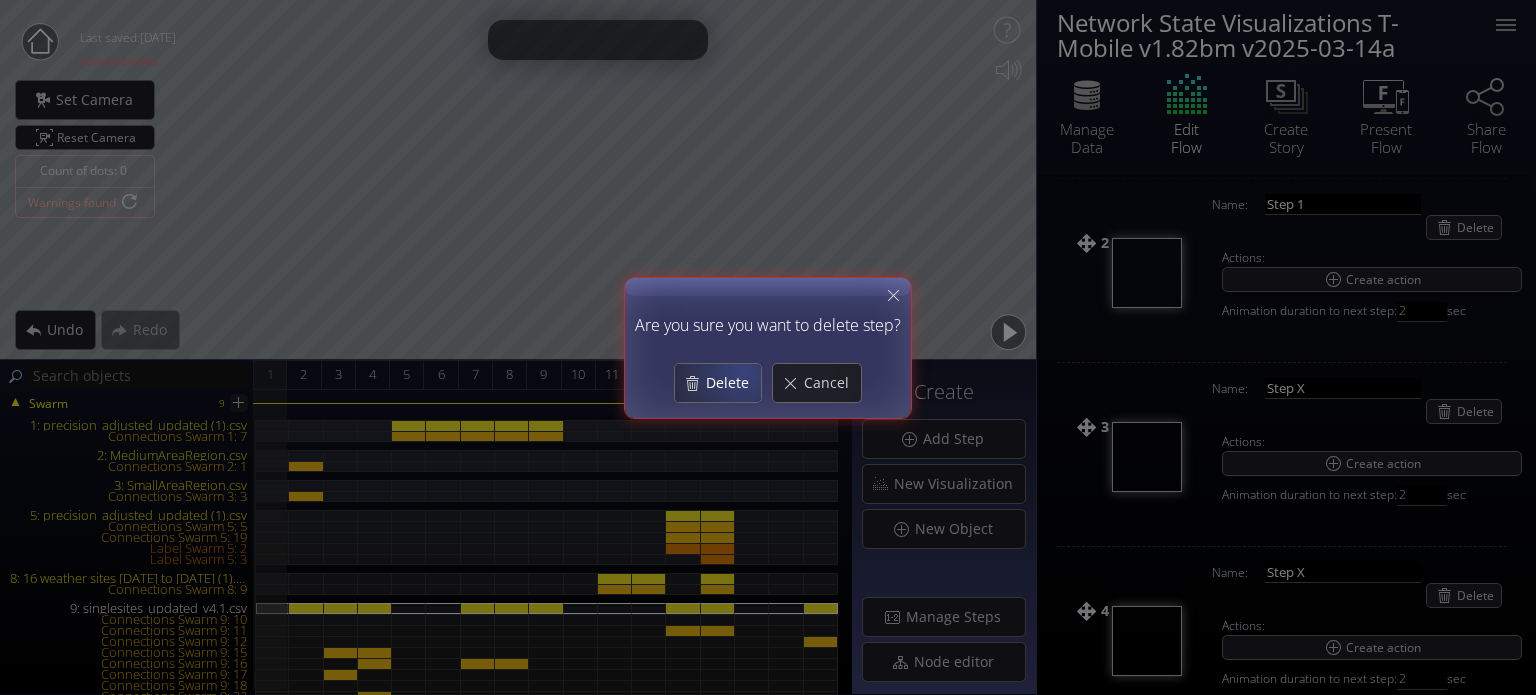 click on "Delete" at bounding box center [718, 383] 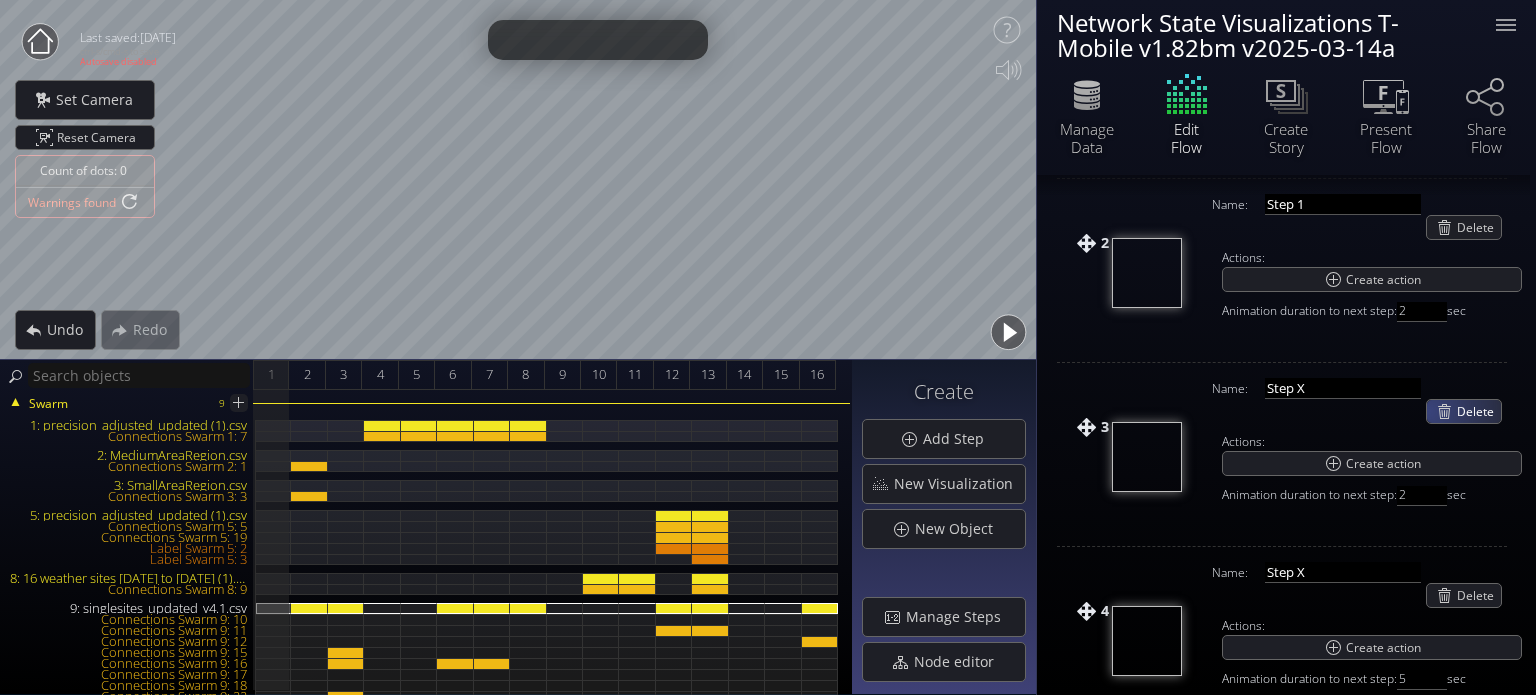 click on "Delete" at bounding box center [1464, 411] 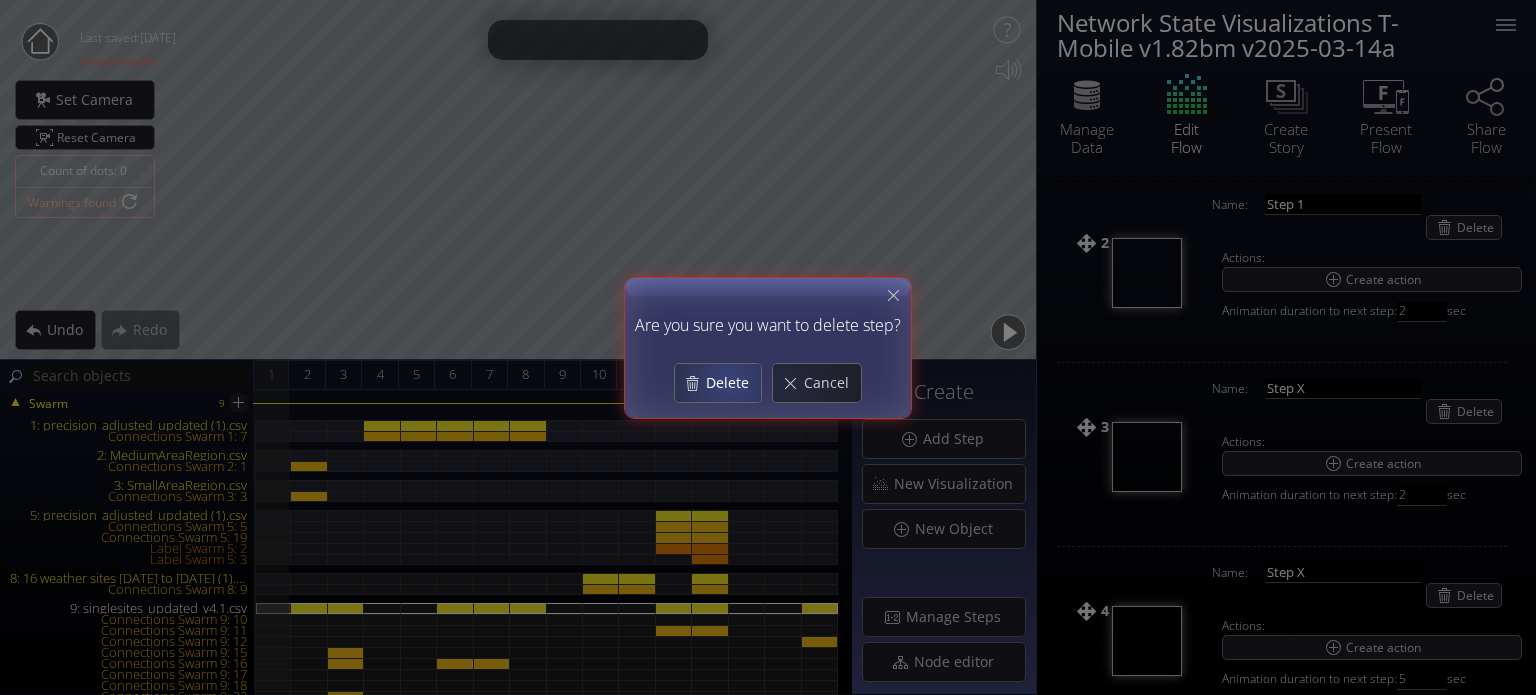 click on "Delete" at bounding box center [733, 383] 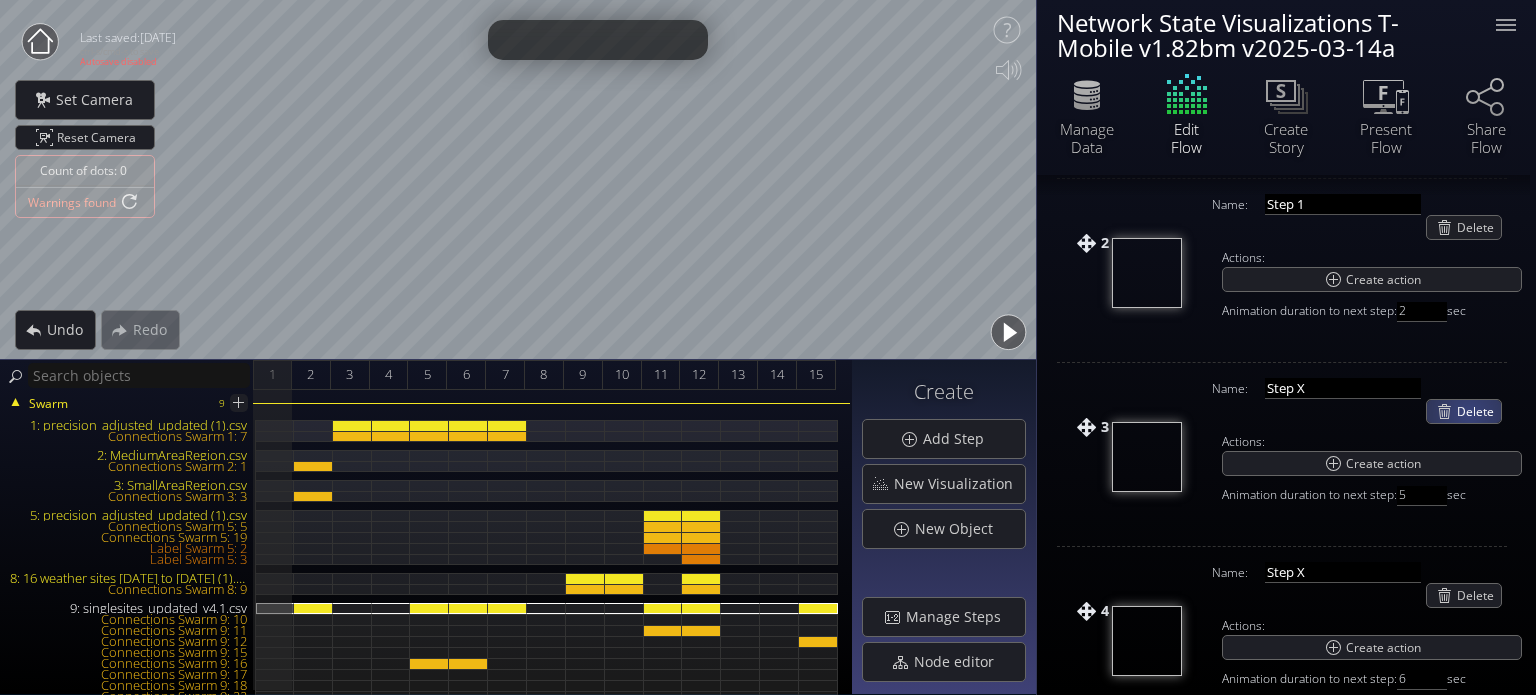 click on "Delete" at bounding box center (1479, 411) 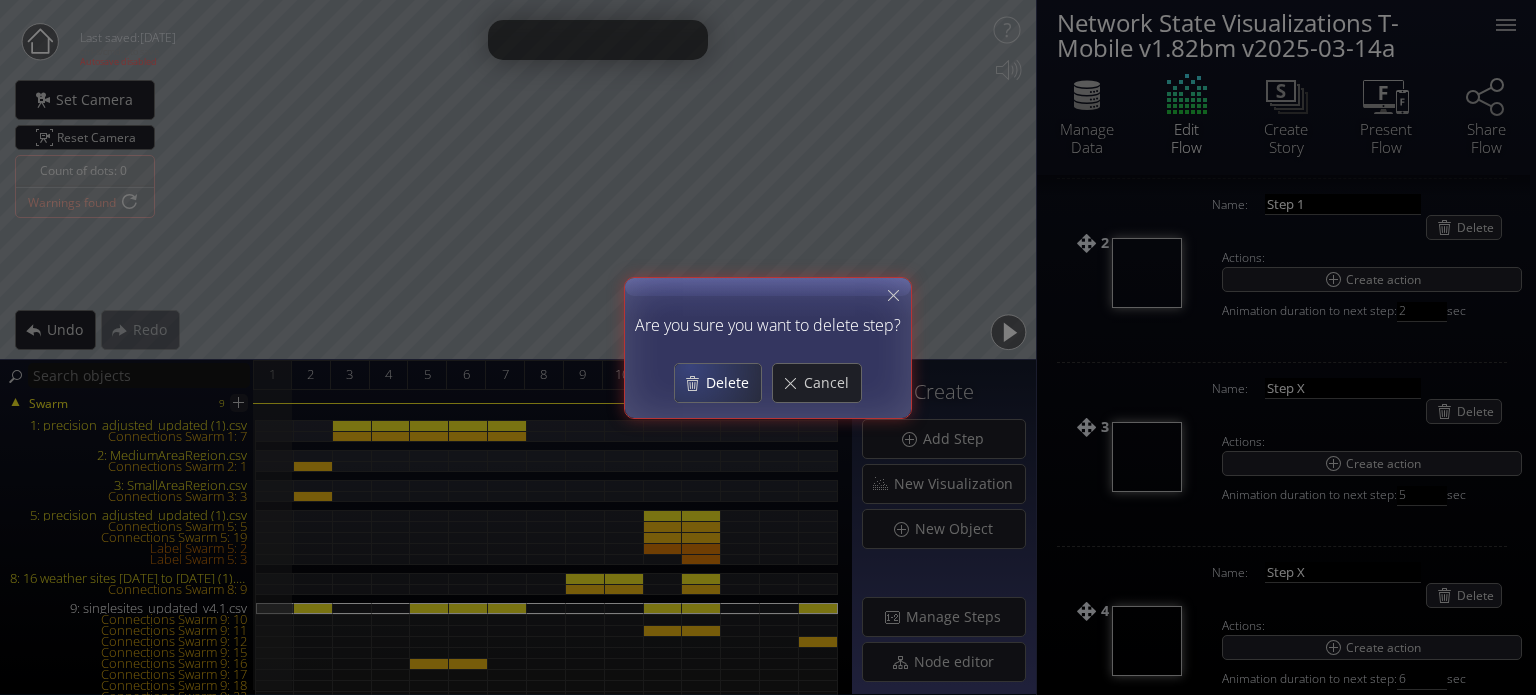 click on "Delete" at bounding box center (718, 383) 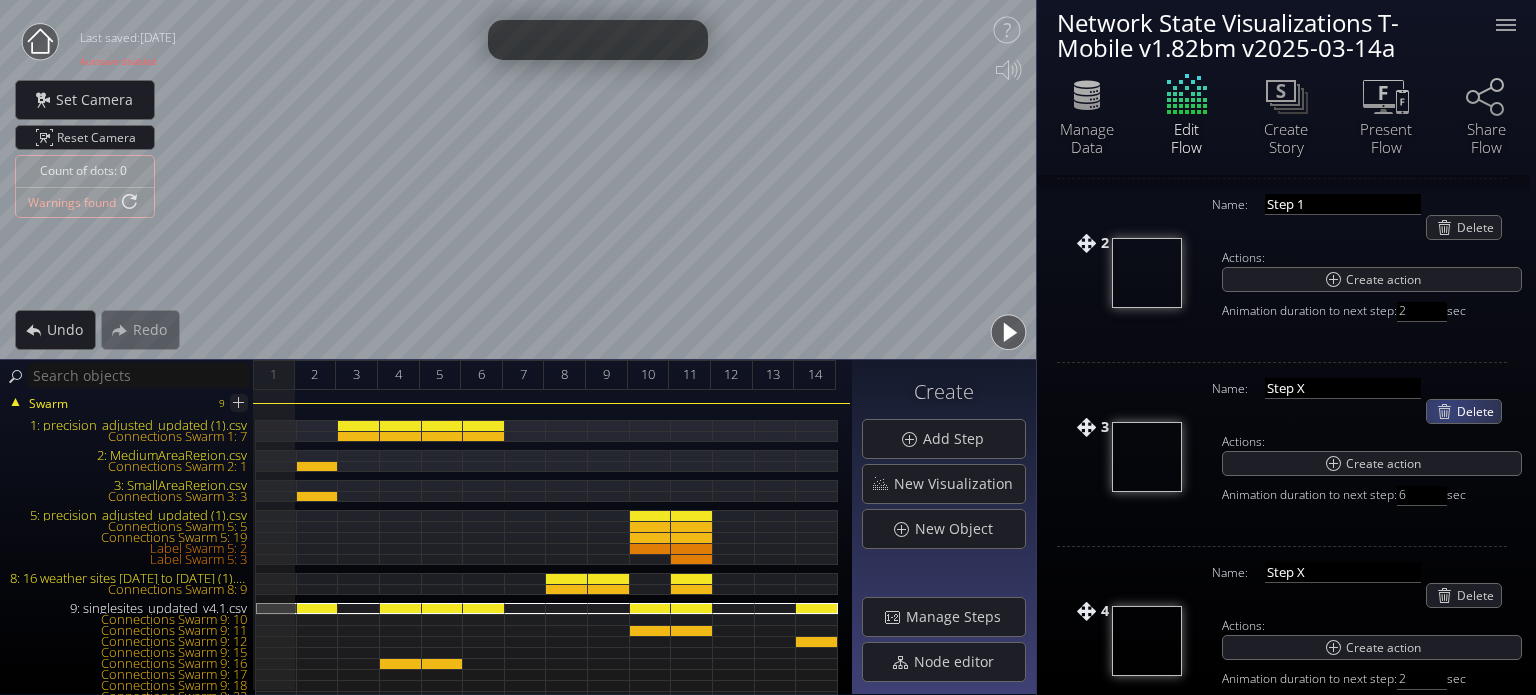 click on "Delete" at bounding box center (1464, 411) 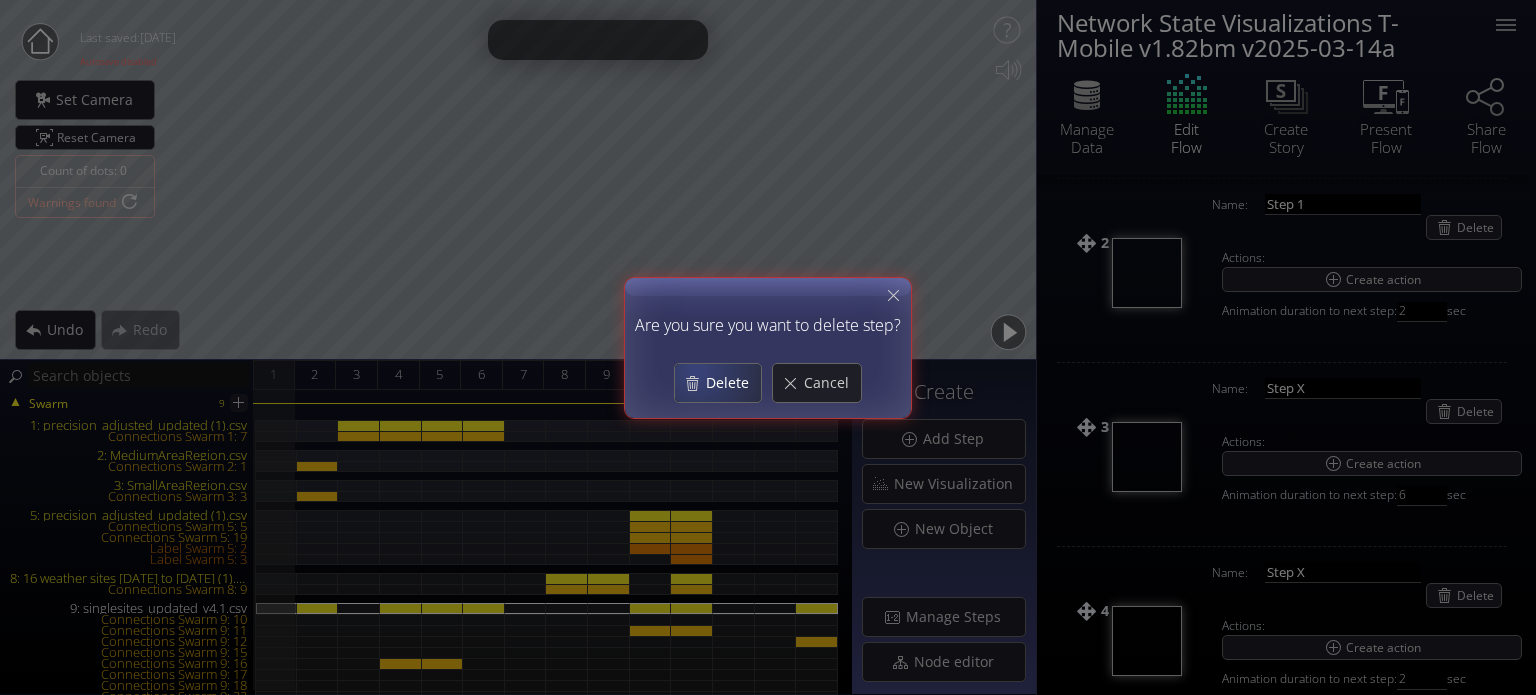 click on "Delete" at bounding box center (718, 383) 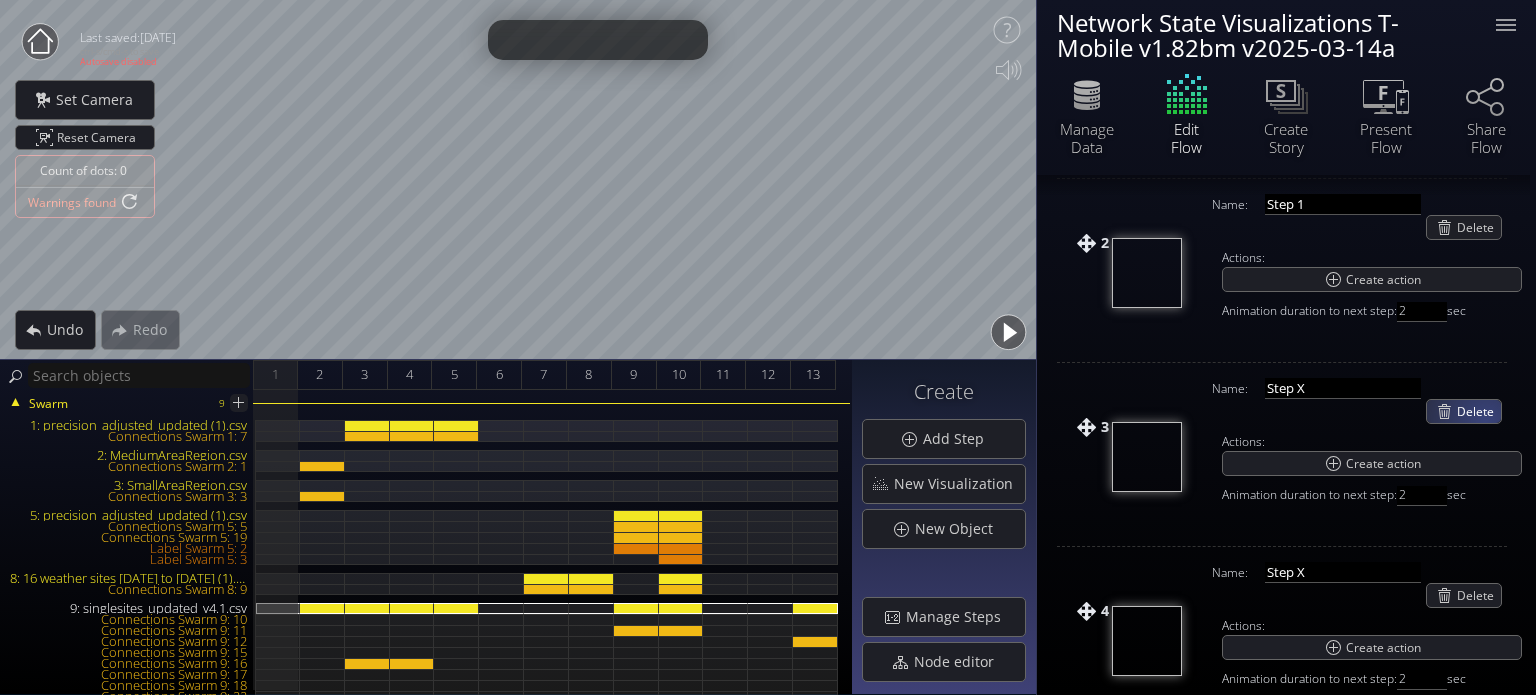 click on "Delete" at bounding box center [1479, 411] 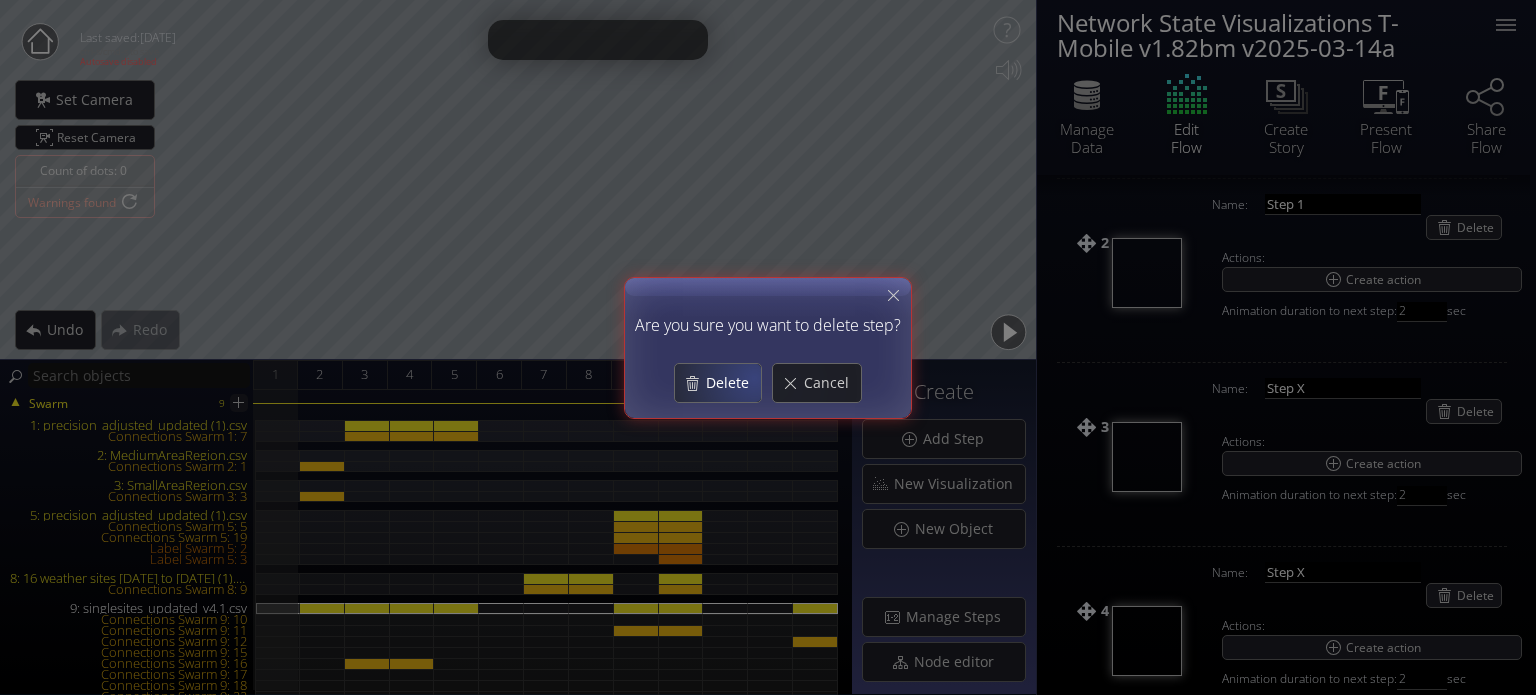 click on "Delete" at bounding box center [733, 383] 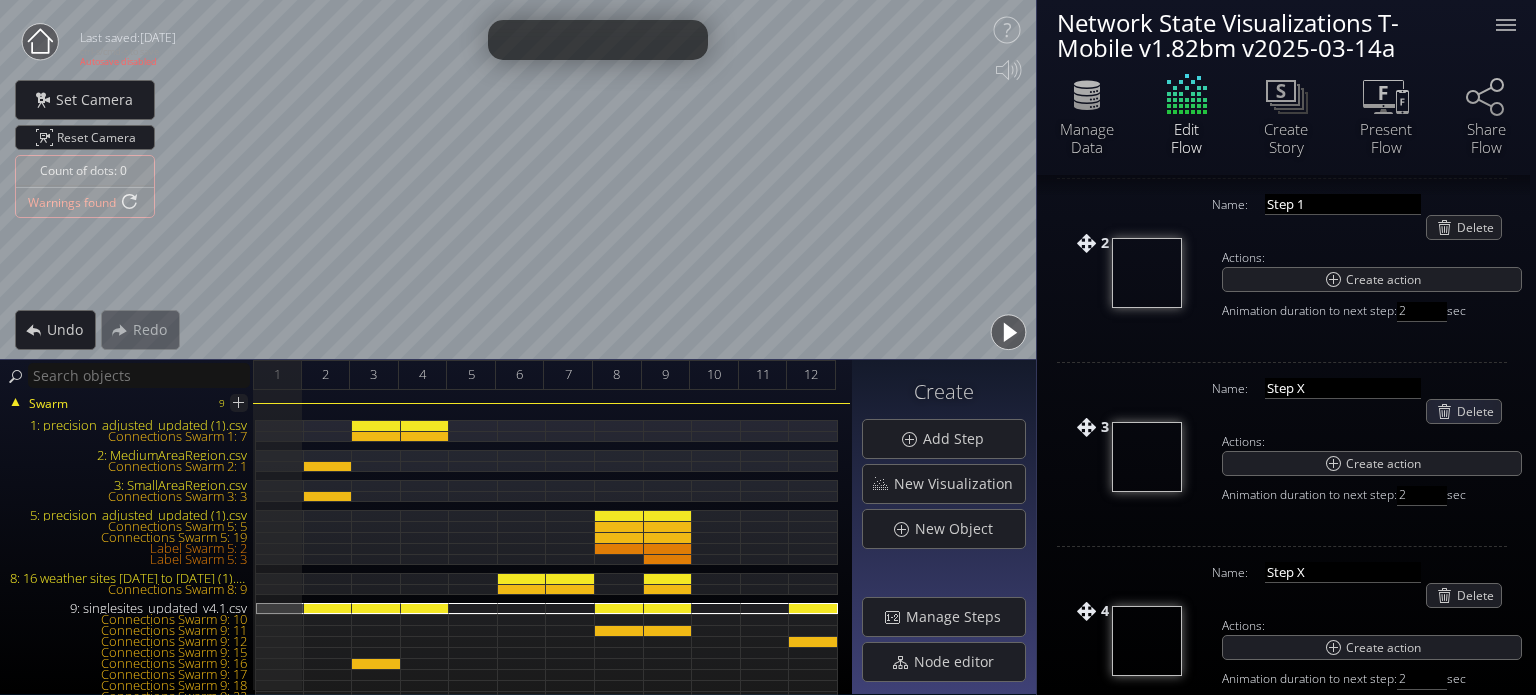 click on "Name:   Step X
Delete" at bounding box center (1352, 401) 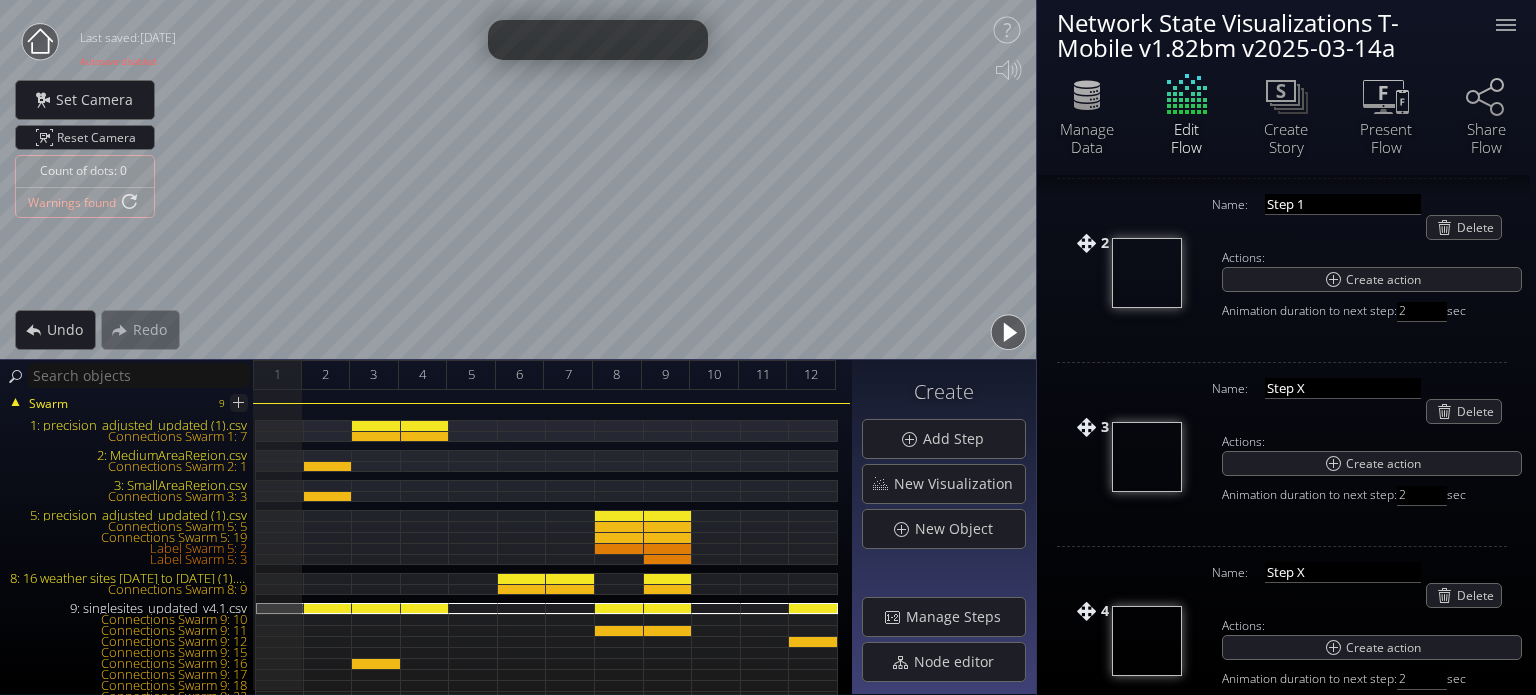 click on "Name:   Step X
Delete" at bounding box center (1352, 401) 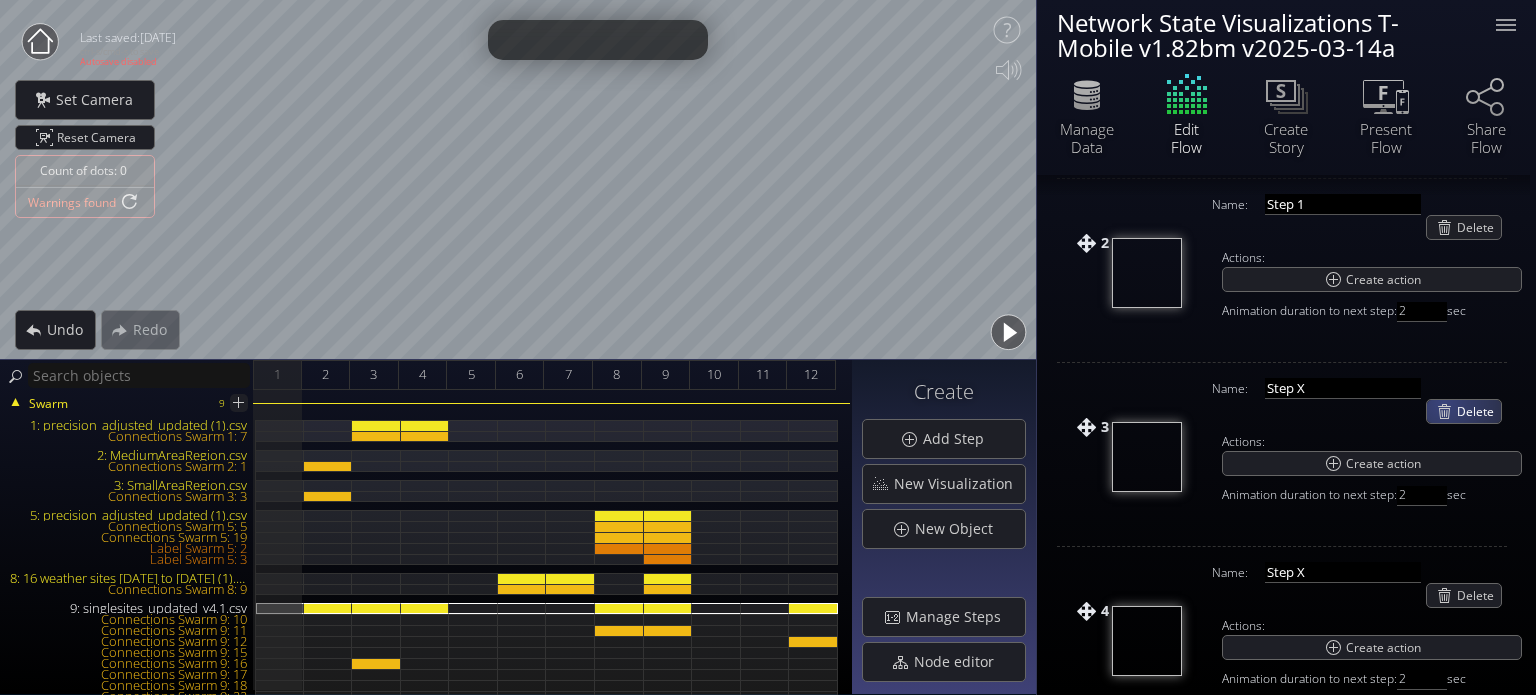 click on "Delete" at bounding box center [1464, 411] 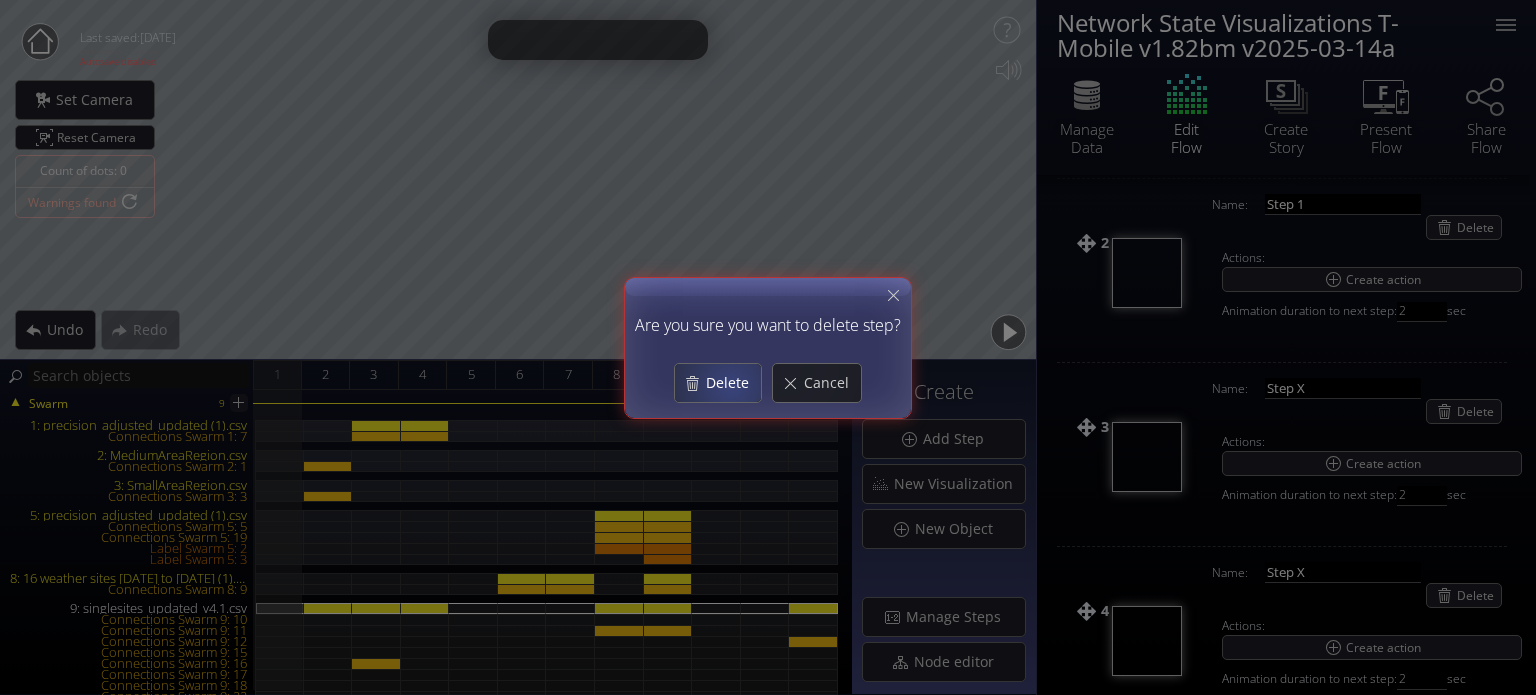 click on "Delete" at bounding box center (733, 383) 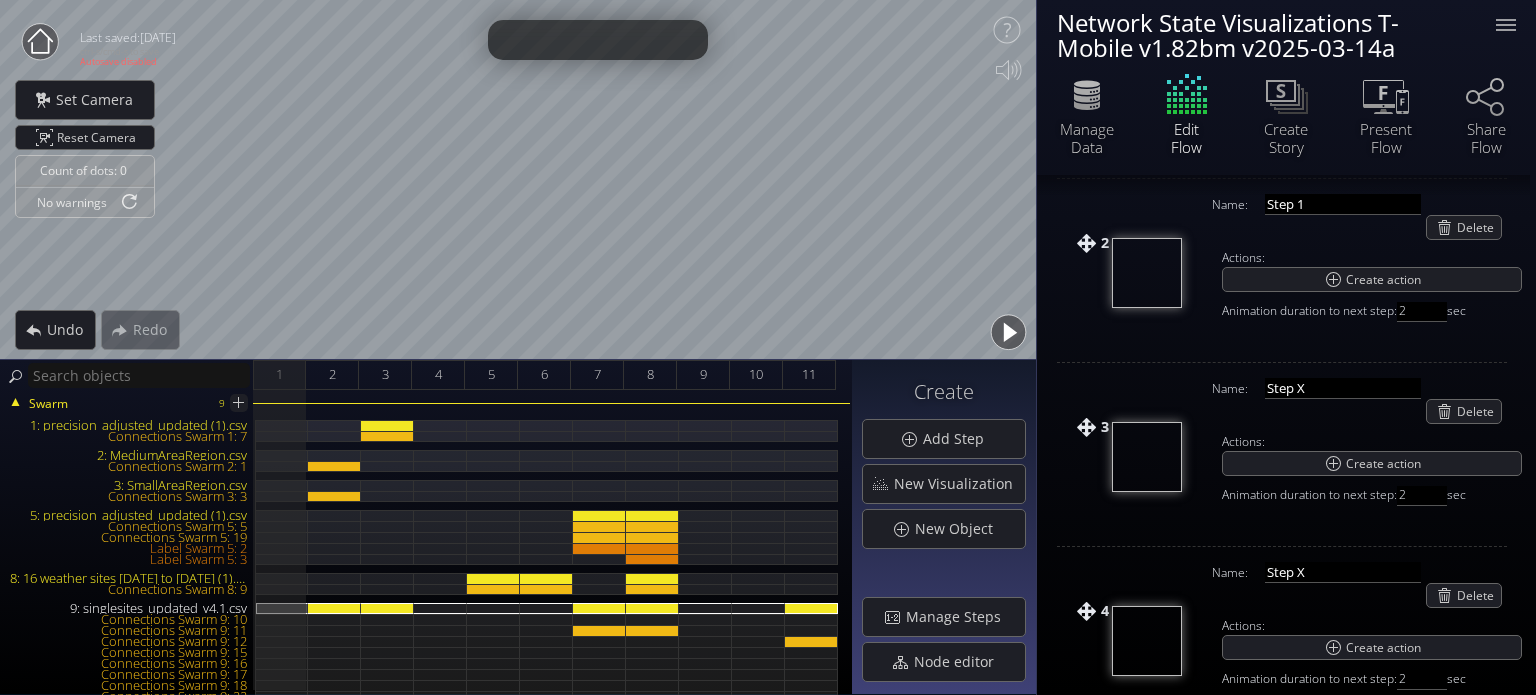 click on "Name:   Step X
Delete" at bounding box center (1352, 401) 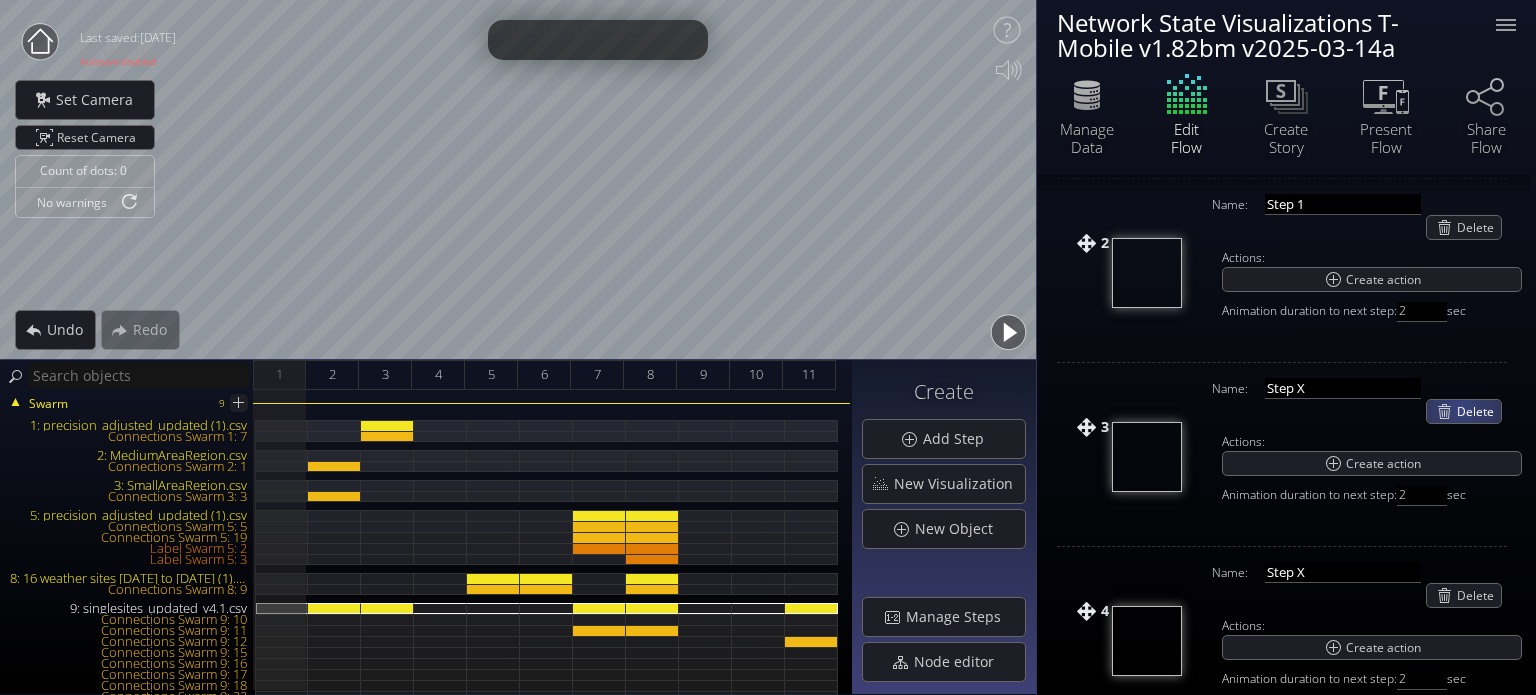 click on "Delete" at bounding box center [1479, 411] 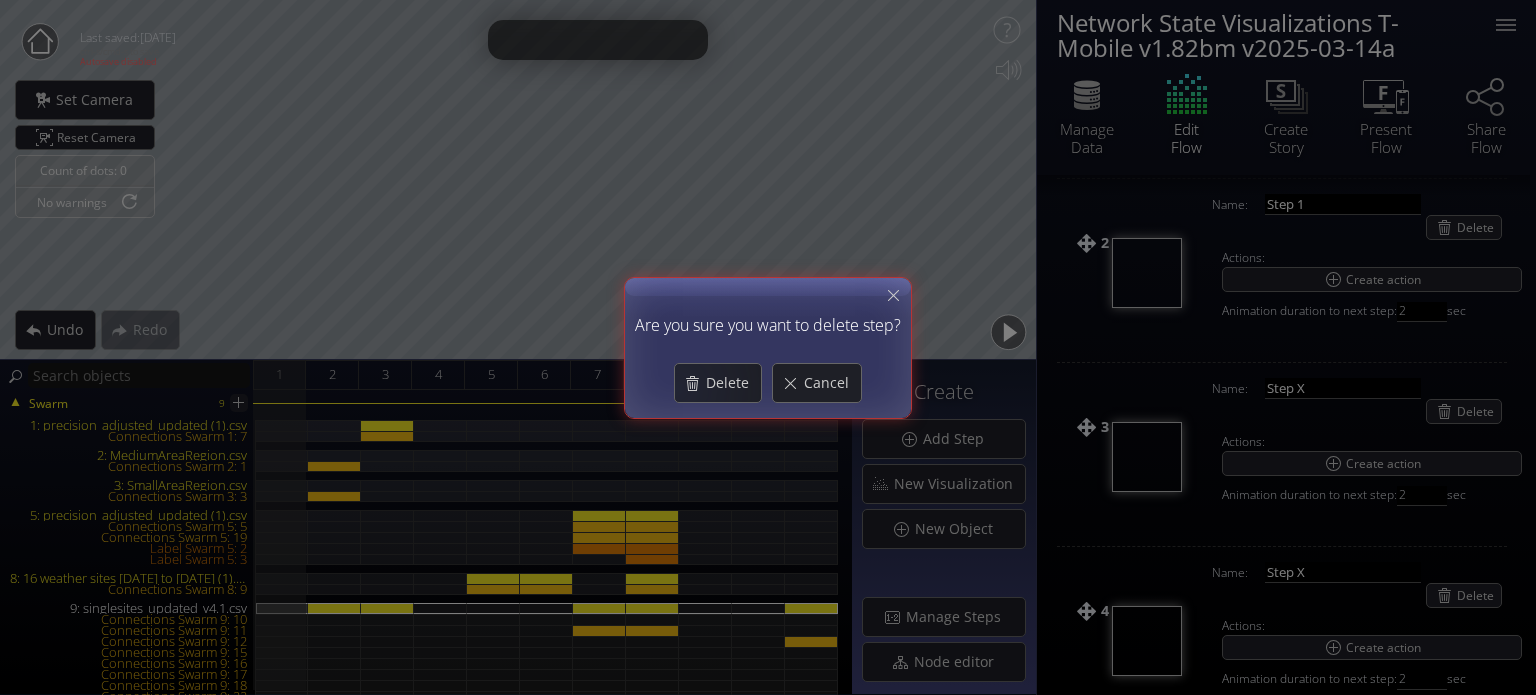 click on "Delete
Cancel" at bounding box center [768, 383] 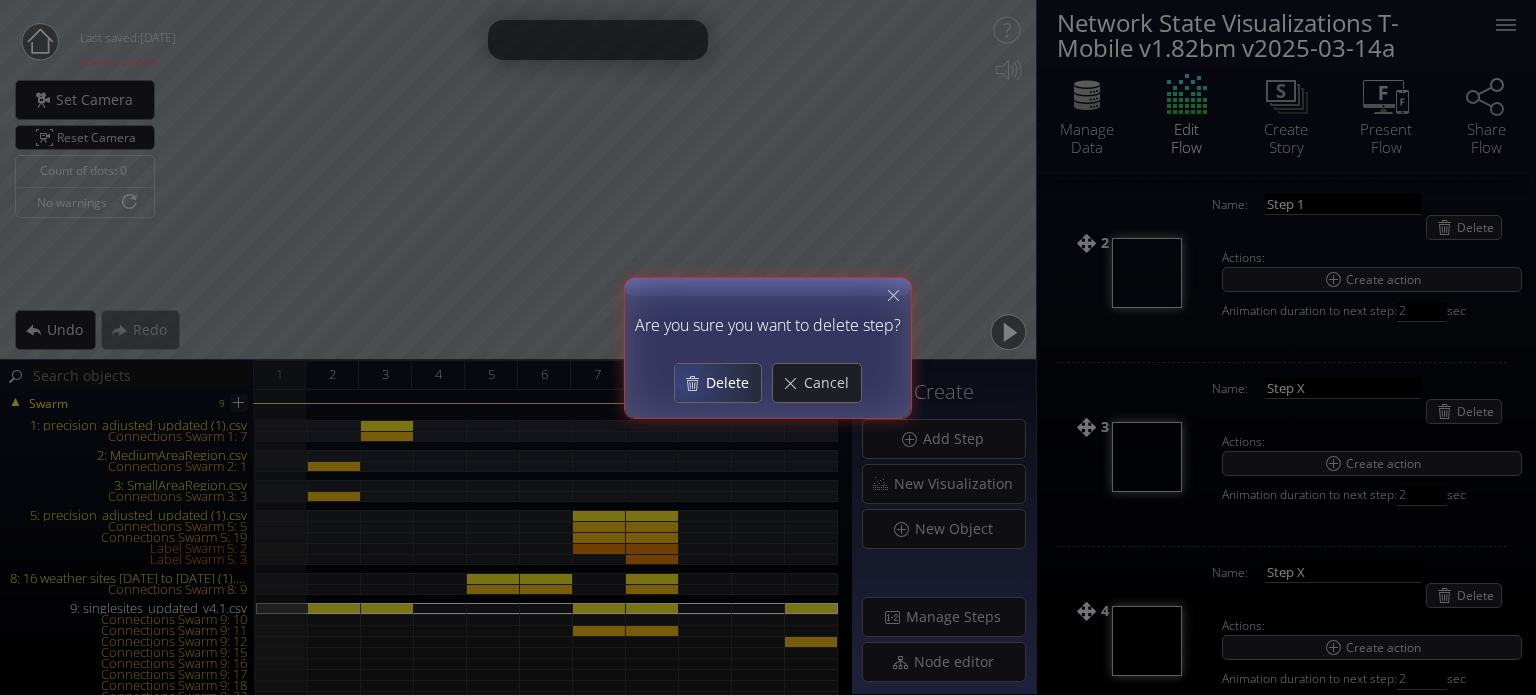 click on "Delete" at bounding box center [718, 383] 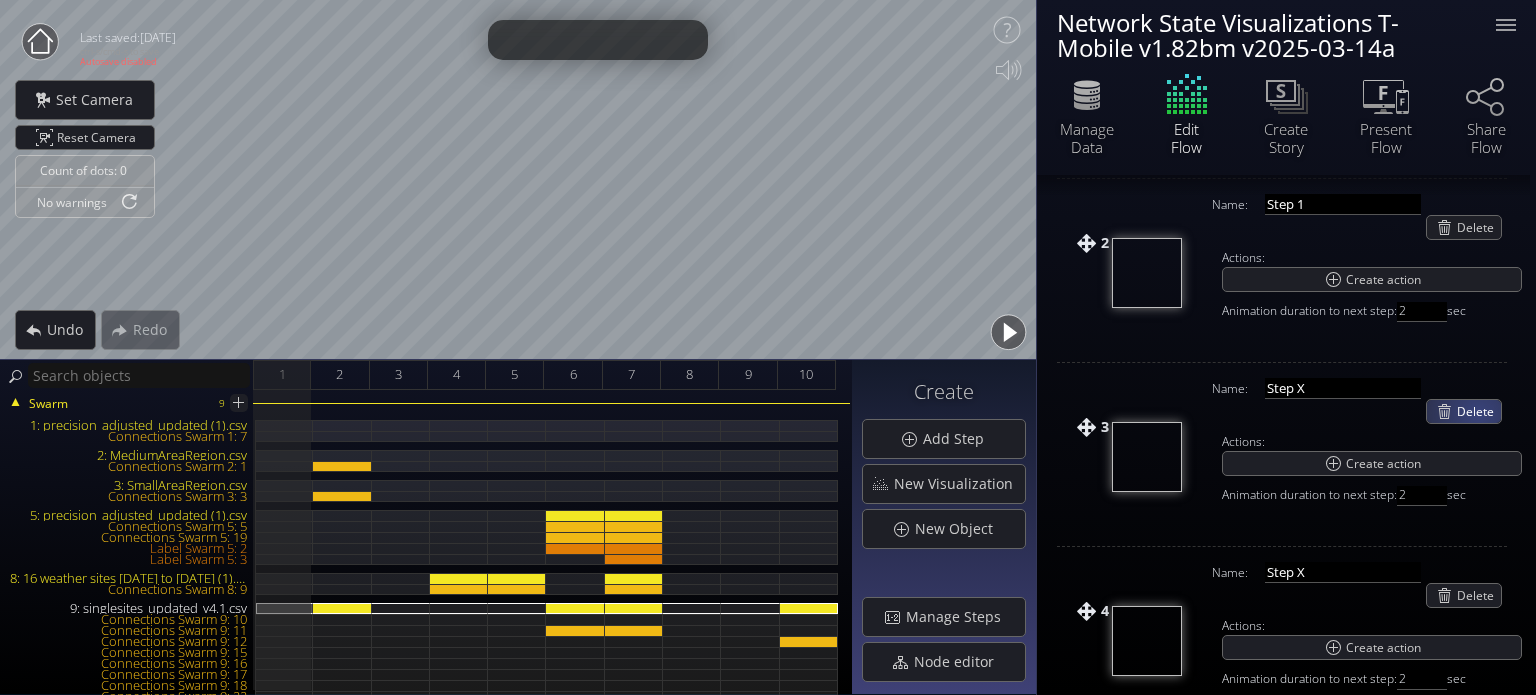 click on "Delete" at bounding box center [1479, 411] 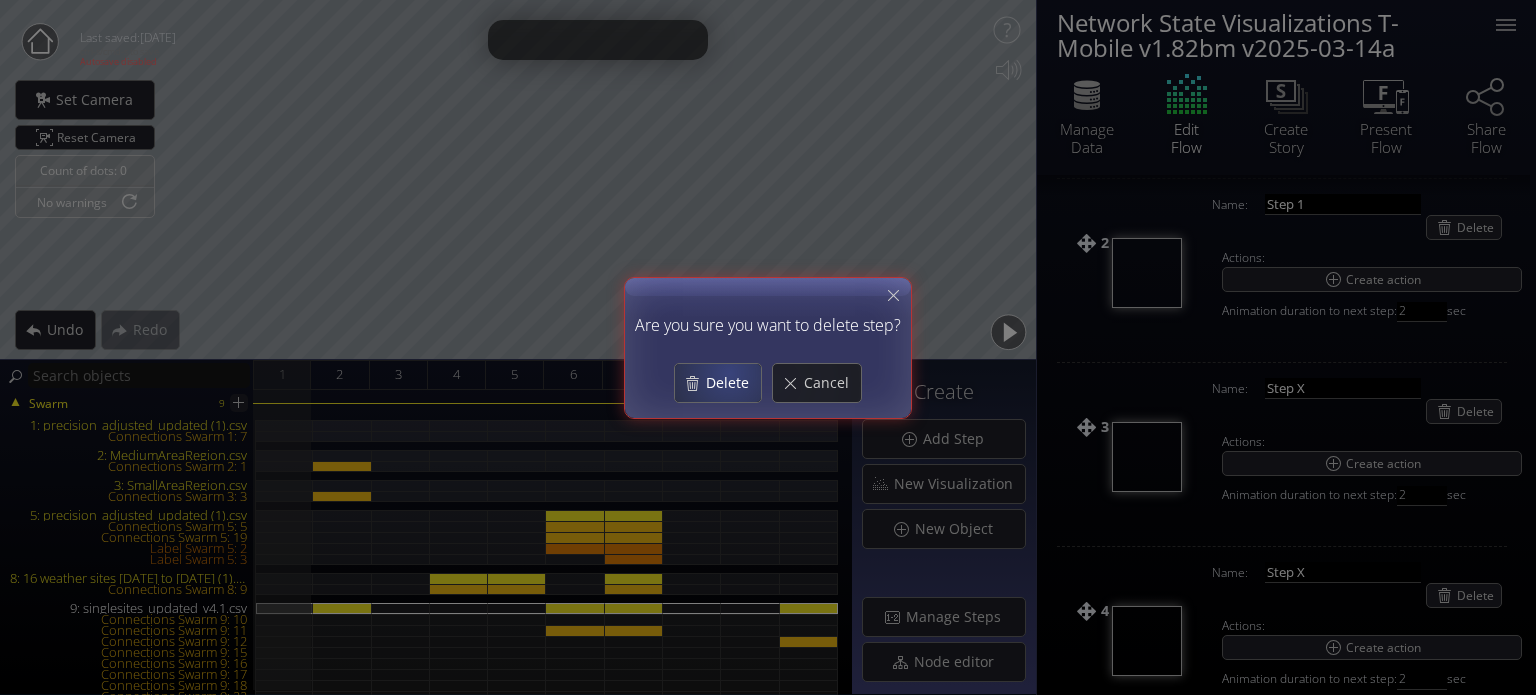 click on "Delete" at bounding box center [718, 383] 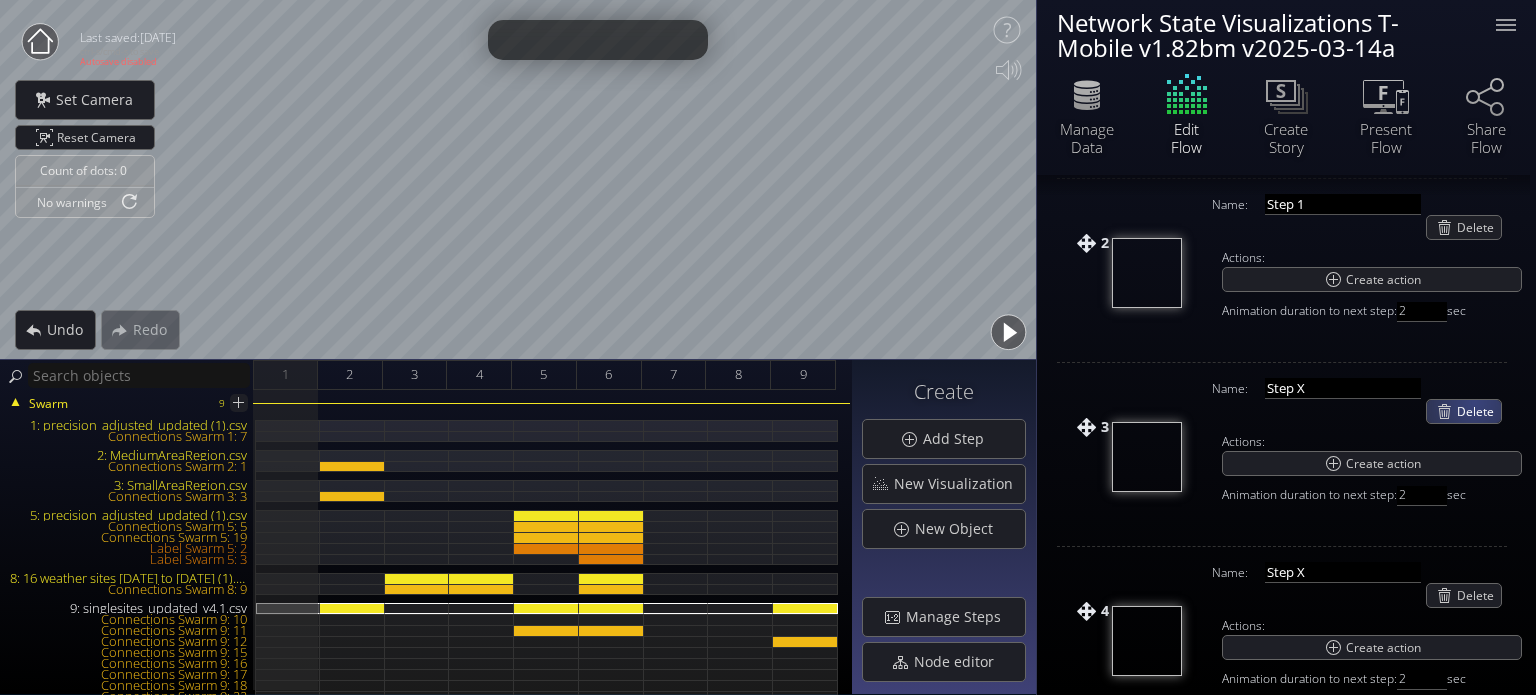 click on "Delete" at bounding box center [1479, 411] 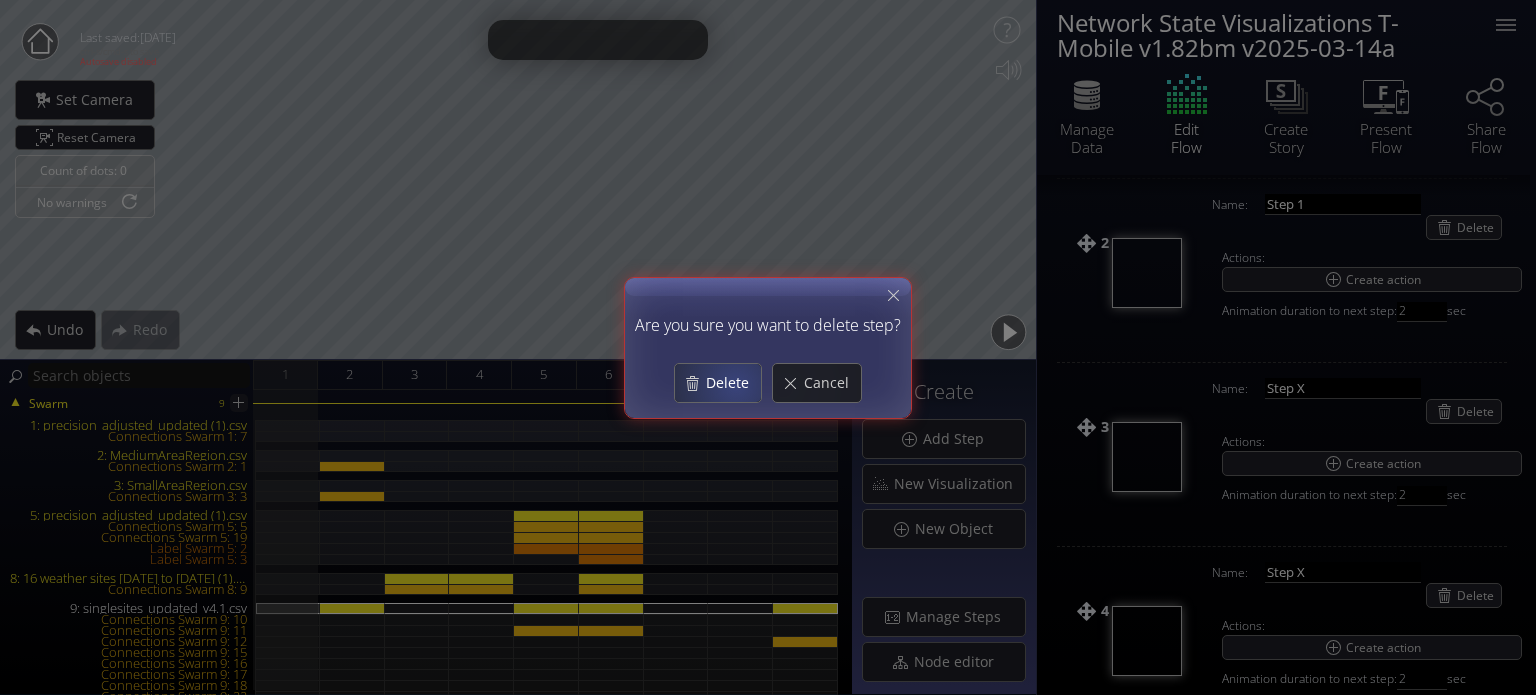 click on "Delete" at bounding box center [733, 383] 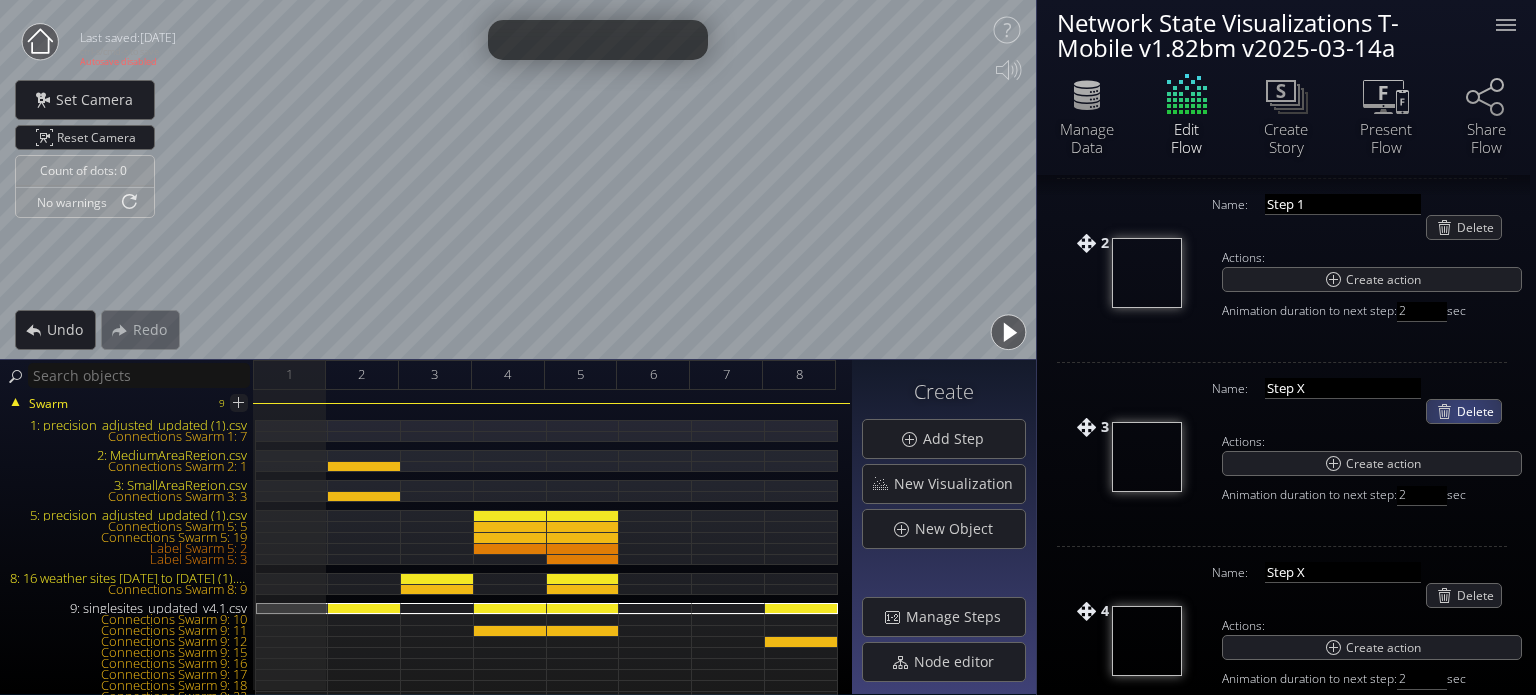click on "Delete" at bounding box center [1479, 411] 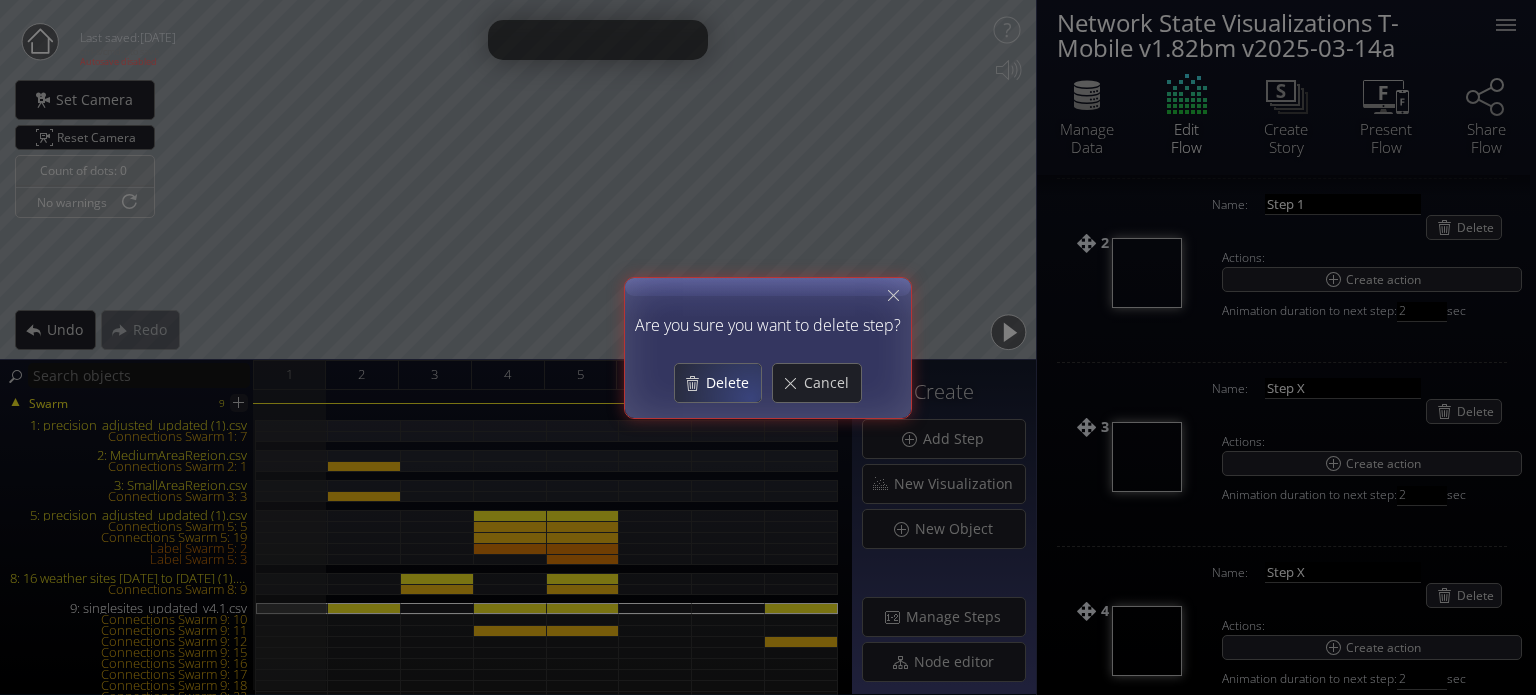 click on "Delete" at bounding box center [718, 383] 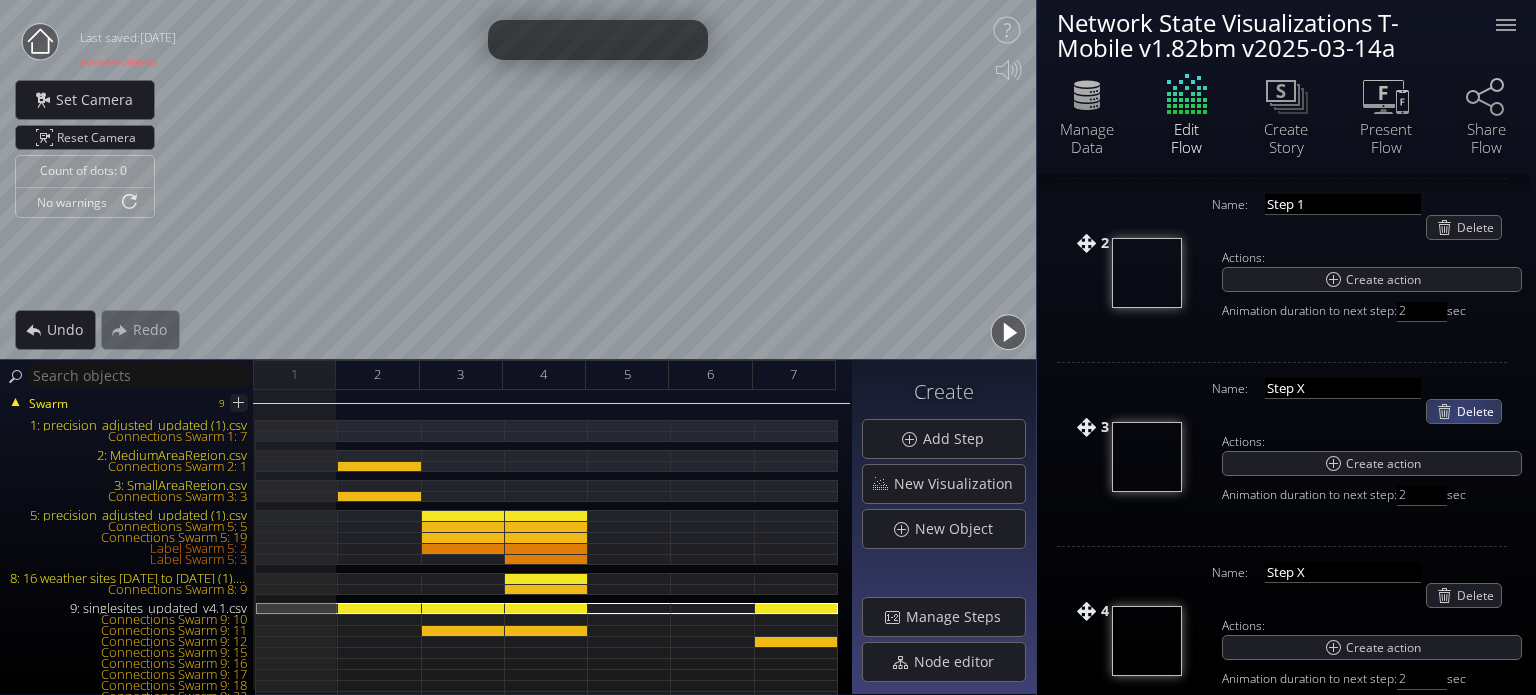 click on "Delete" at bounding box center [1479, 411] 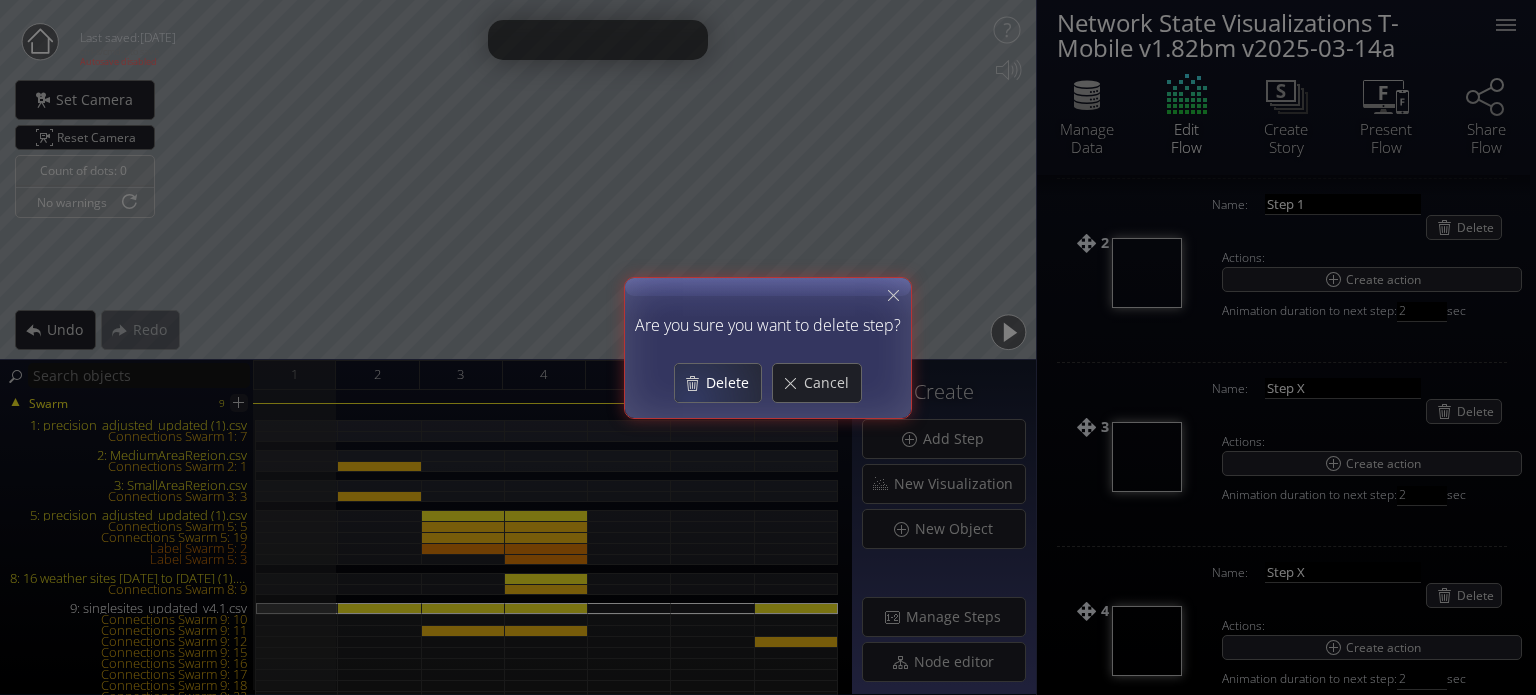 click on "Delete" at bounding box center (718, 383) 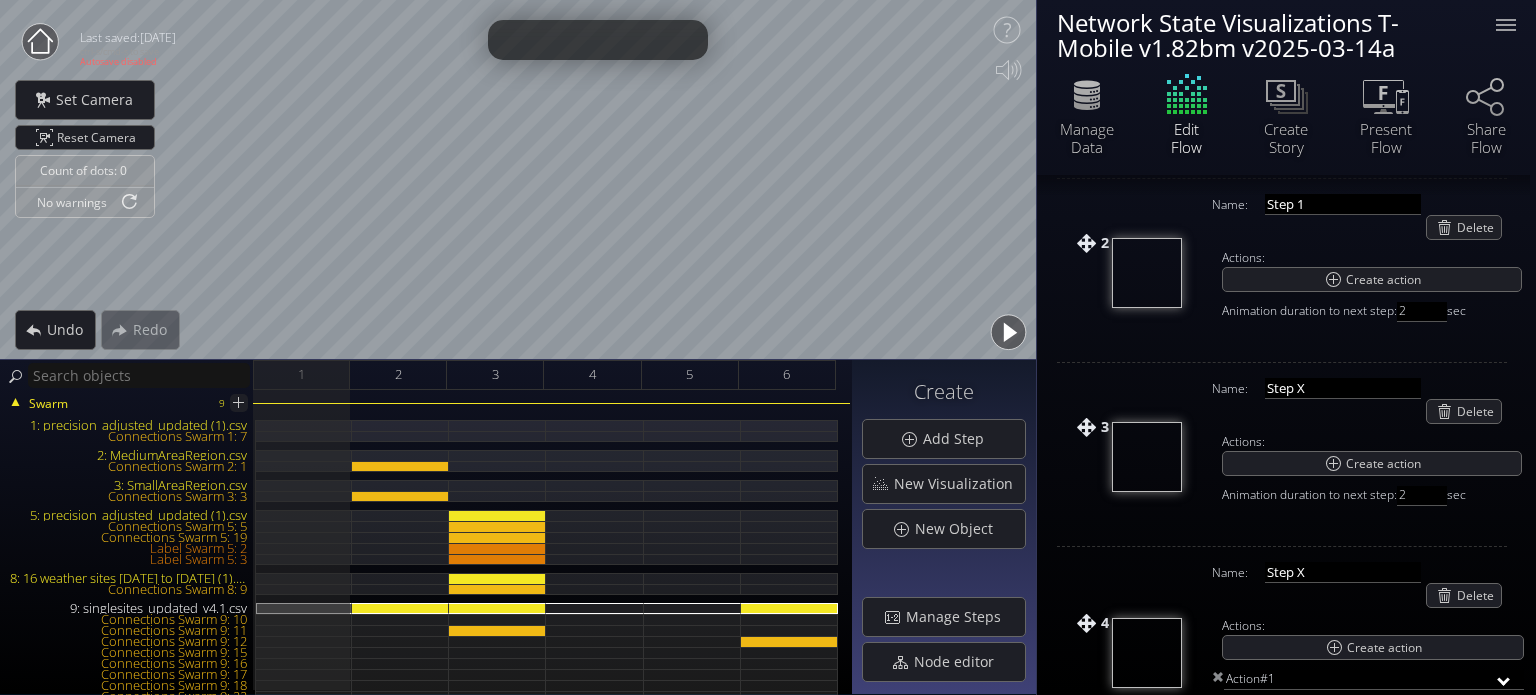 click on "Name:   Step X
Delete" at bounding box center [1352, 401] 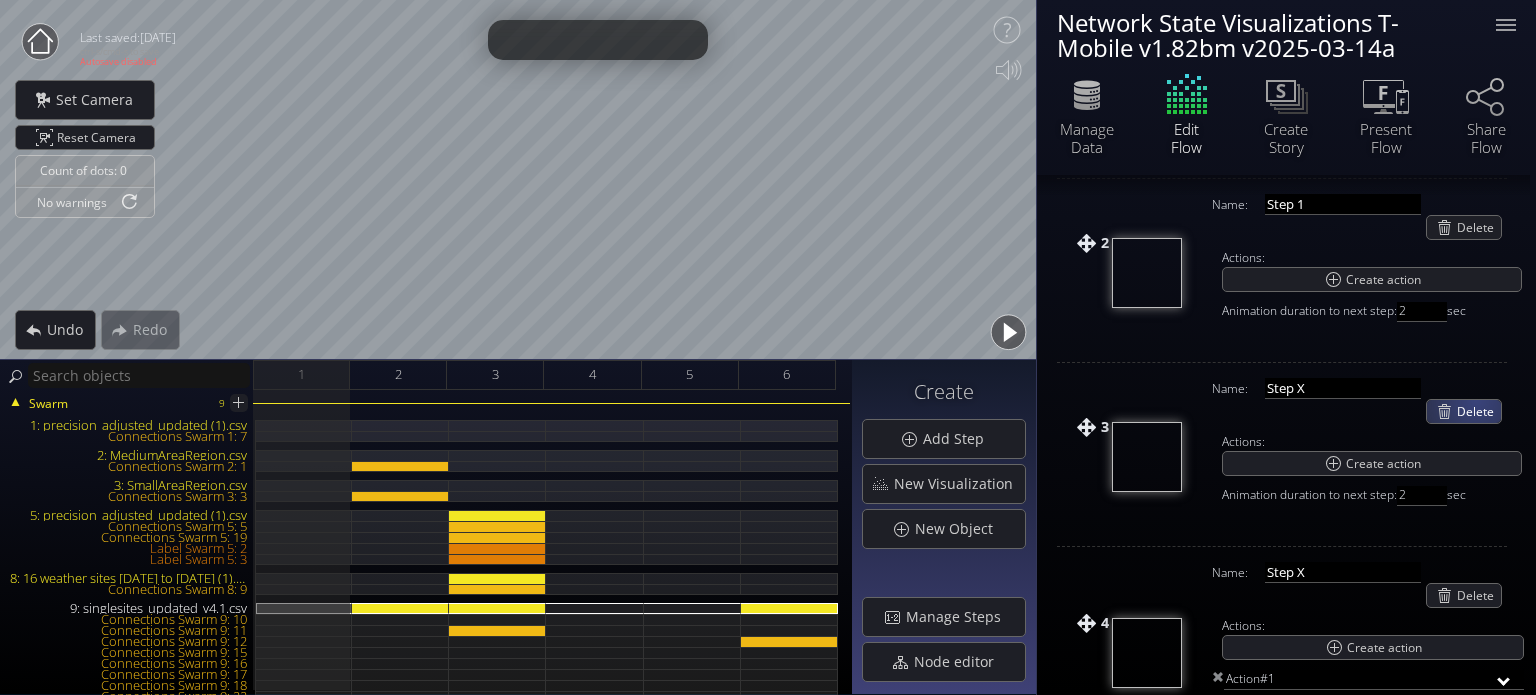 click on "Delete" at bounding box center [1479, 411] 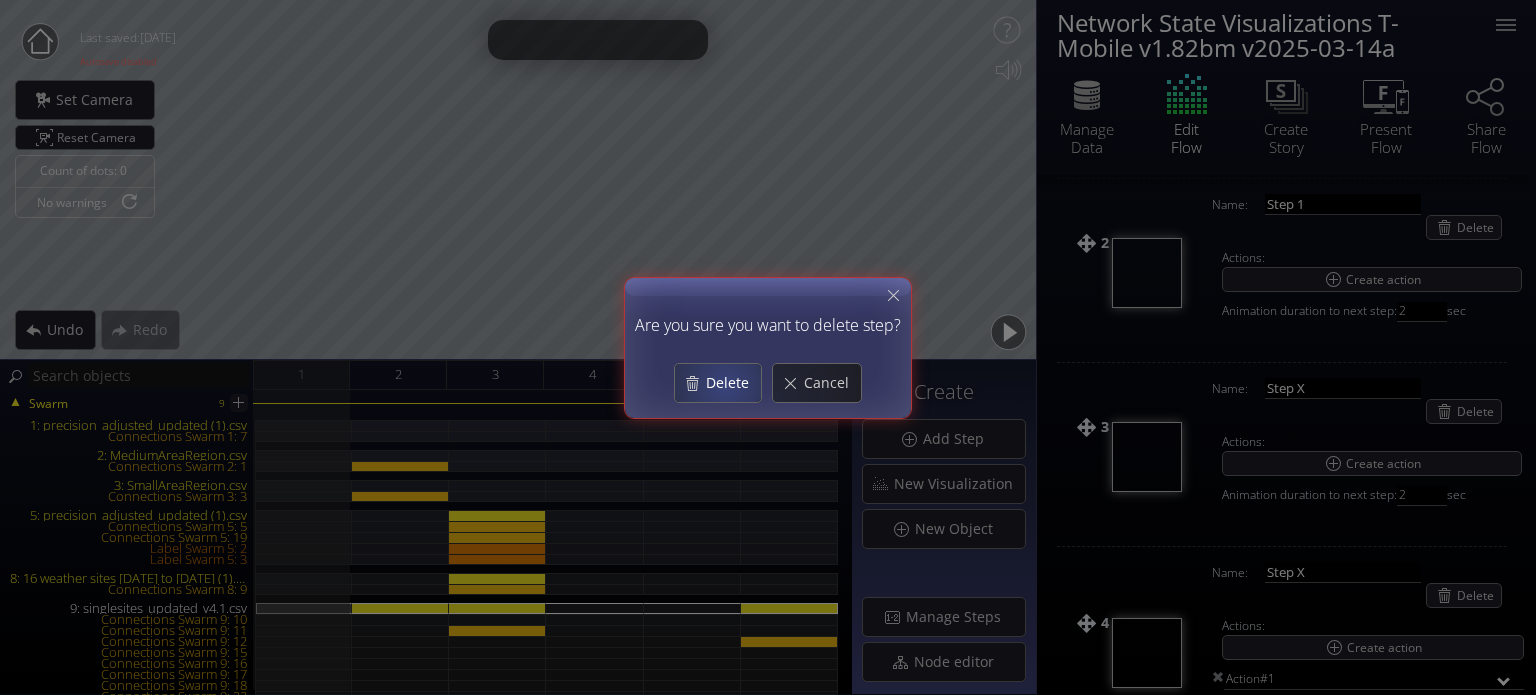 click on "Delete" at bounding box center [733, 383] 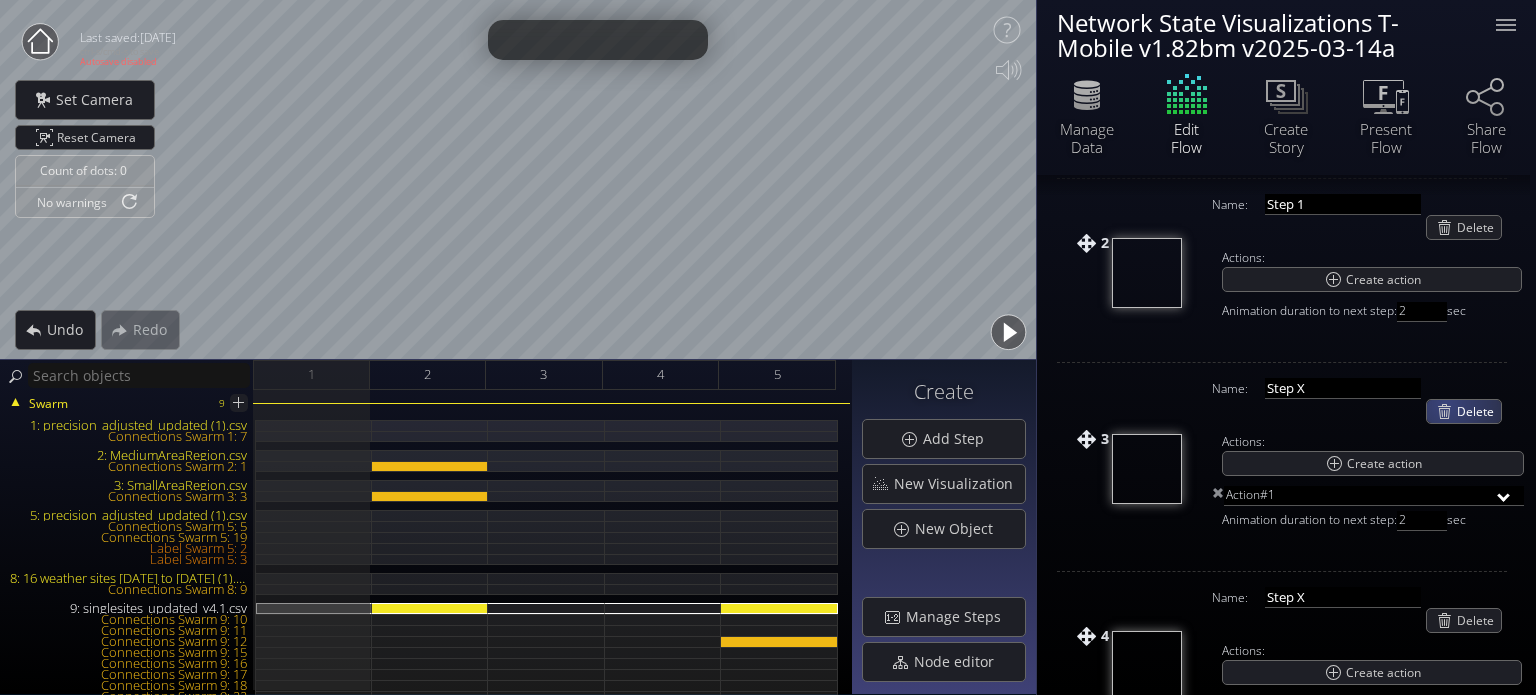 click on "Delete" at bounding box center (1464, 411) 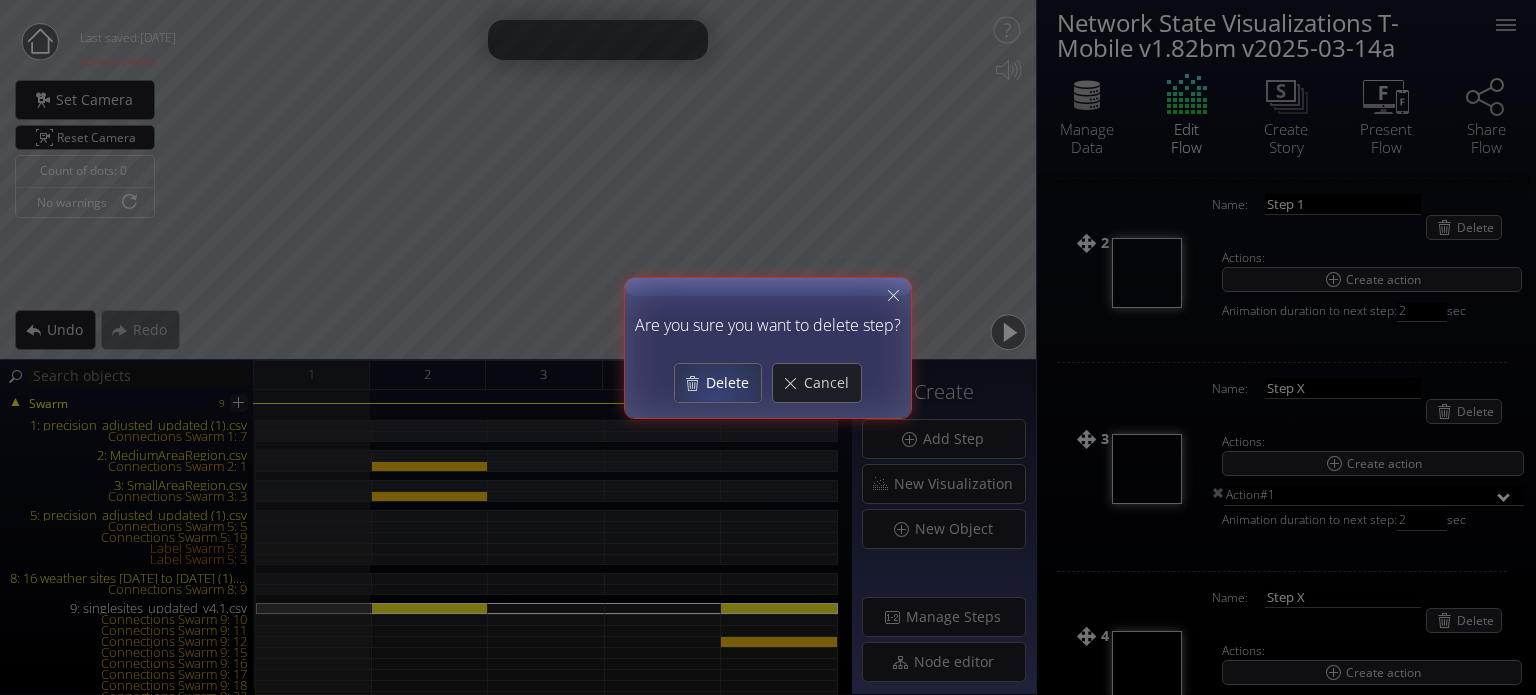 click on "Delete" at bounding box center [733, 383] 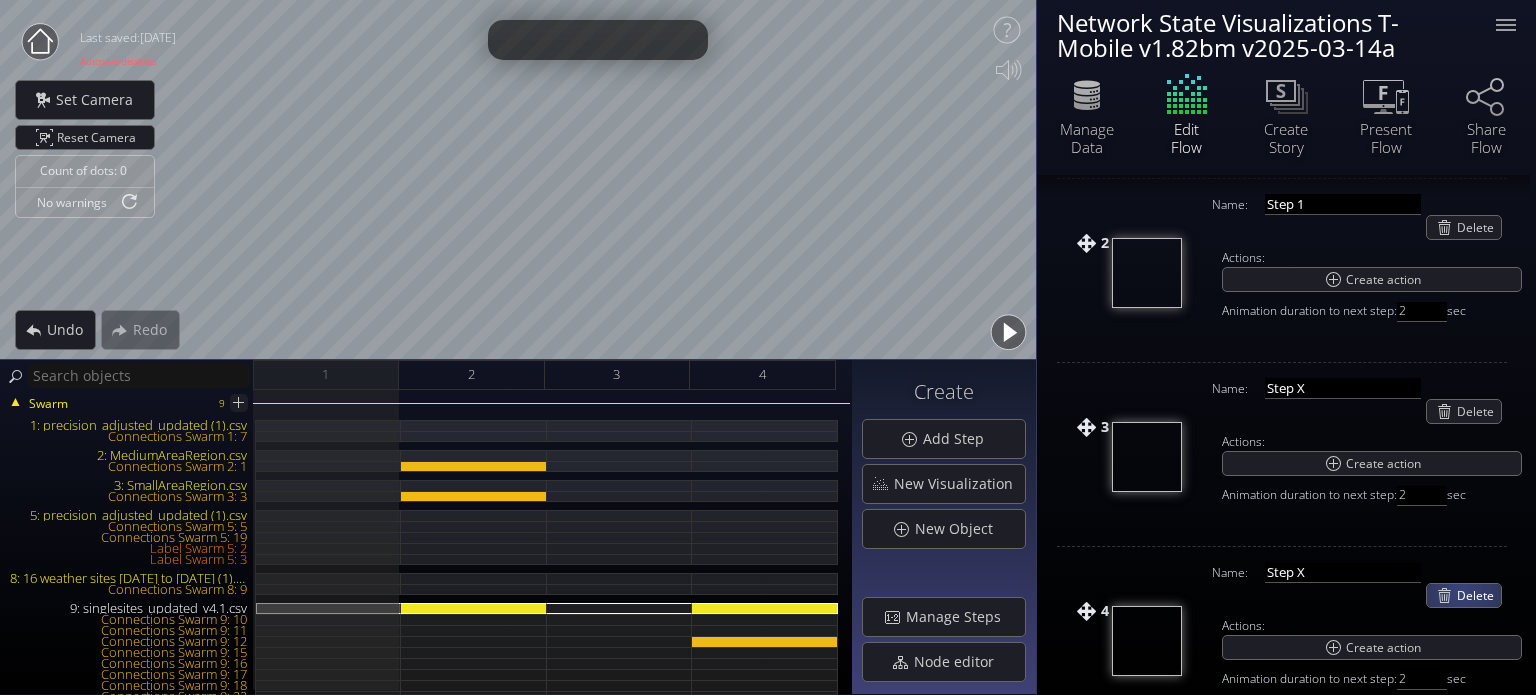 click on "Delete" at bounding box center [1479, 595] 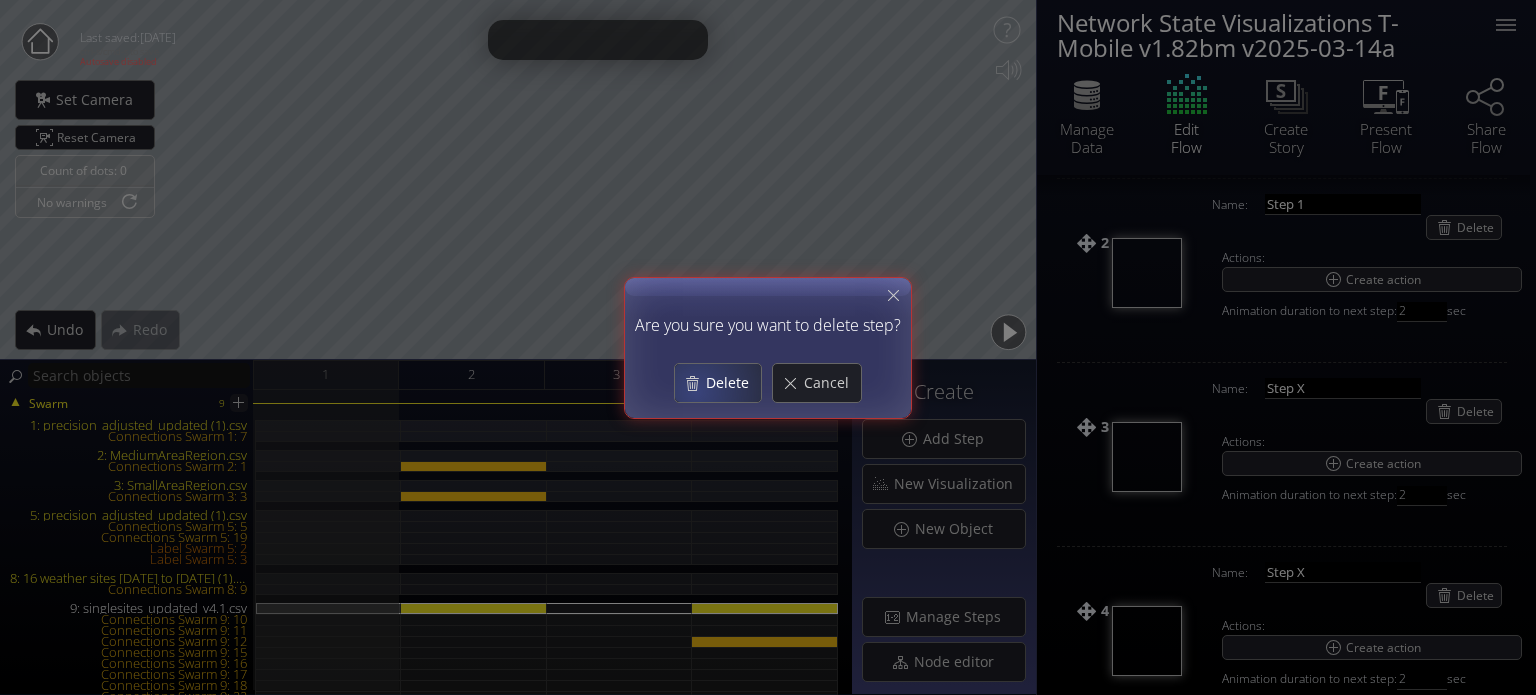 click on "Delete" at bounding box center (718, 383) 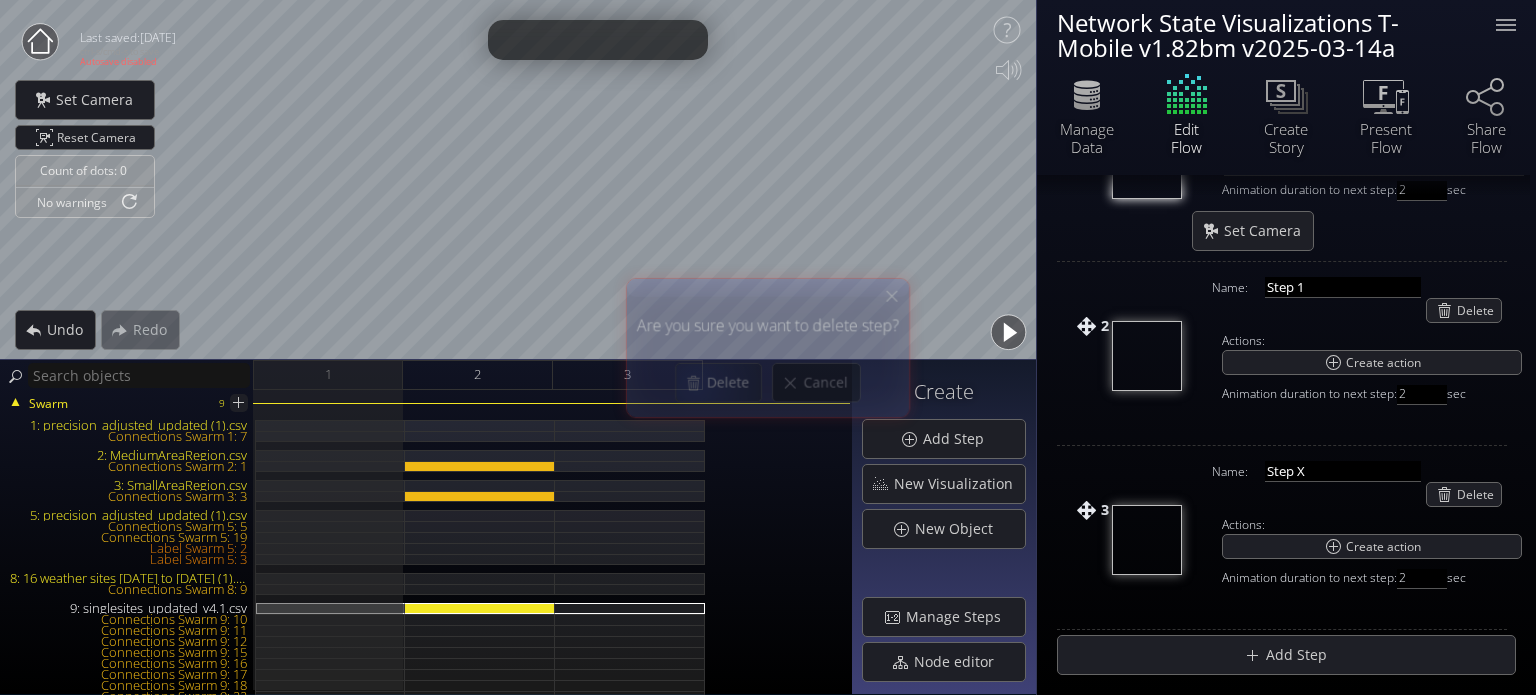 scroll, scrollTop: 317, scrollLeft: 0, axis: vertical 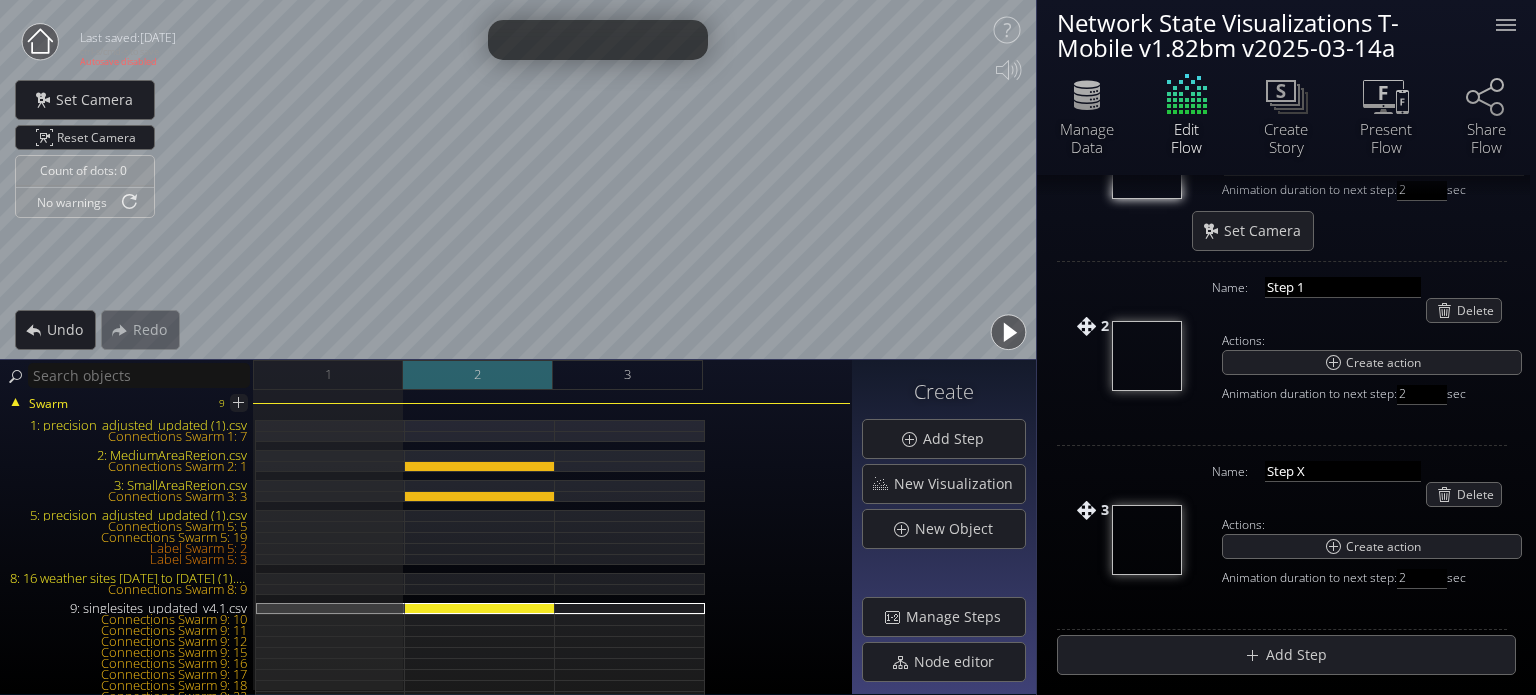 click on "2" at bounding box center [478, 375] 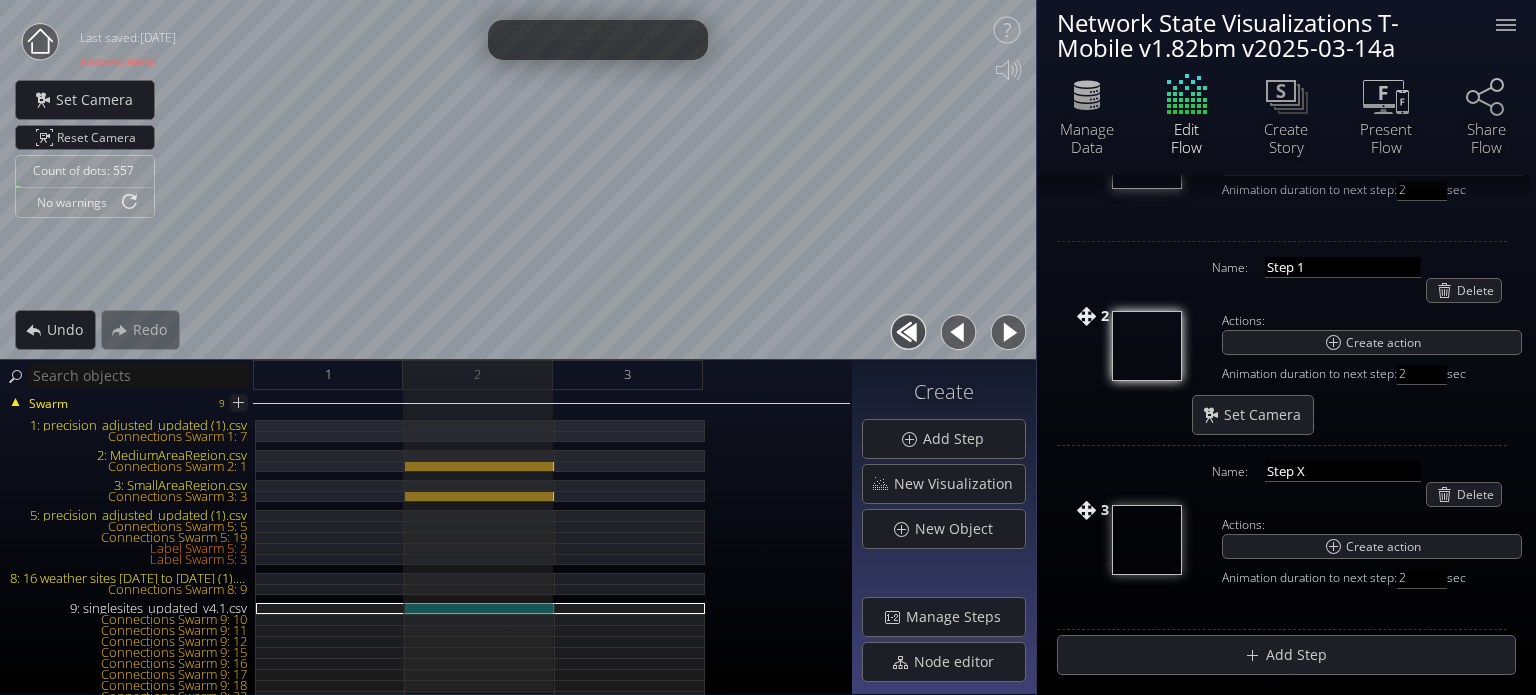click on "1   2   3" at bounding box center [552, 375] 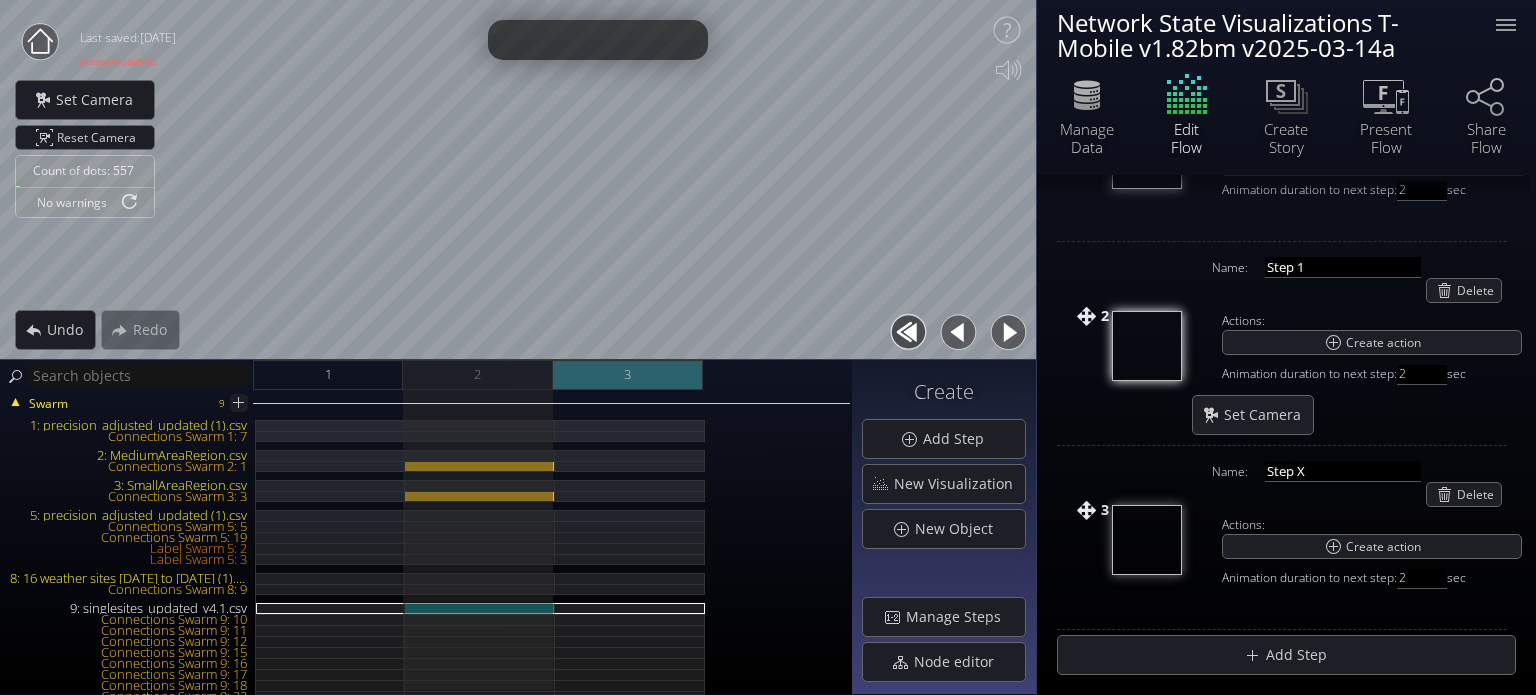 click on "3" at bounding box center [628, 375] 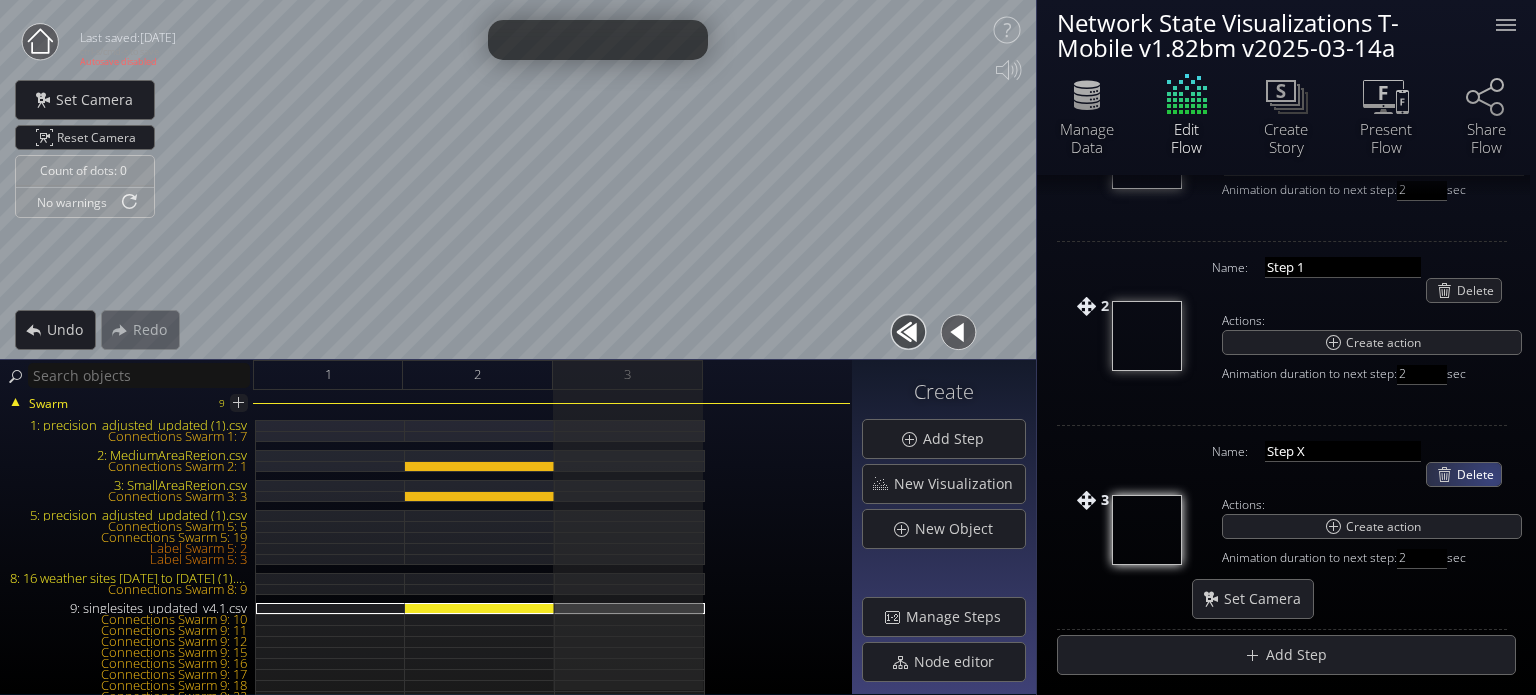 click on "Delete" at bounding box center (1479, 474) 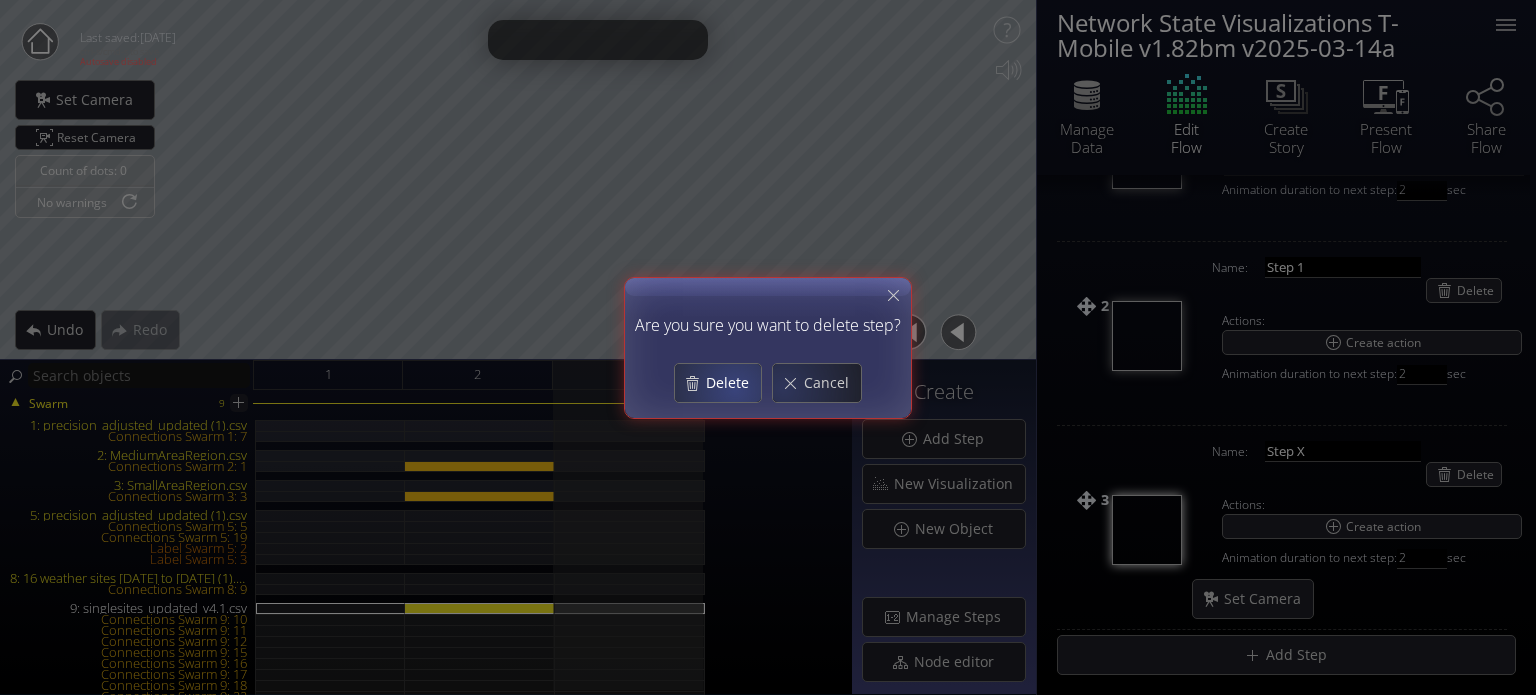 click on "Delete" at bounding box center (718, 383) 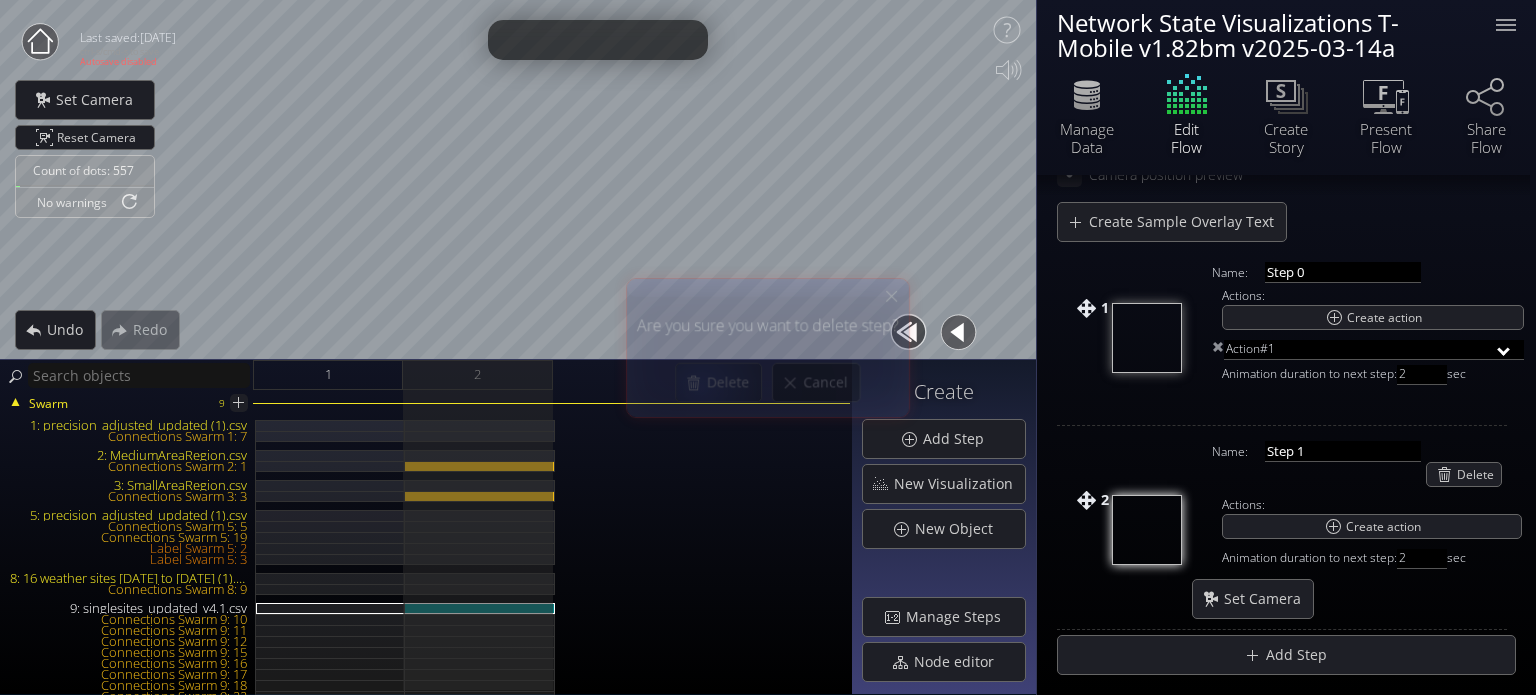scroll, scrollTop: 133, scrollLeft: 0, axis: vertical 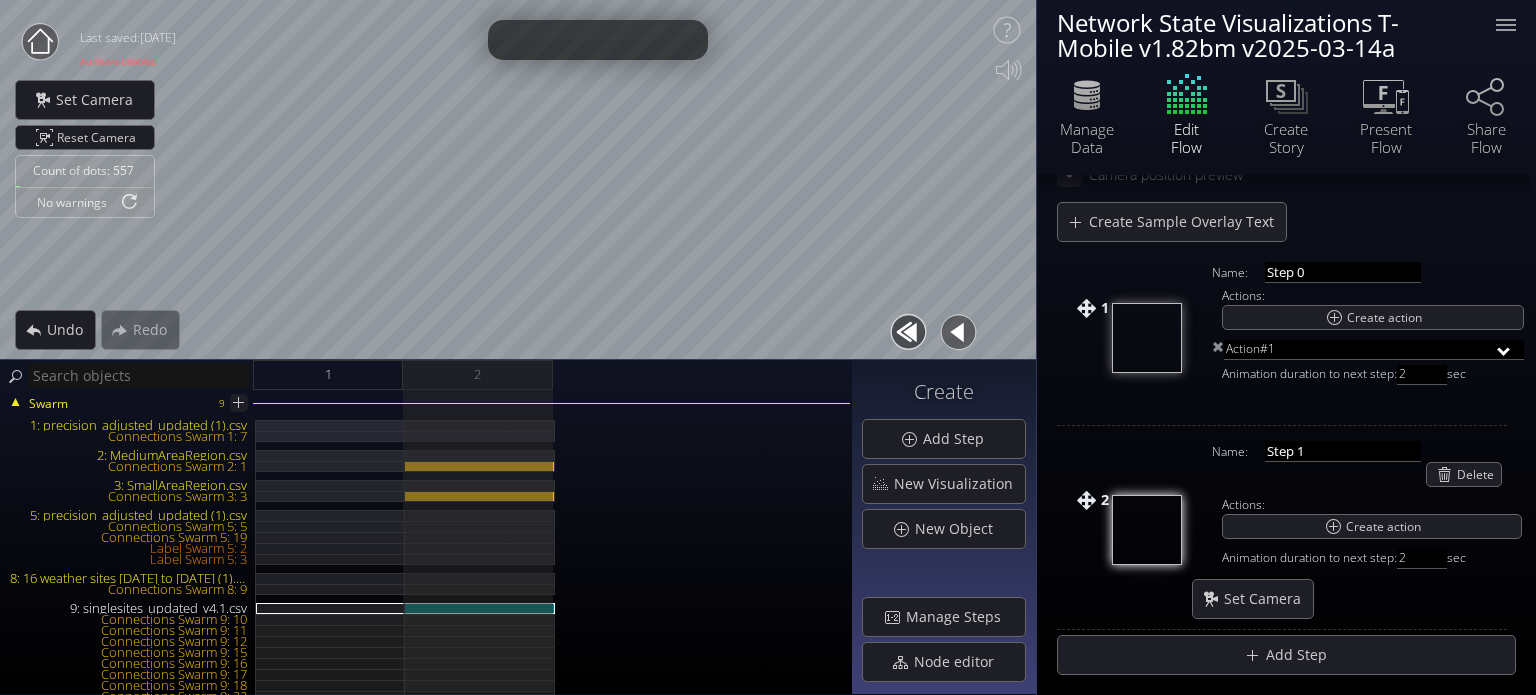 type 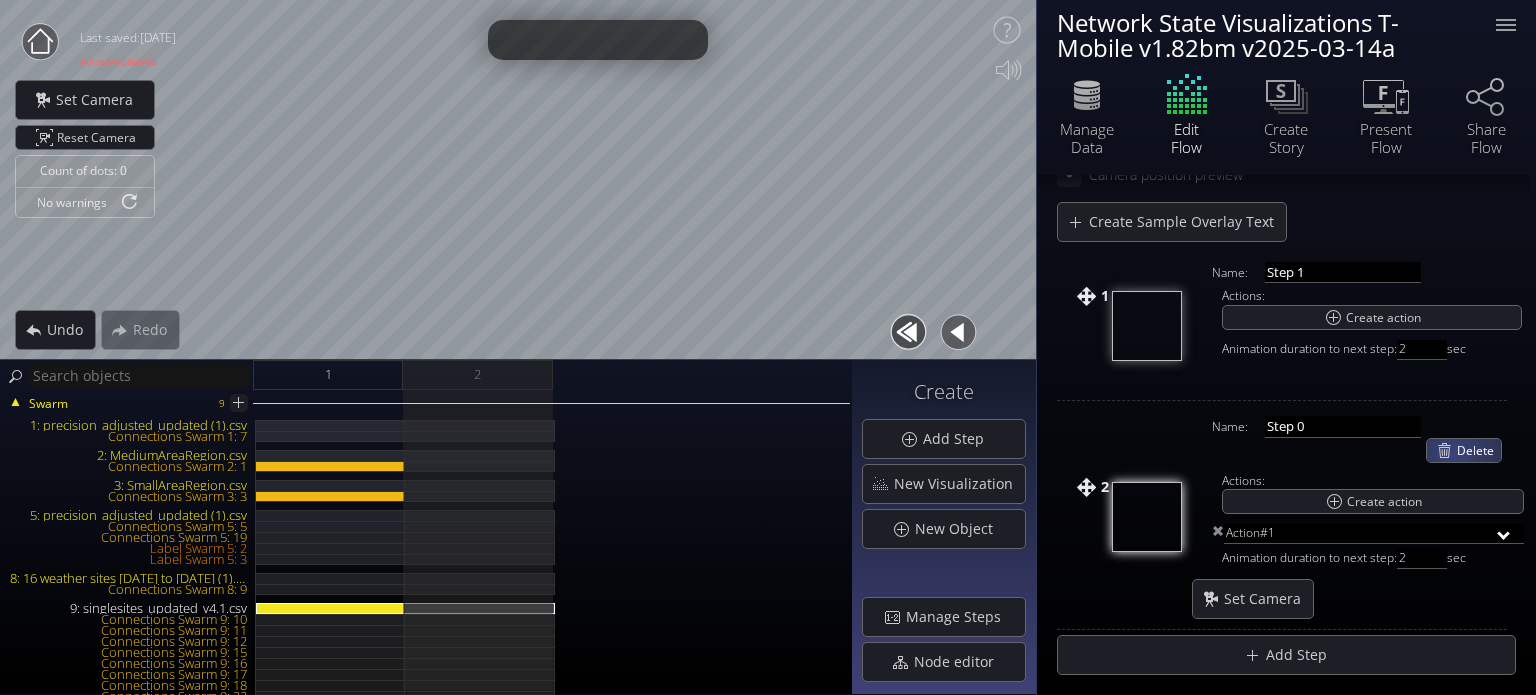 click on "Delete" at bounding box center (1479, 450) 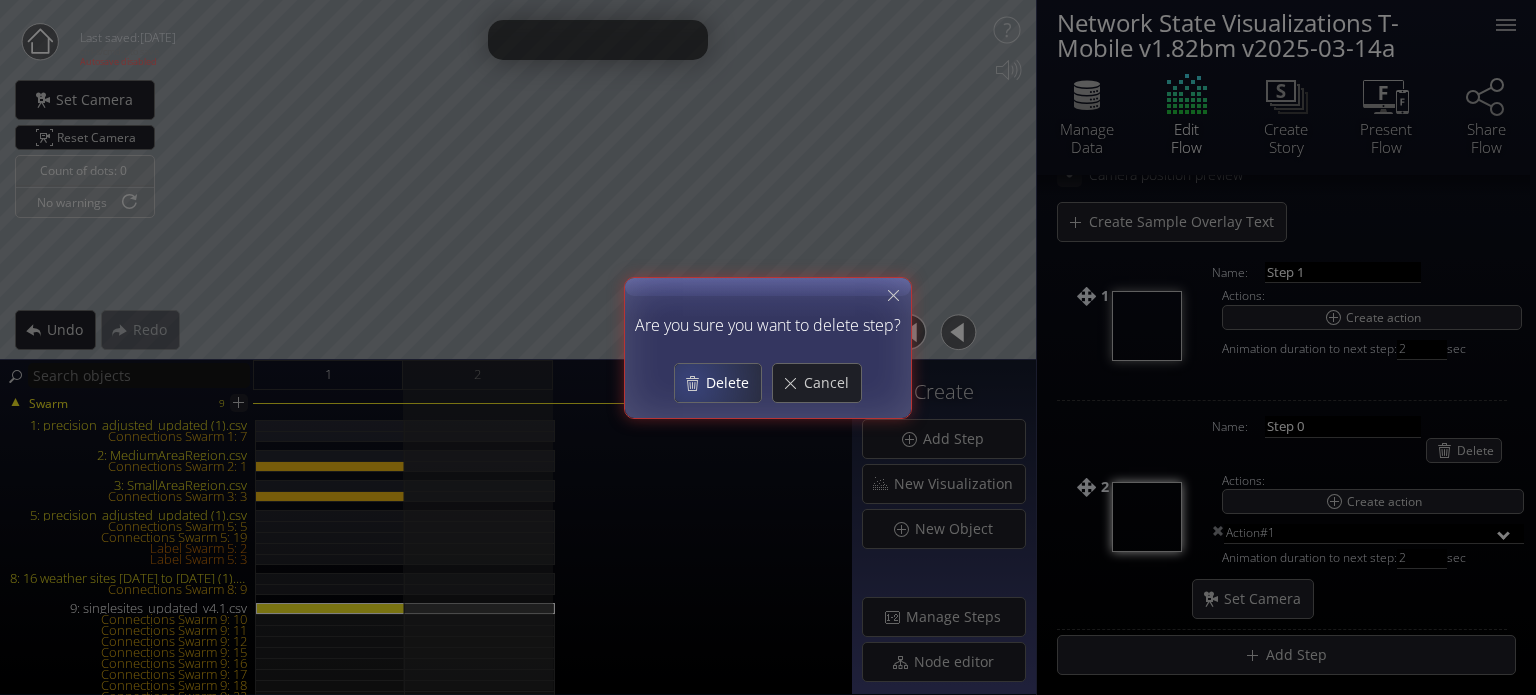 click on "Delete" at bounding box center [718, 383] 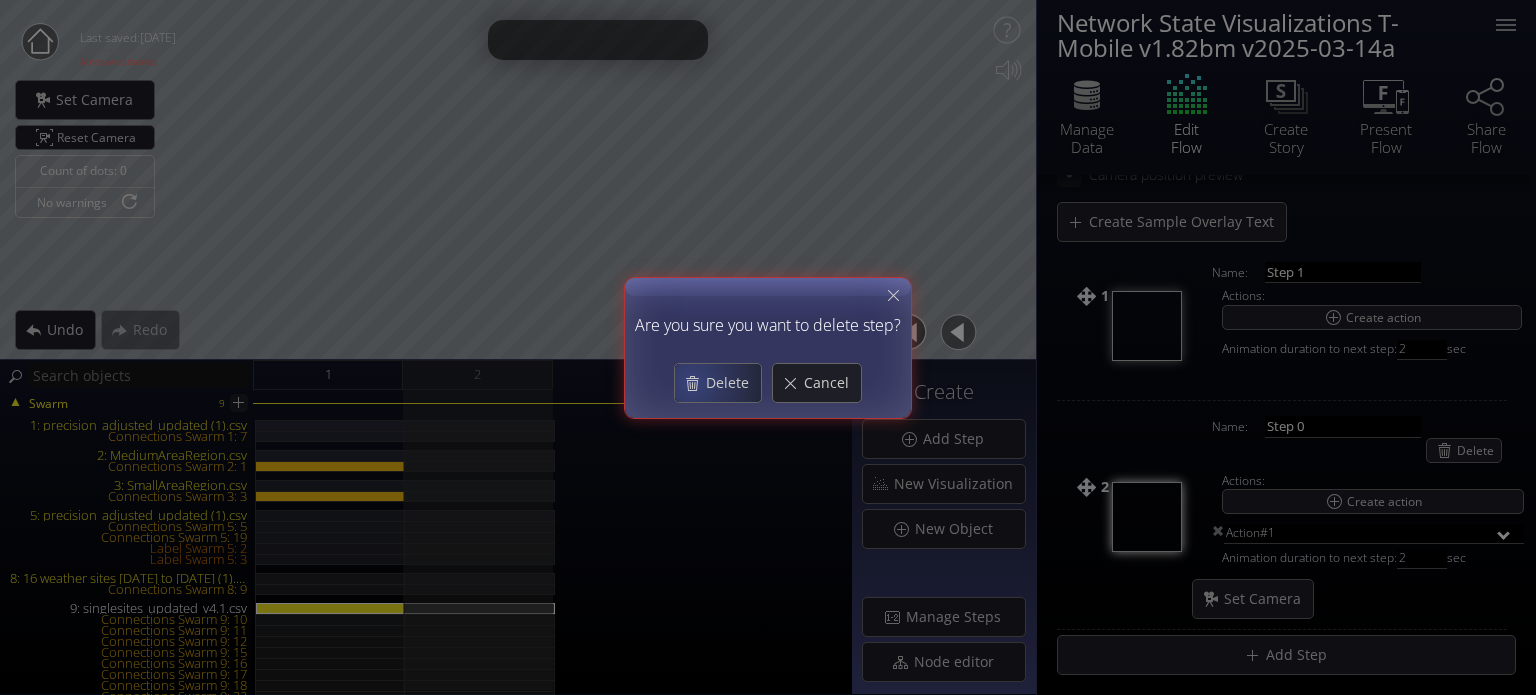 scroll, scrollTop: 0, scrollLeft: 0, axis: both 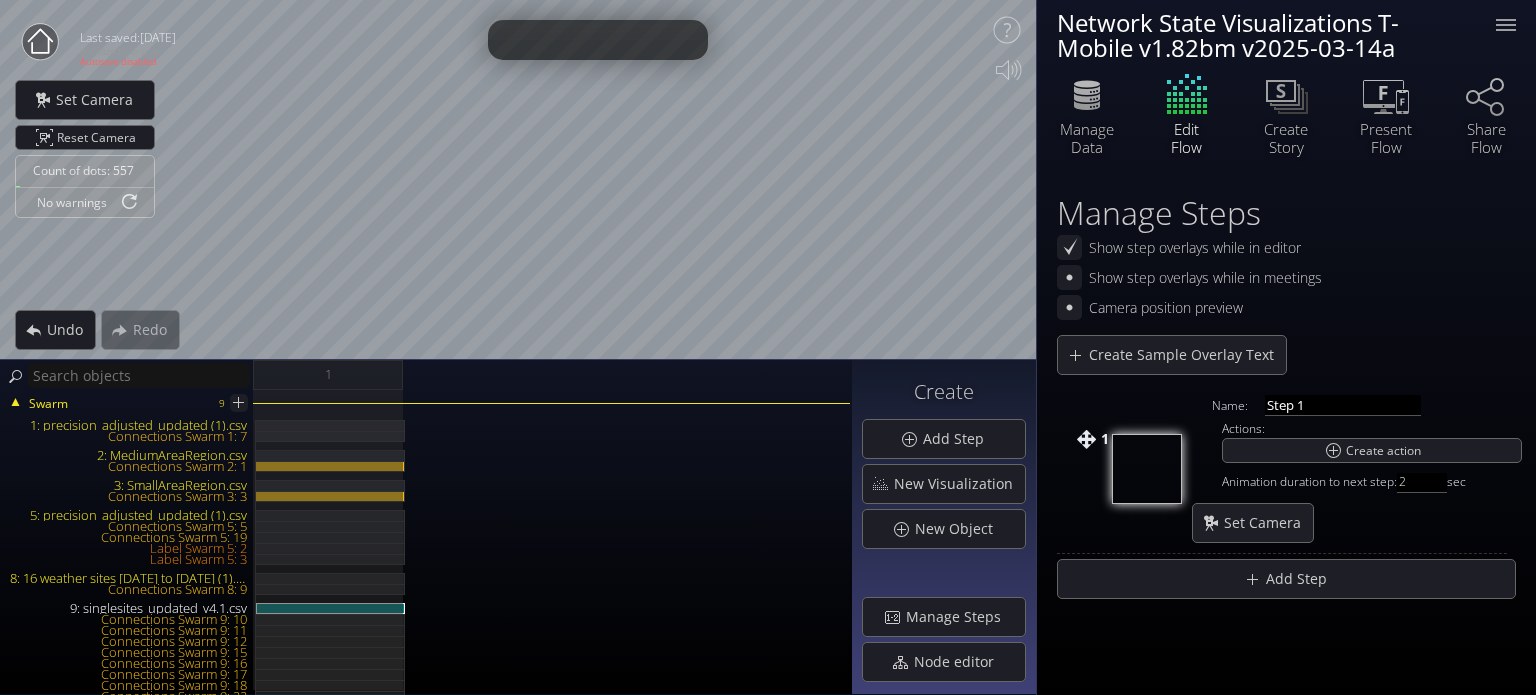 click on "1: precision_adjusted_updated (1).csv" at bounding box center [128, 425] 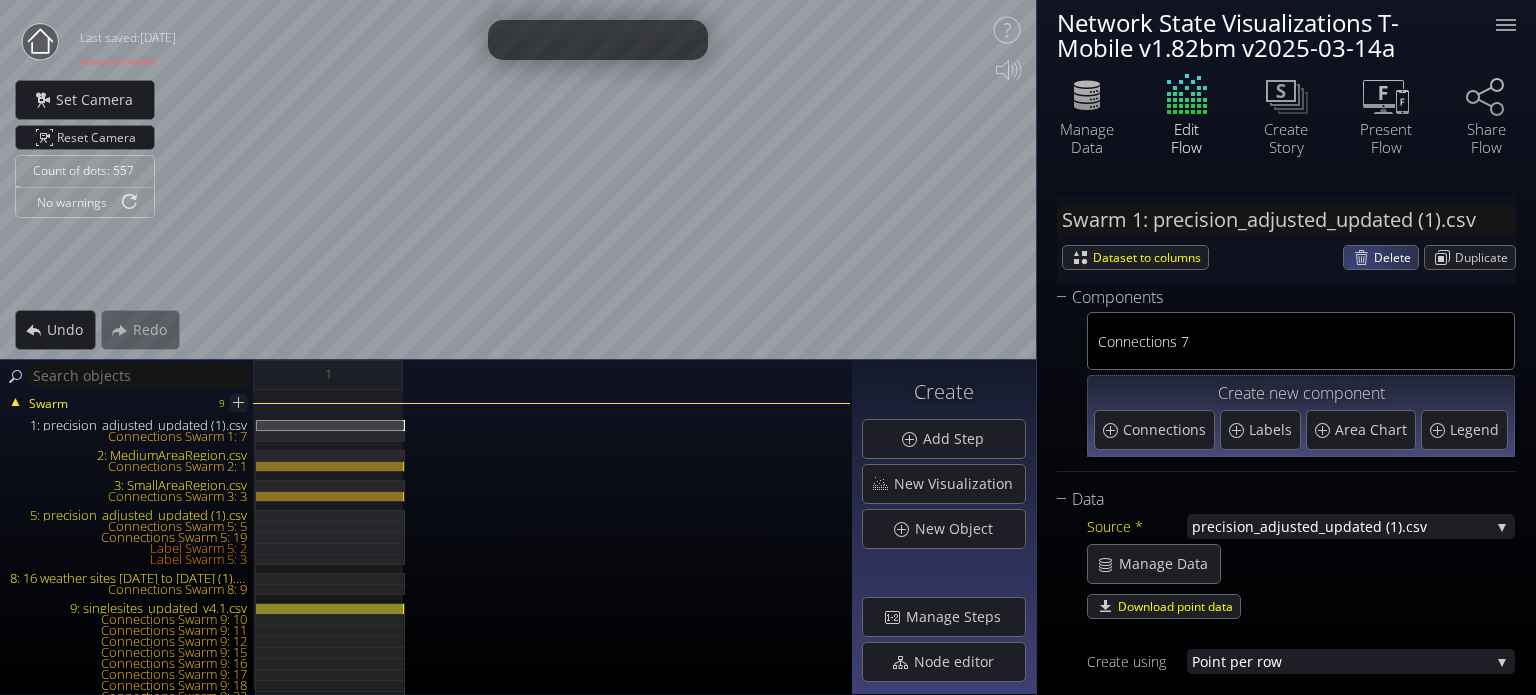 click on "Delete" at bounding box center [1381, 257] 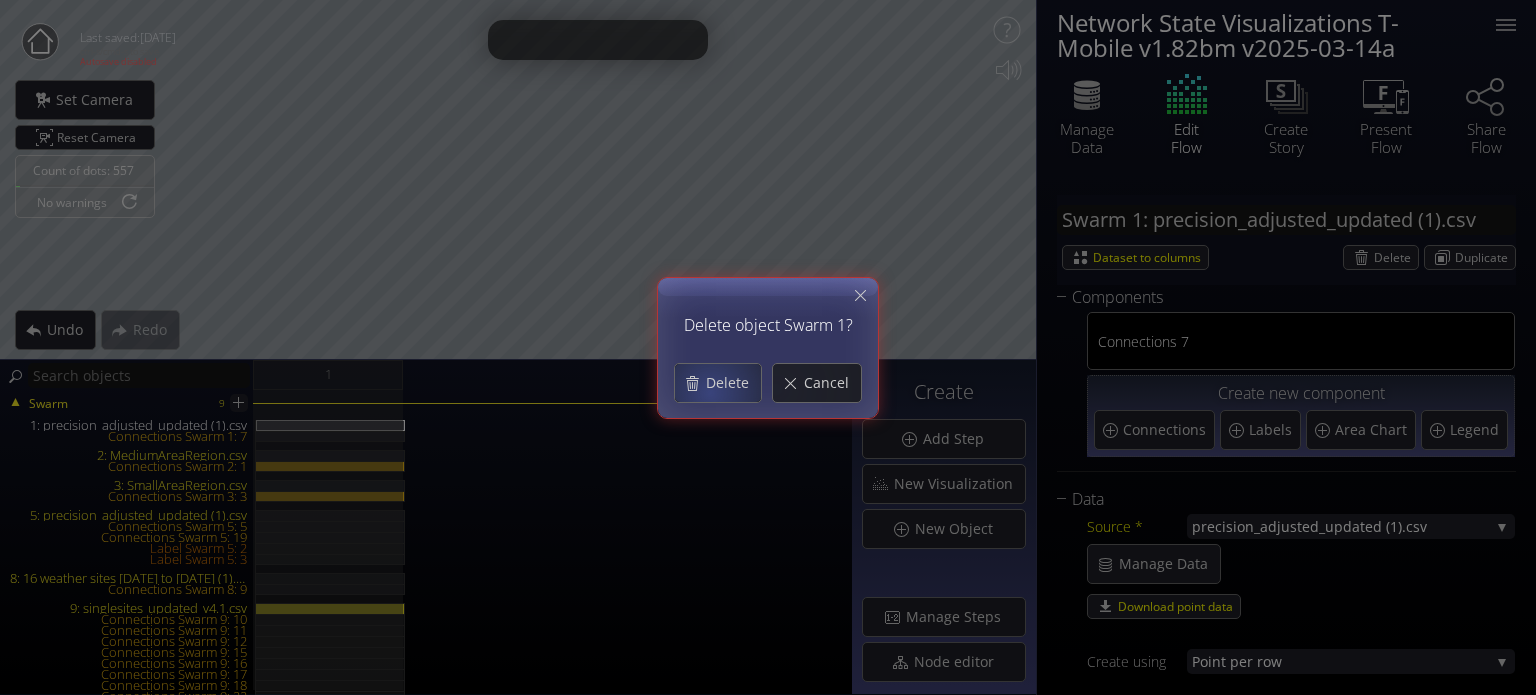 drag, startPoint x: 709, startPoint y: 383, endPoint x: 667, endPoint y: 399, distance: 44.94441 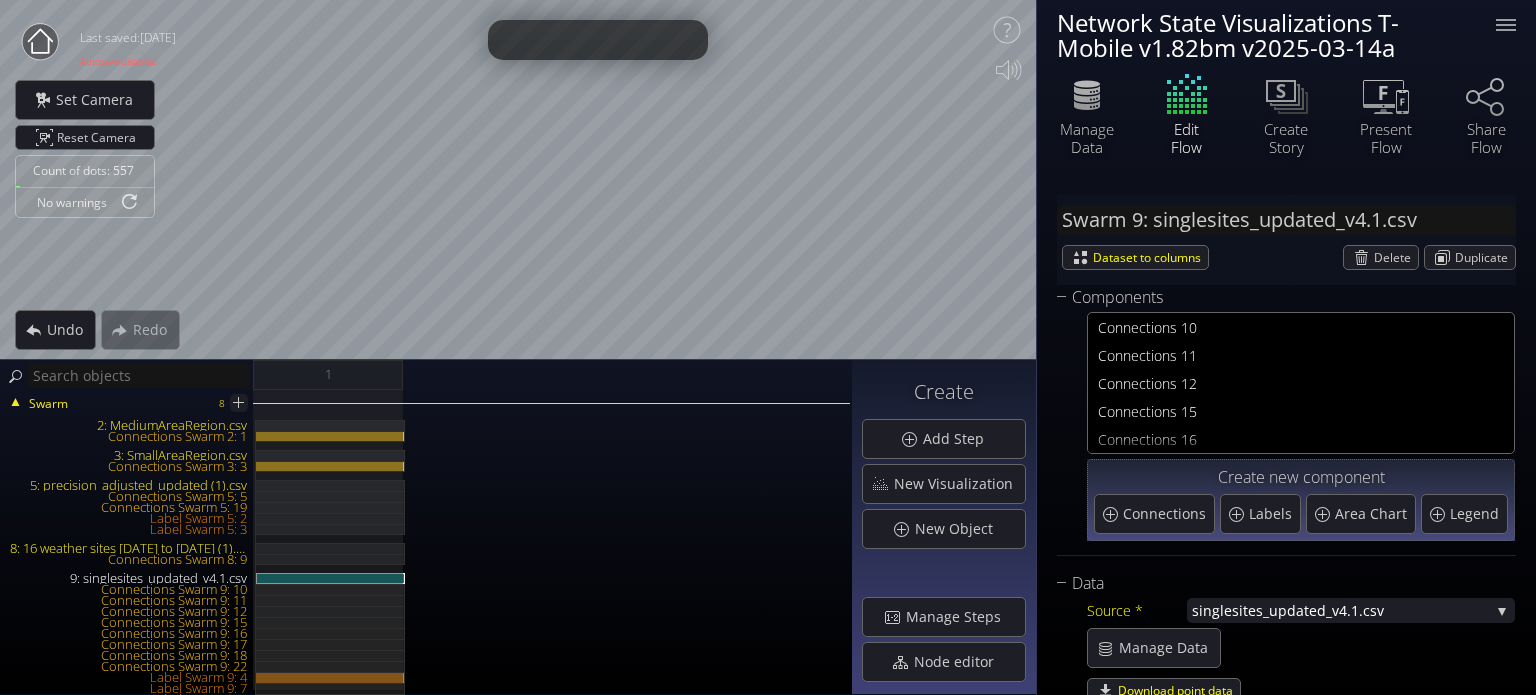 click on "5: precision_adjusted_updated (1).csv" at bounding box center [128, 485] 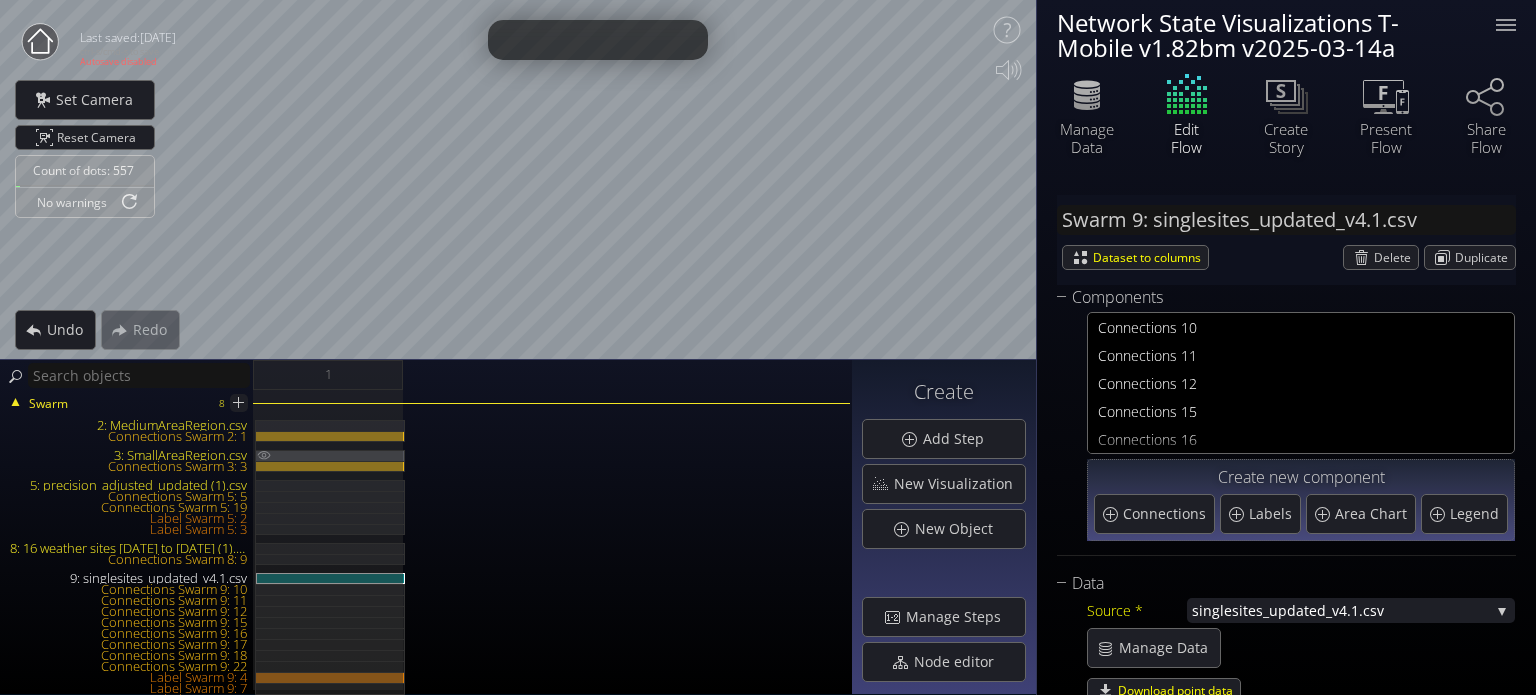 type on "Swarm 5: precision_adjusted_updated (1).csv" 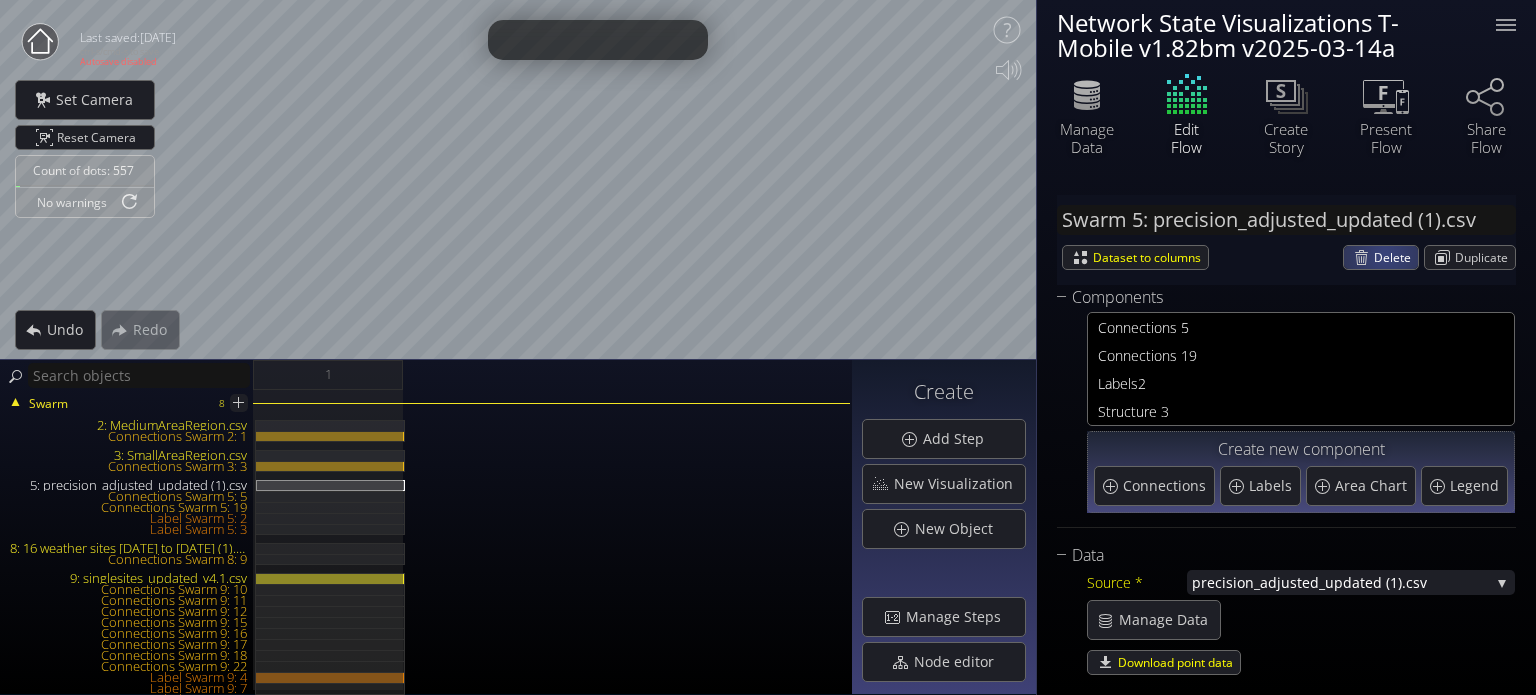 click on "Delete" at bounding box center (1396, 257) 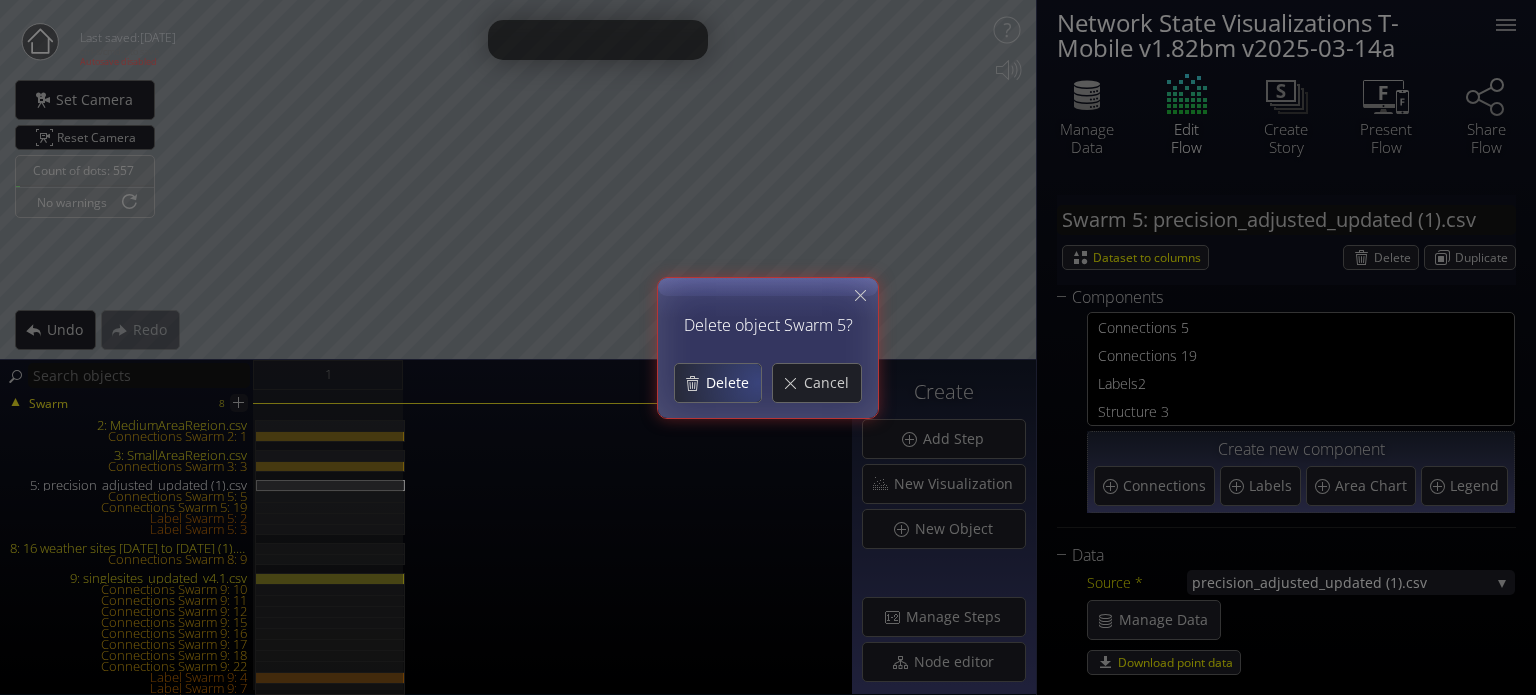 click on "Delete" at bounding box center (733, 383) 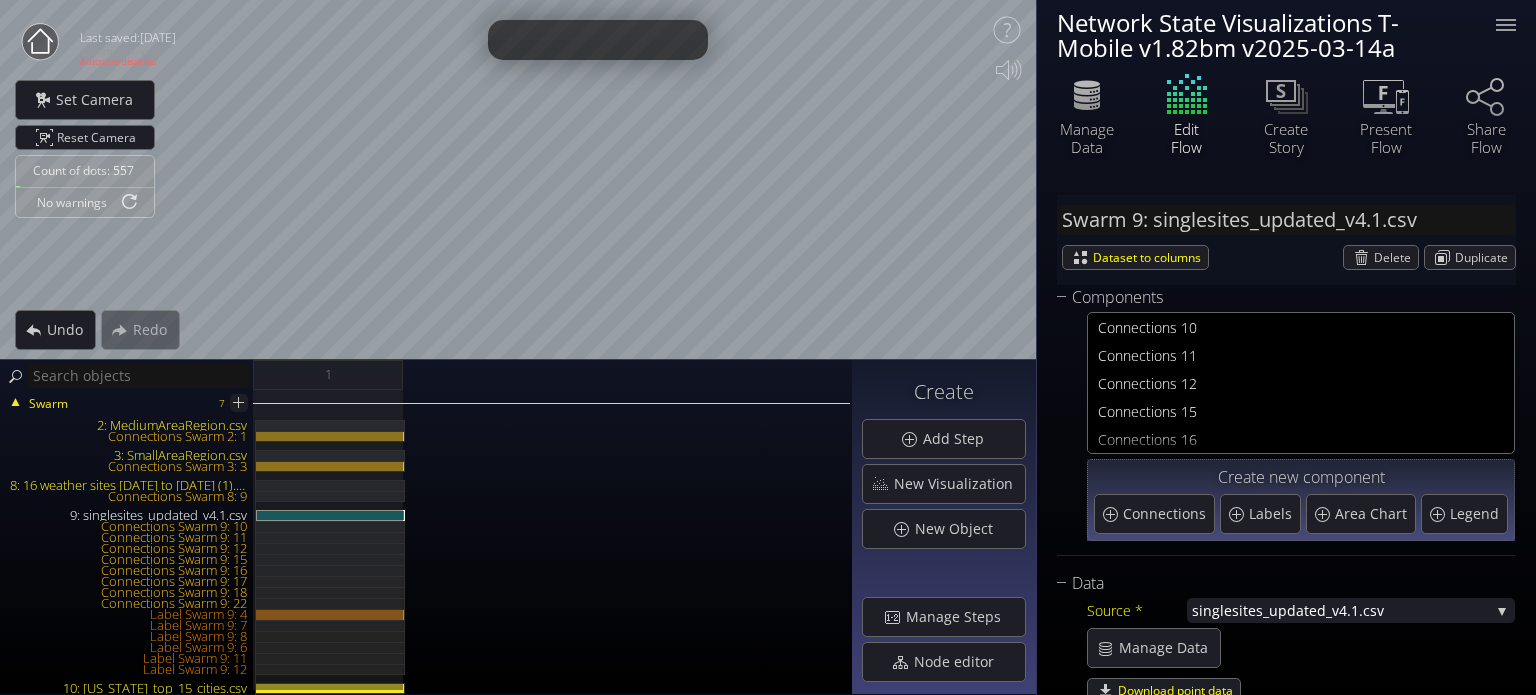 click on "8: 16 weather sites 2024-11-18 to 2024-11-21 (1).csv" at bounding box center [128, 485] 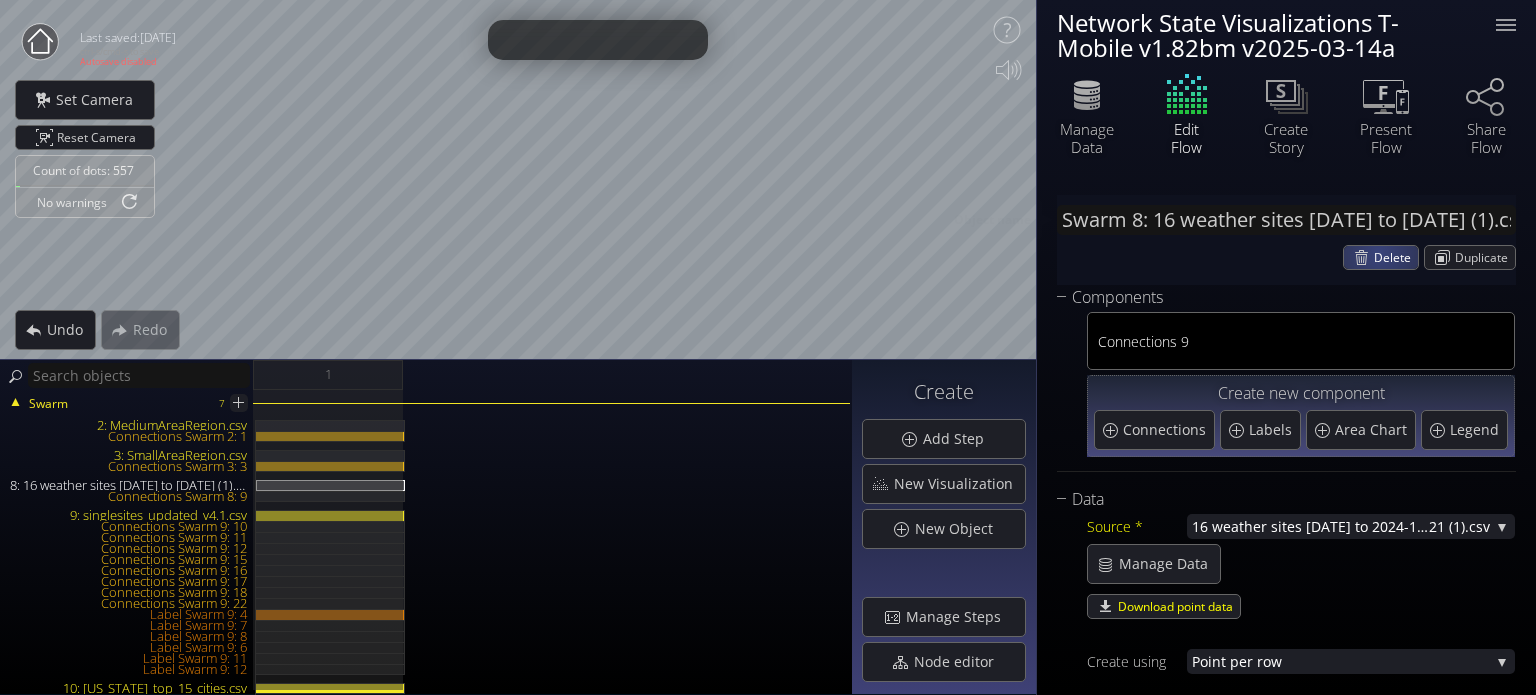 click on "Delete" at bounding box center (1381, 257) 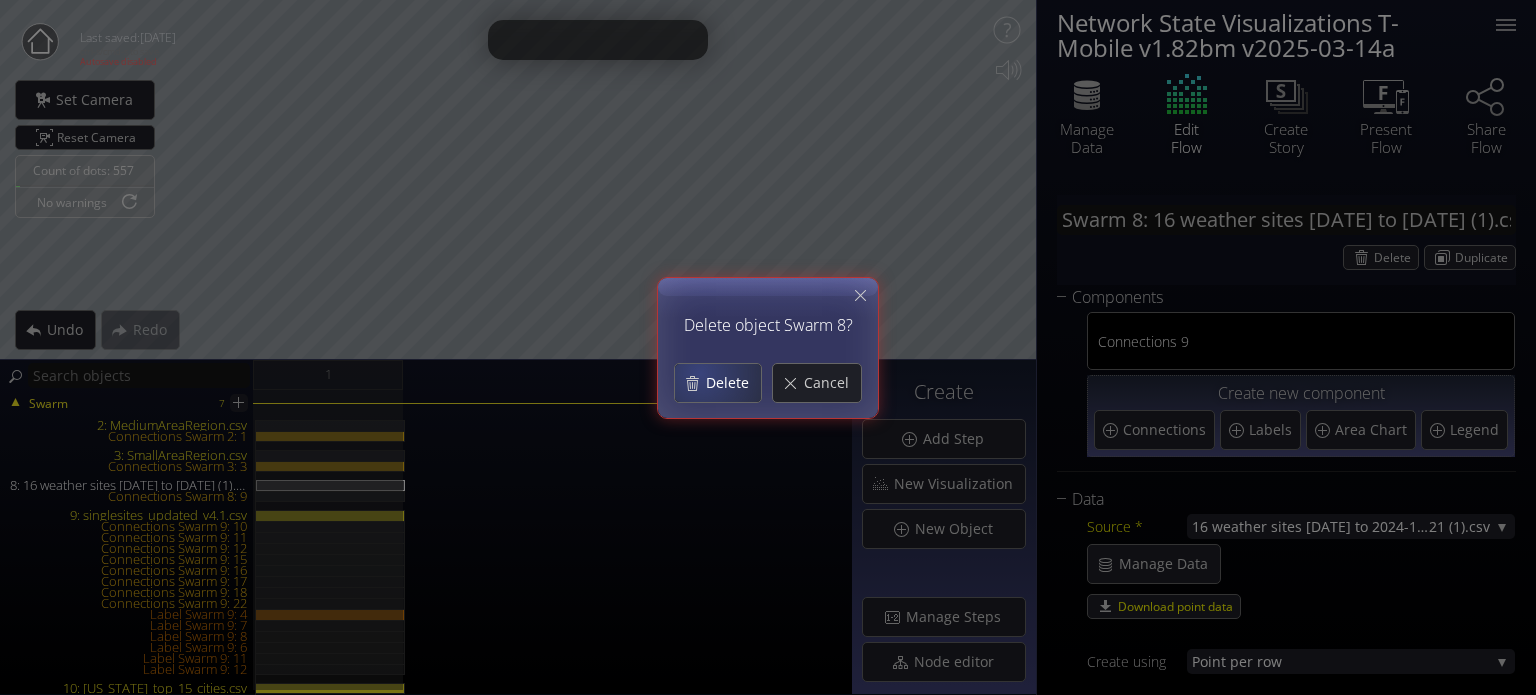 click on "Delete" at bounding box center (718, 383) 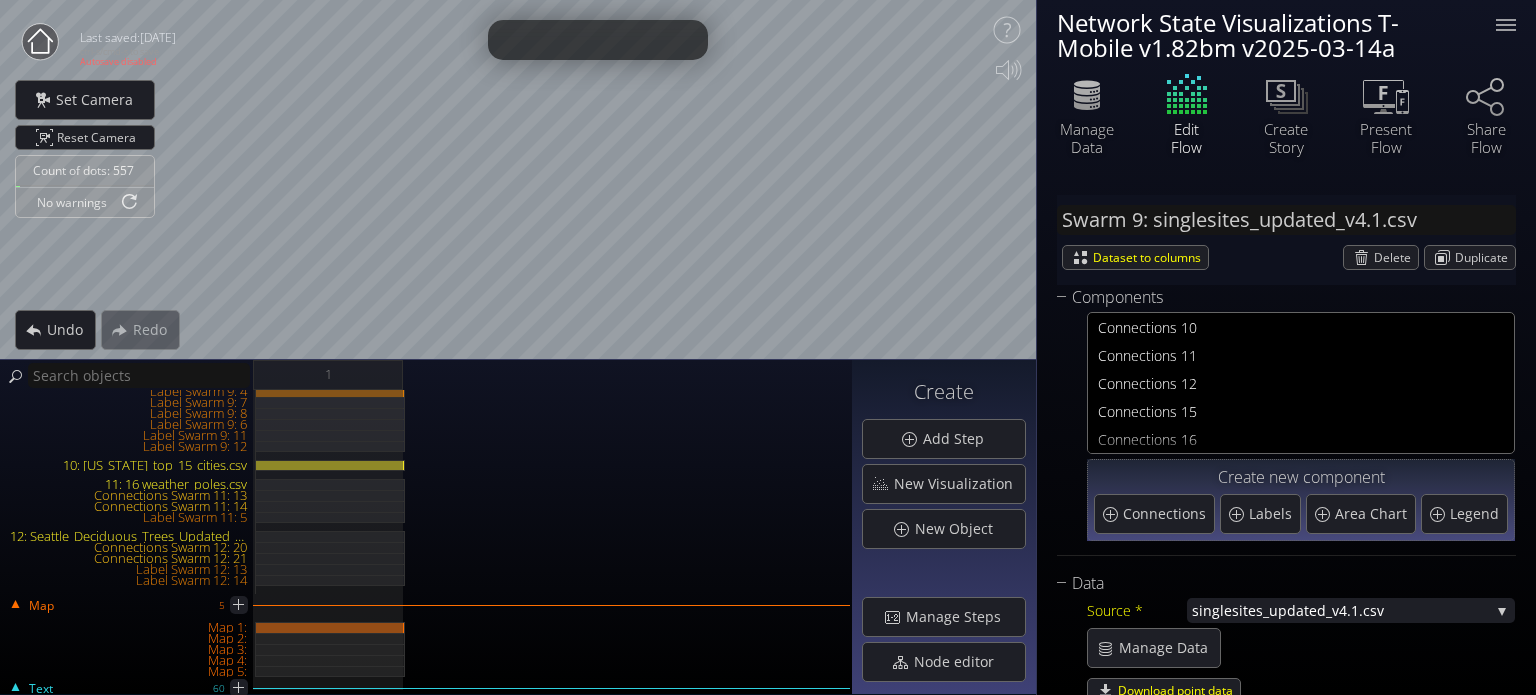 scroll, scrollTop: 200, scrollLeft: 0, axis: vertical 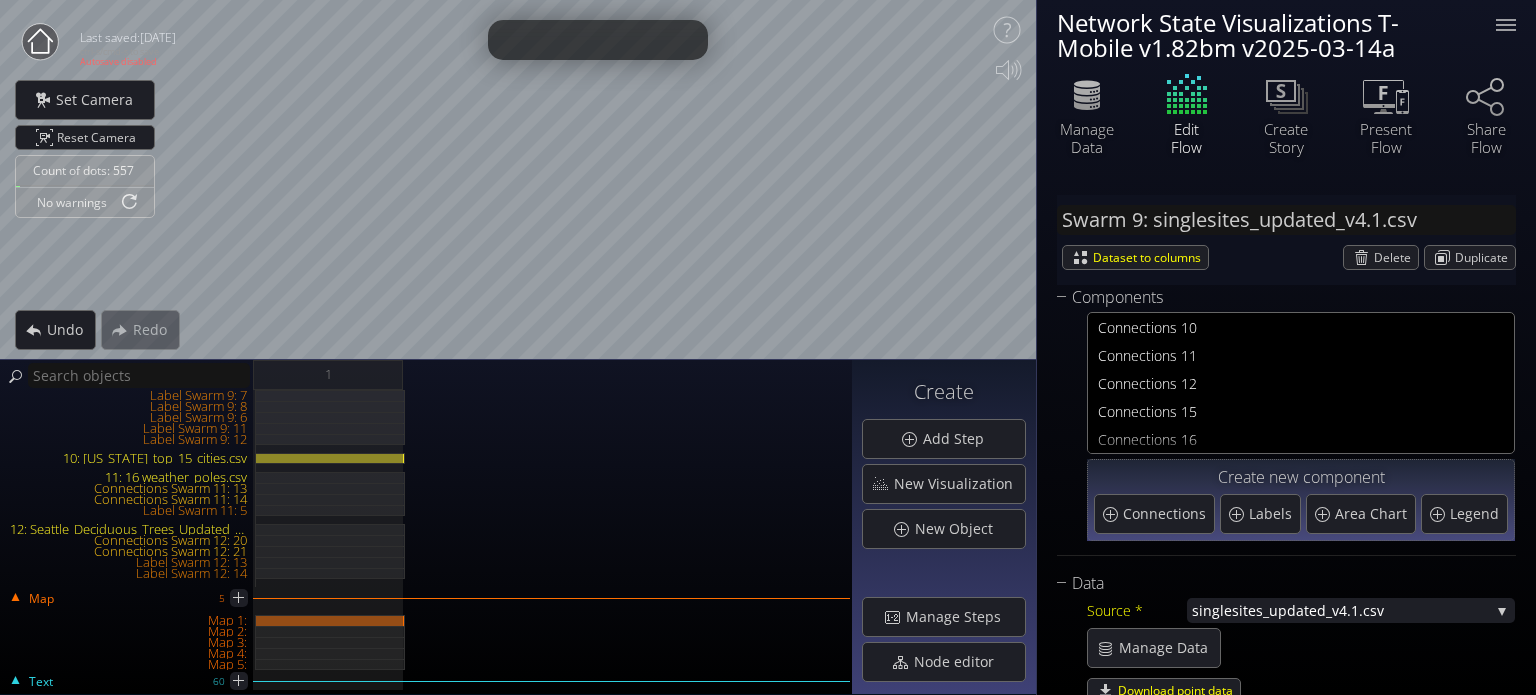 click on "11: 16 weather_poles.csv" at bounding box center [128, 477] 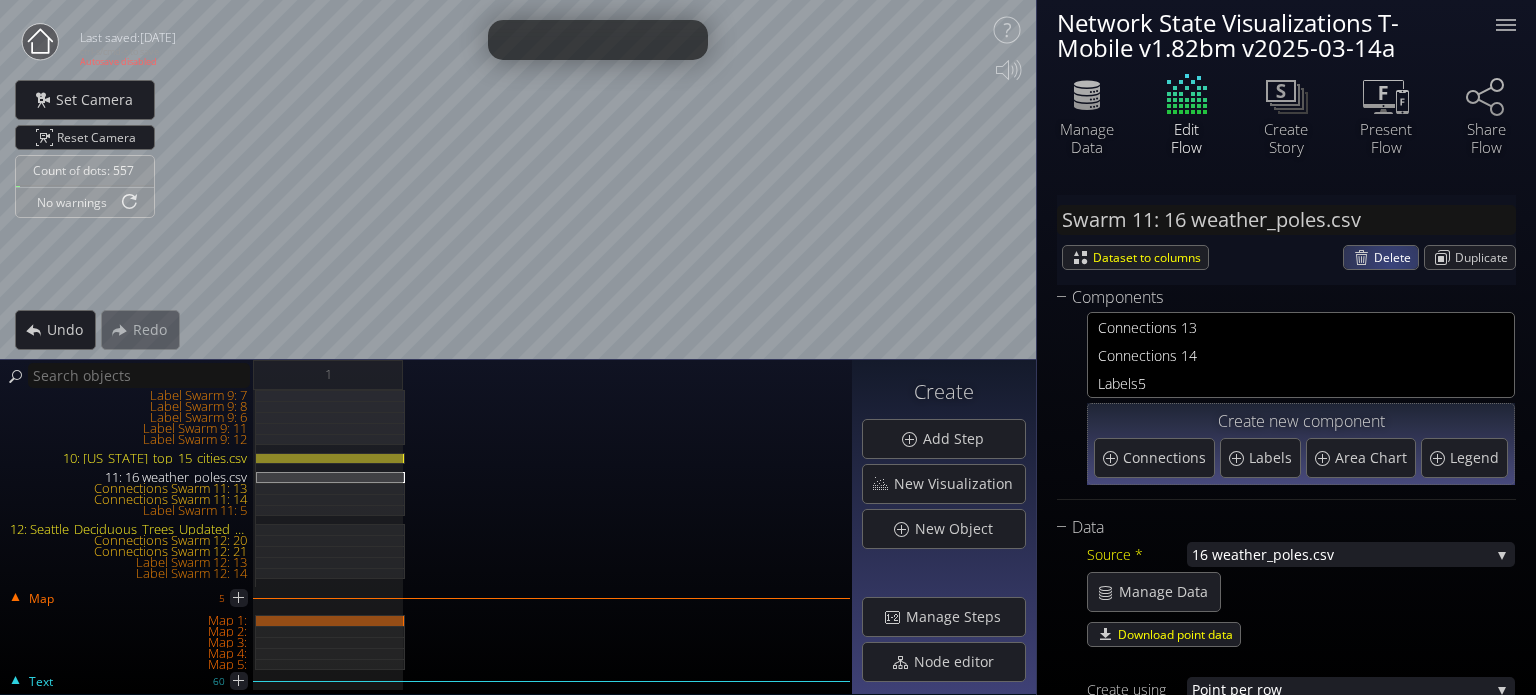 click on "Delete" at bounding box center (1396, 257) 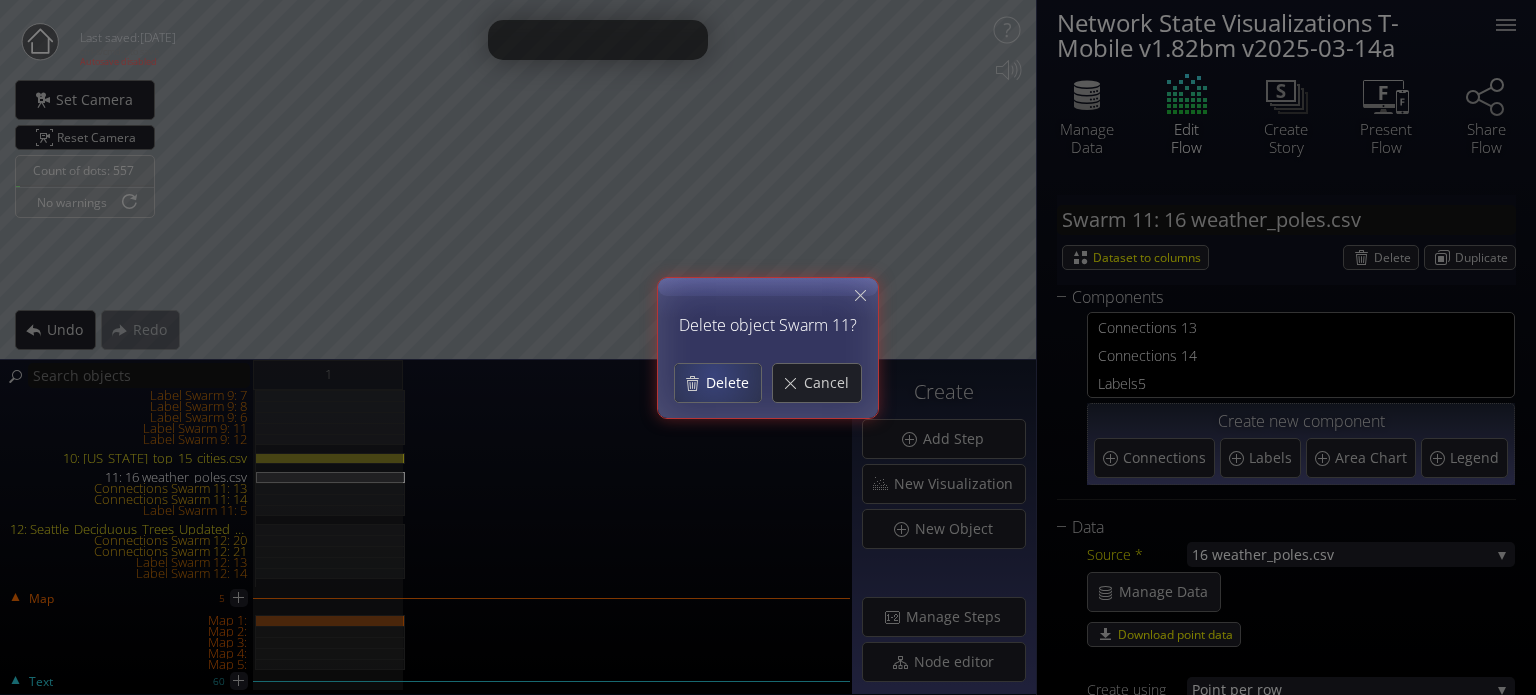 click on "Delete" at bounding box center (733, 383) 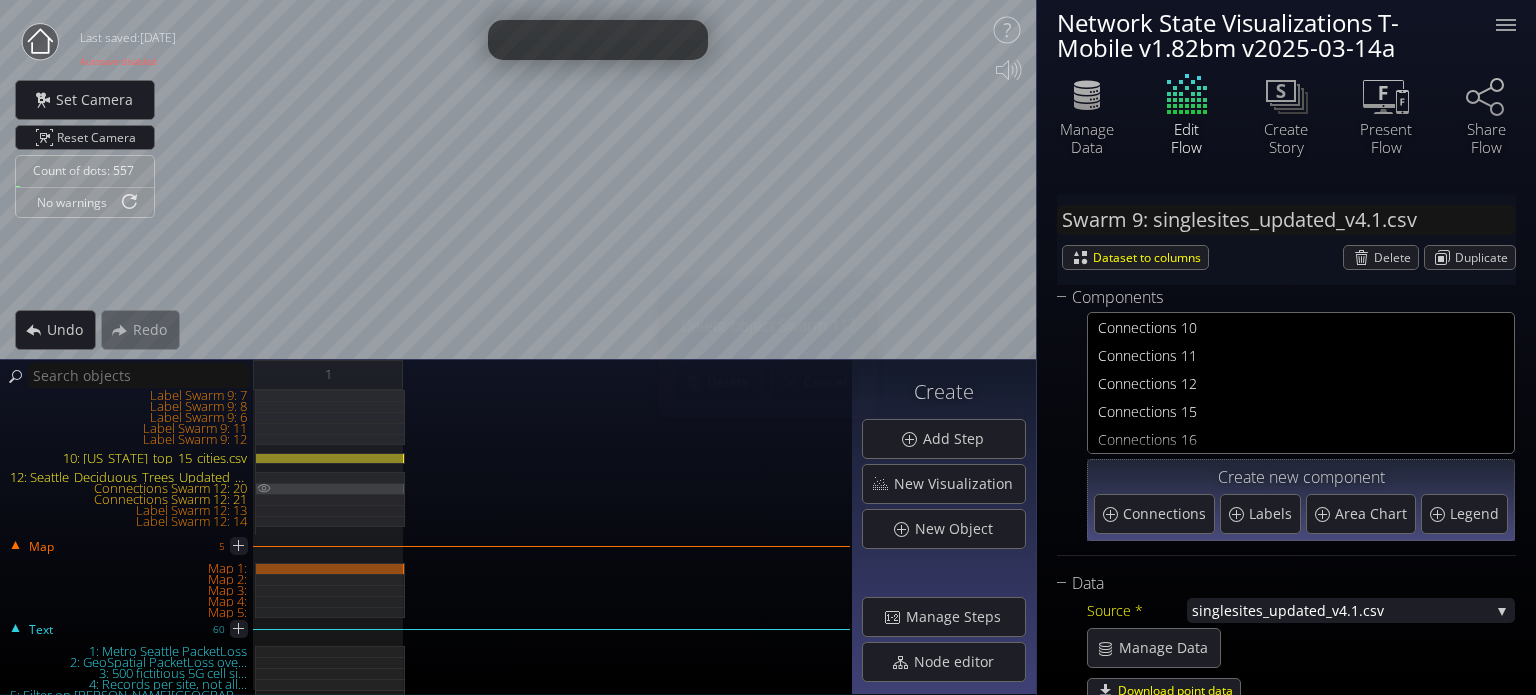scroll, scrollTop: 211, scrollLeft: 0, axis: vertical 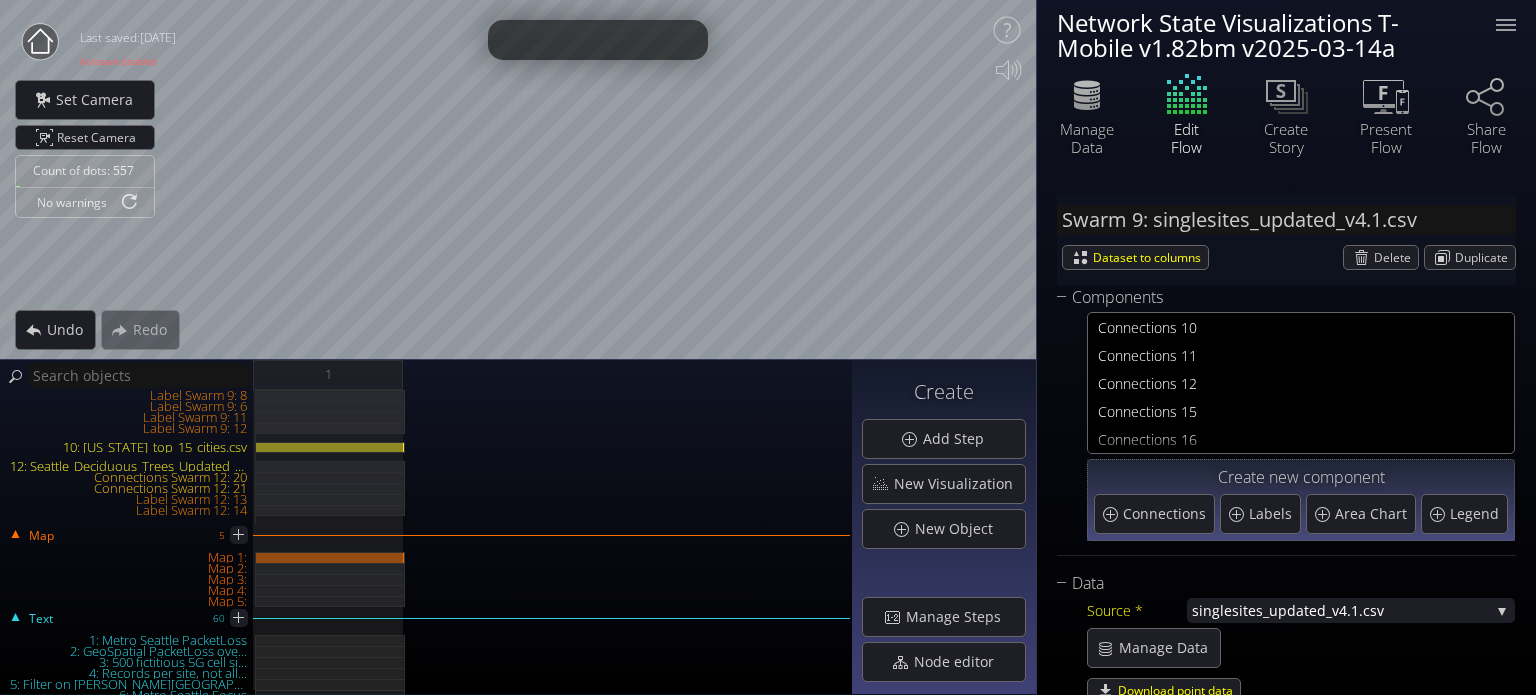 click on "12: Seattle_Deciduous_Trees_Updated_Leaf_Size.csv" at bounding box center [128, 466] 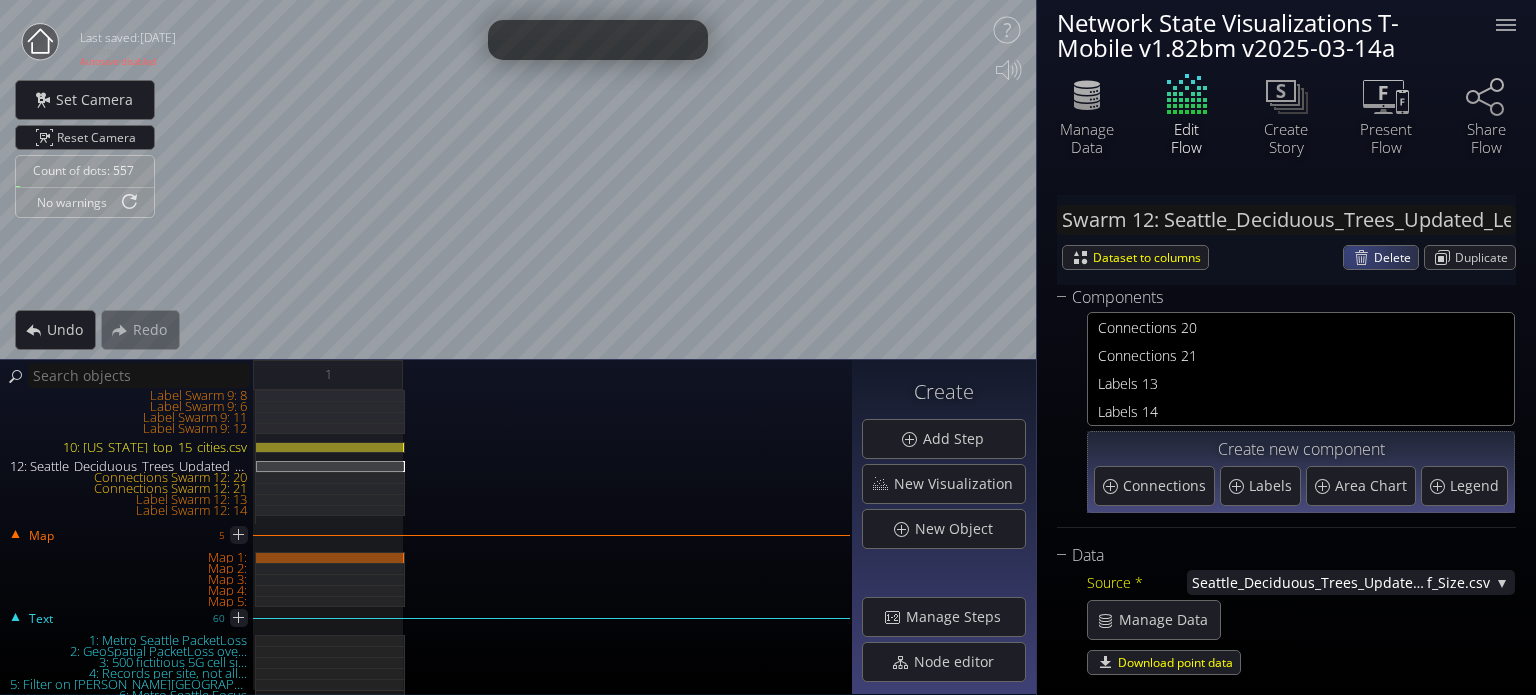 click on "Delete" at bounding box center (1381, 257) 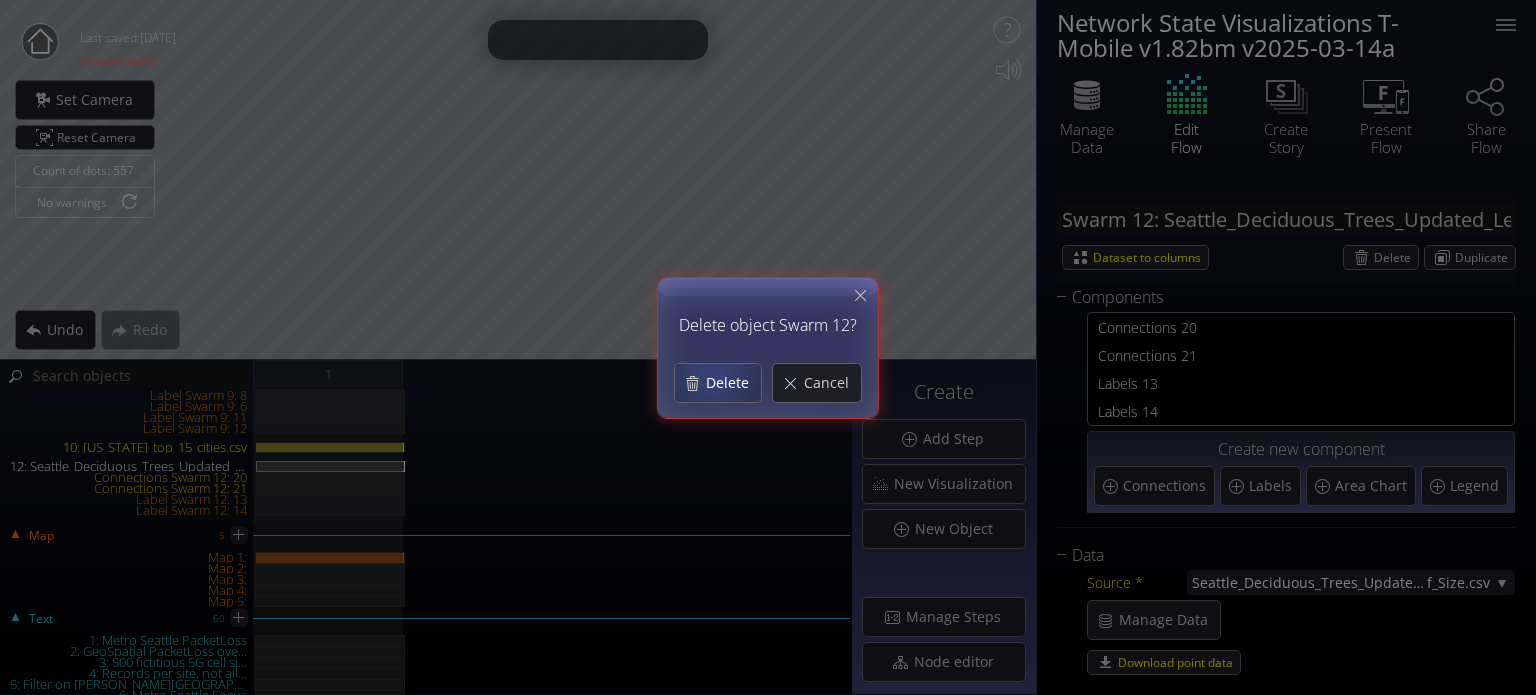click on "Delete" at bounding box center (733, 383) 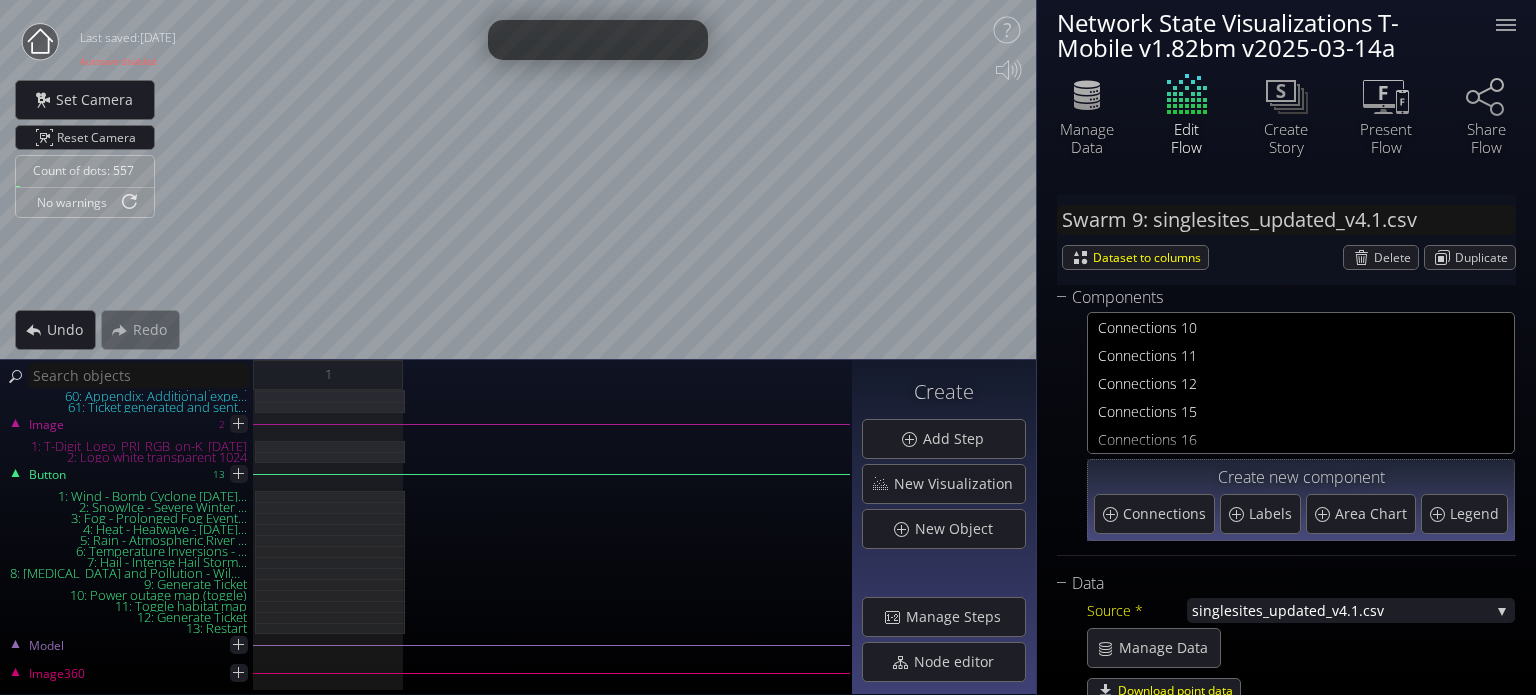 scroll, scrollTop: 1031, scrollLeft: 0, axis: vertical 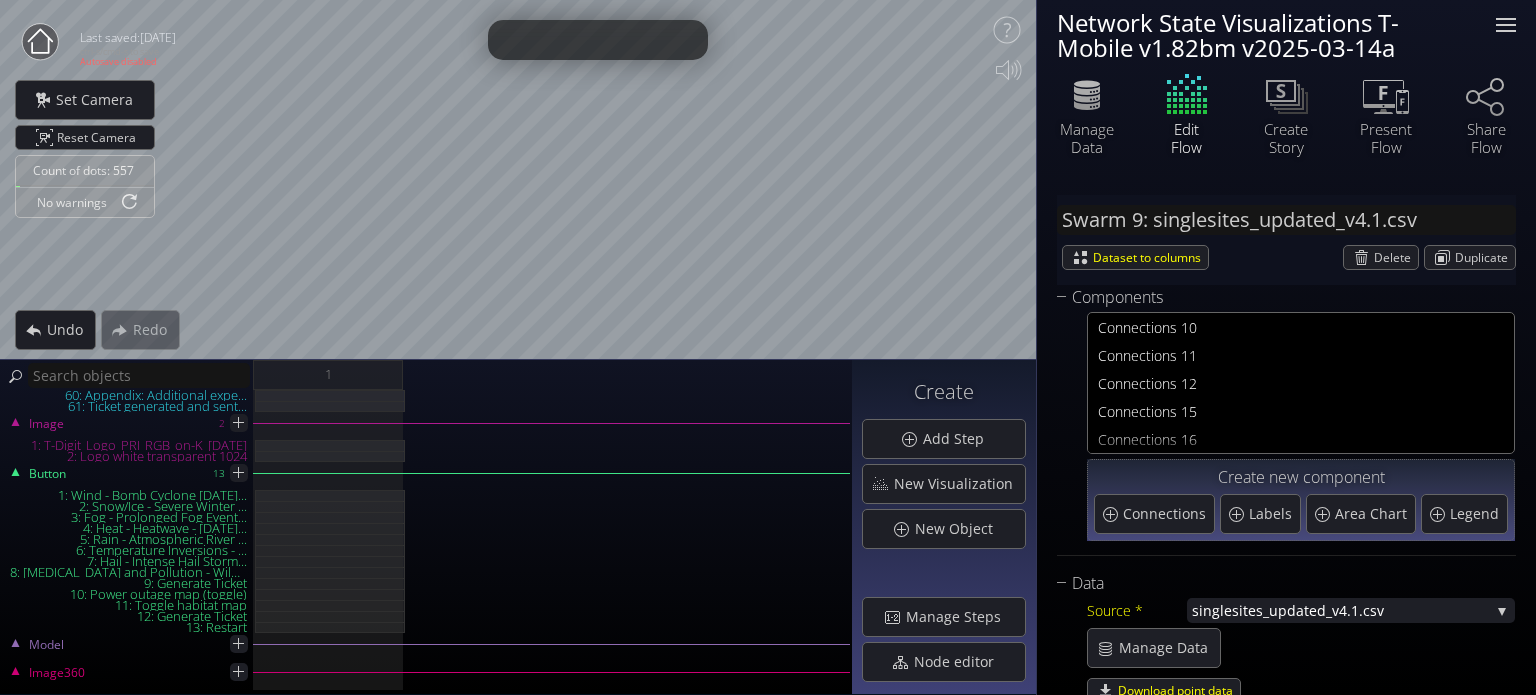 click at bounding box center (1506, 31) 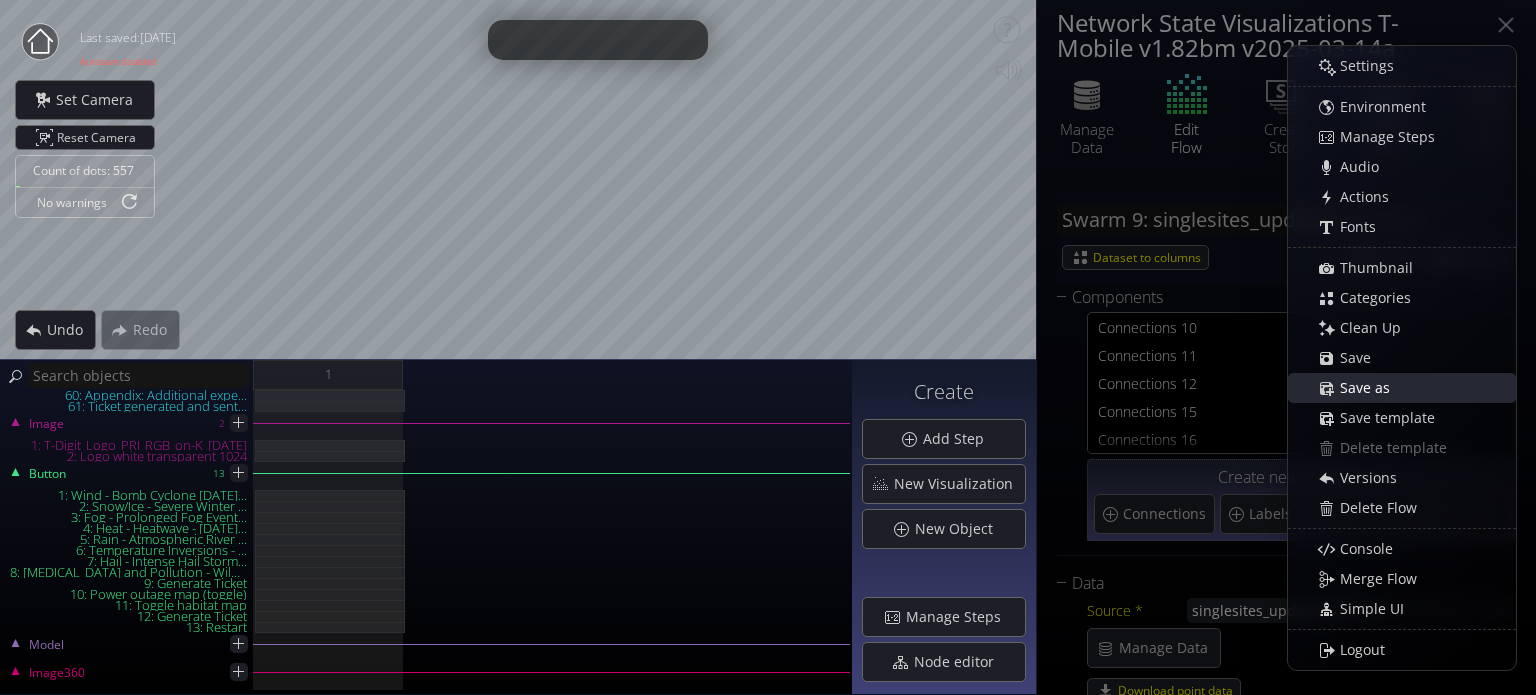 click on "Save as" at bounding box center [1412, 388] 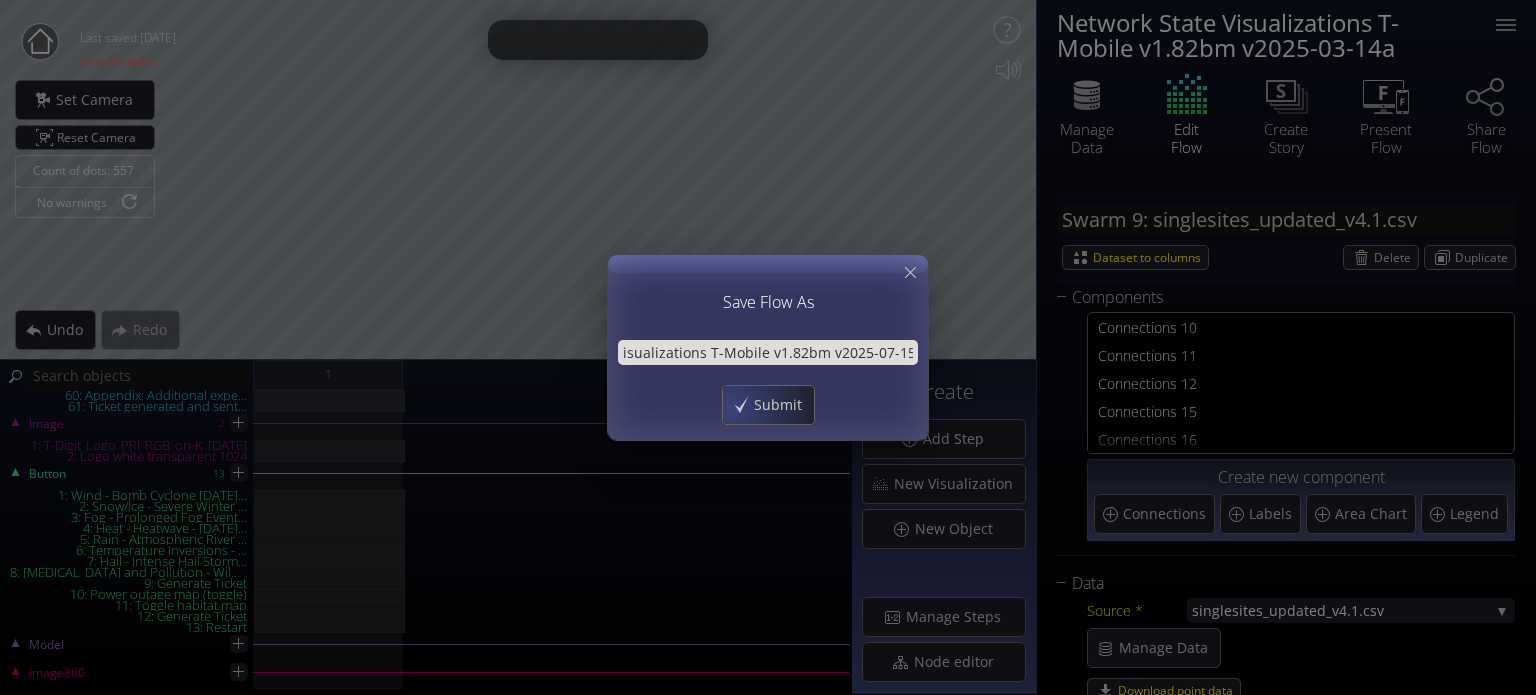 scroll, scrollTop: 0, scrollLeft: 0, axis: both 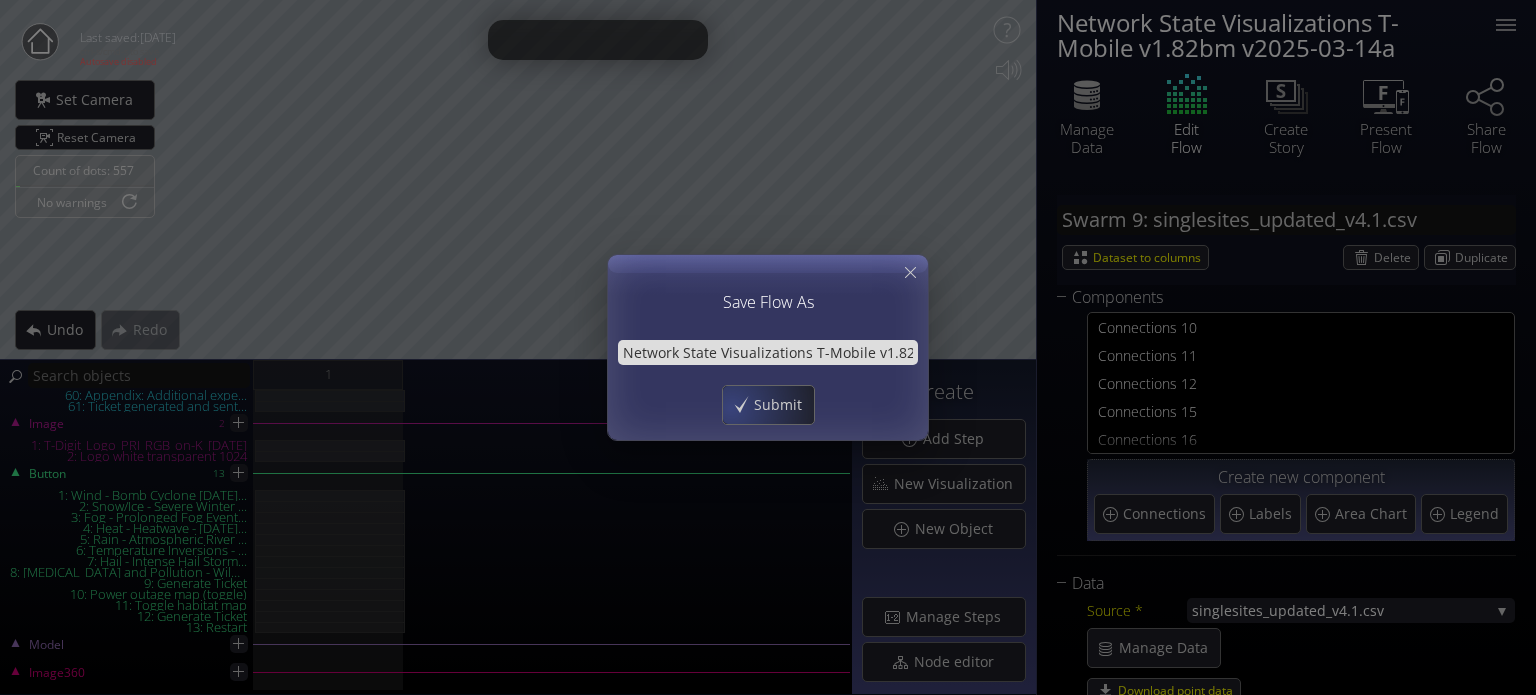 click on "Submit" at bounding box center [768, 405] 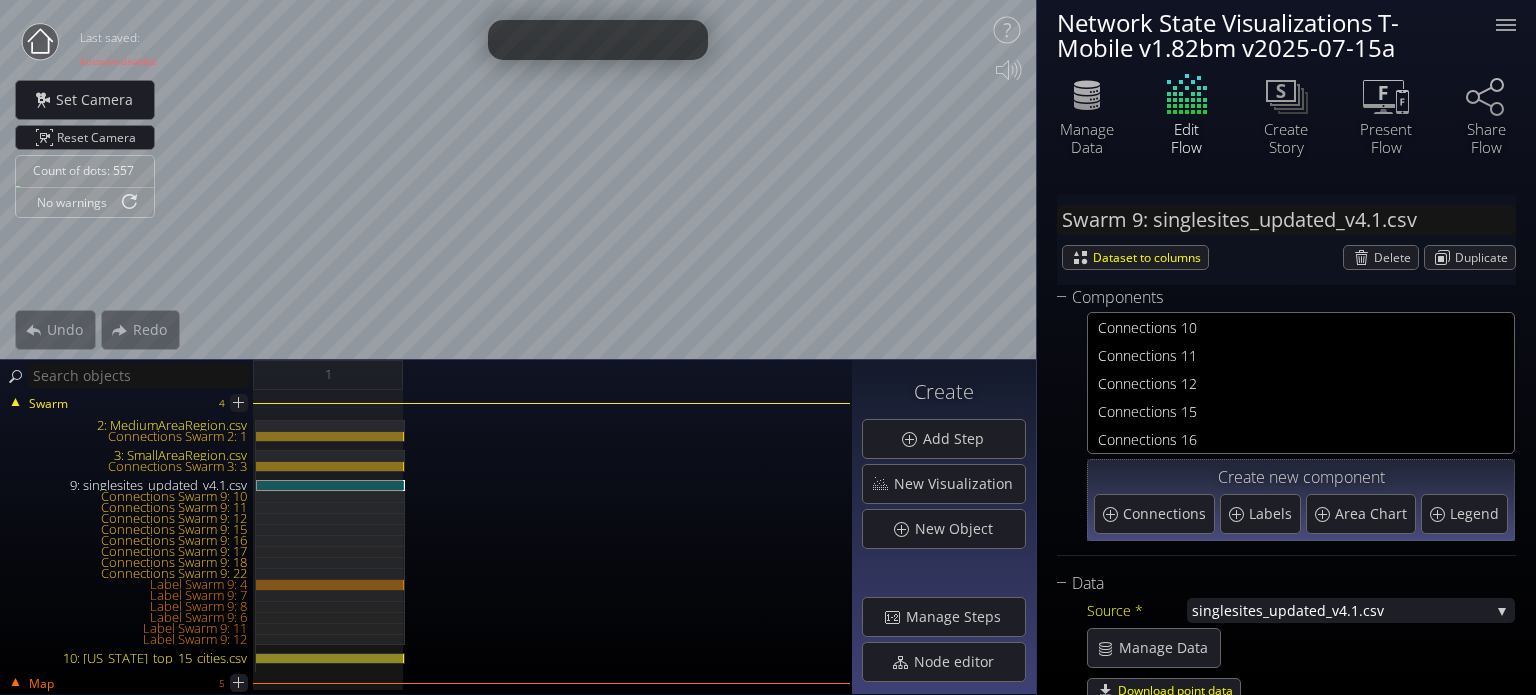 scroll, scrollTop: 0, scrollLeft: 0, axis: both 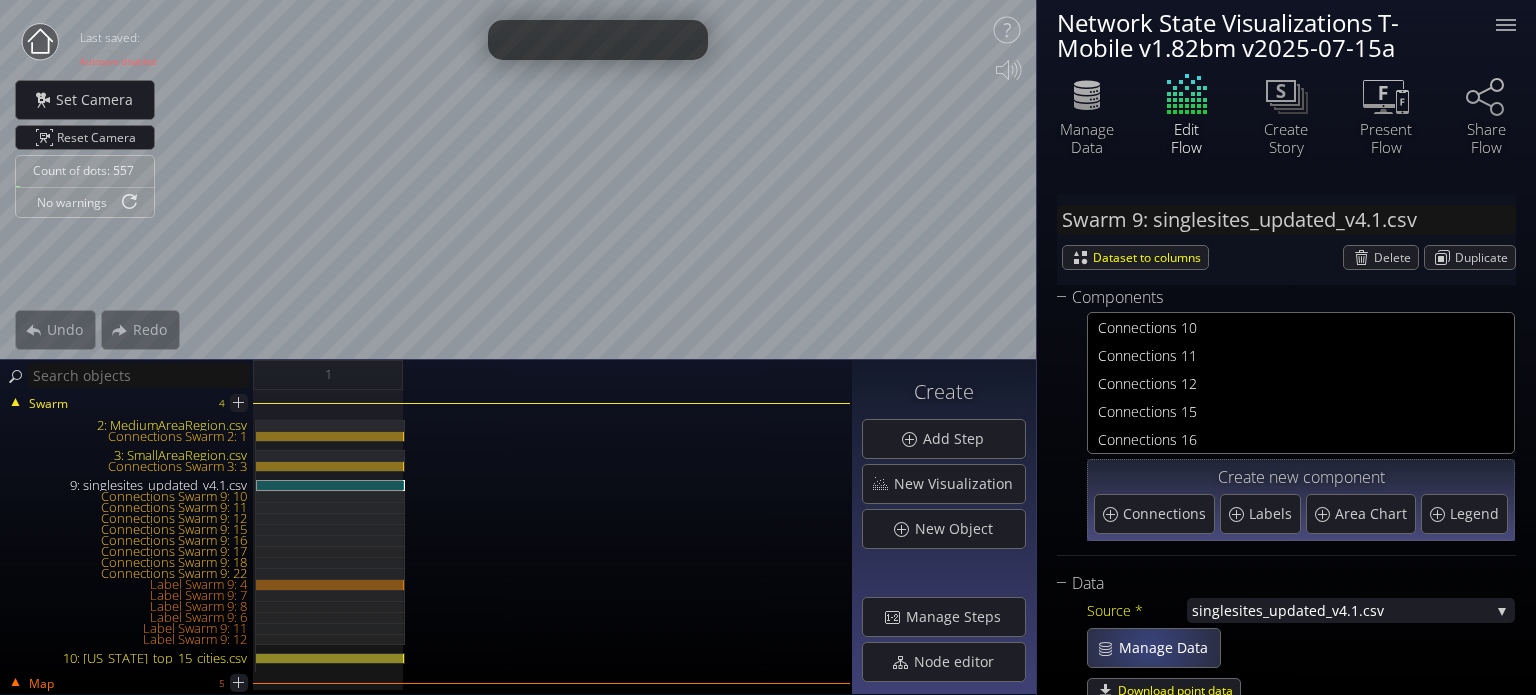 click on "Manage Data" at bounding box center [1169, 648] 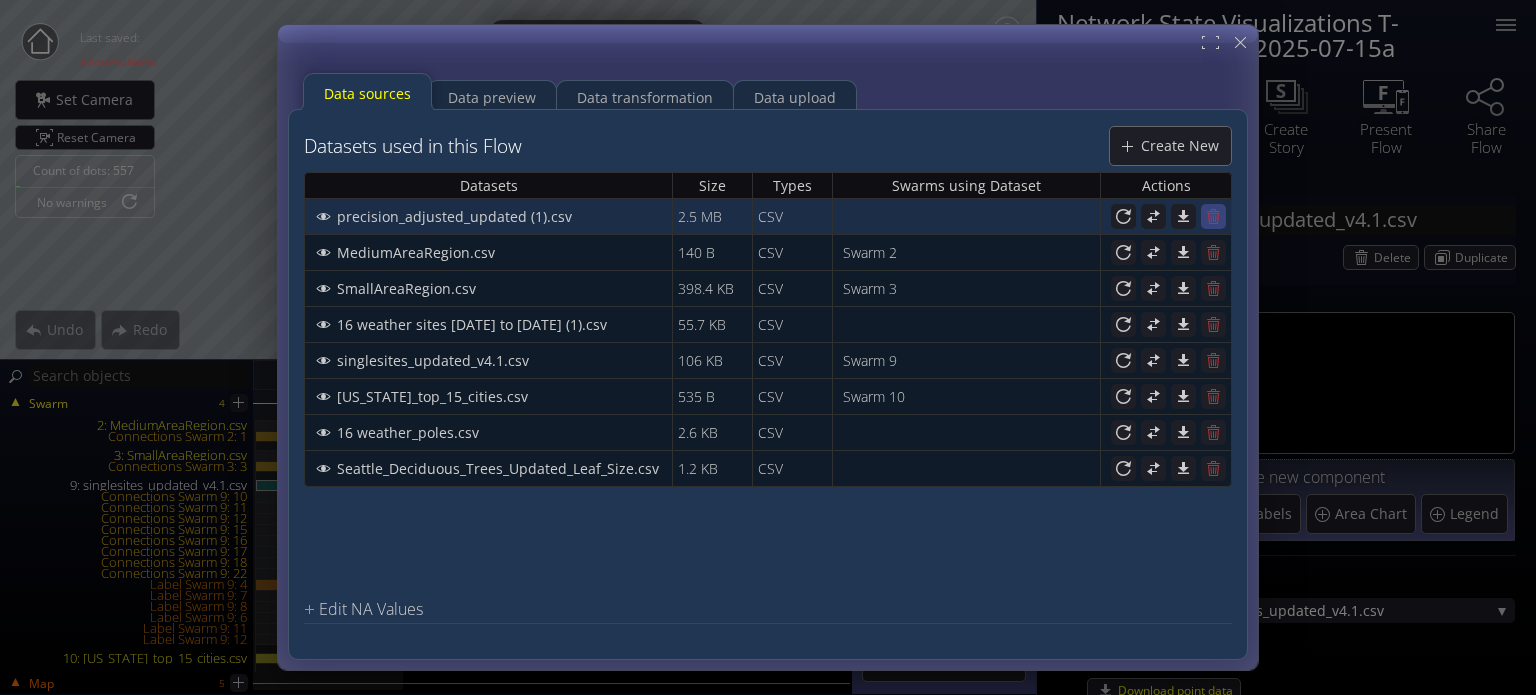 click 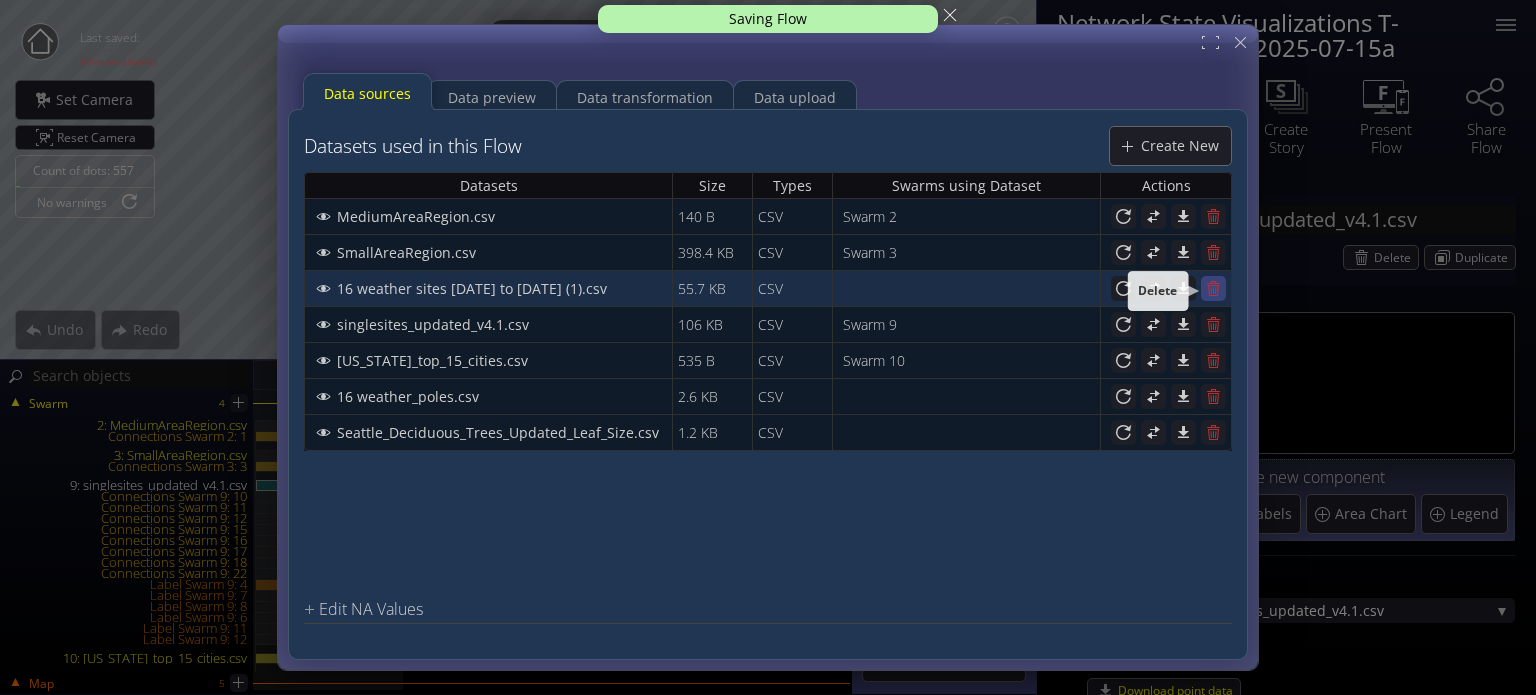 click 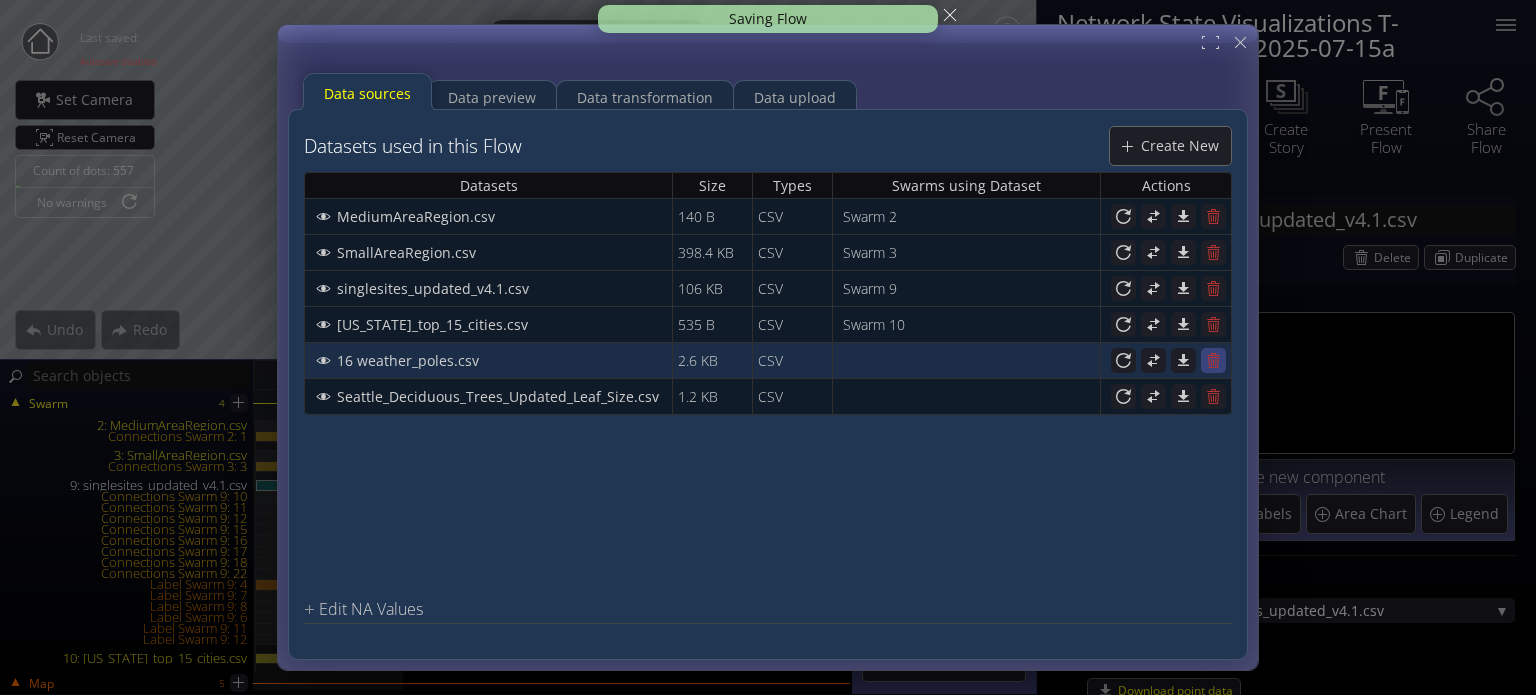 click 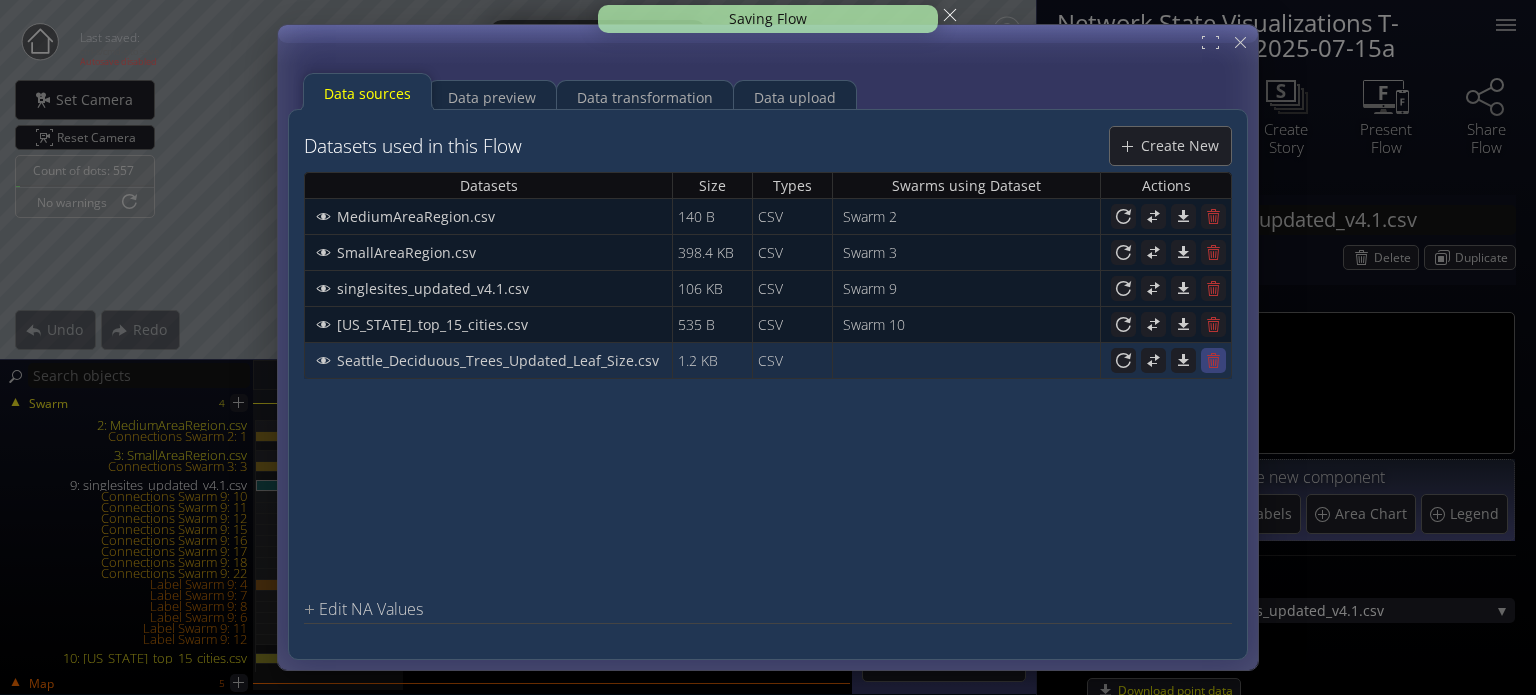 click at bounding box center (1213, 360) 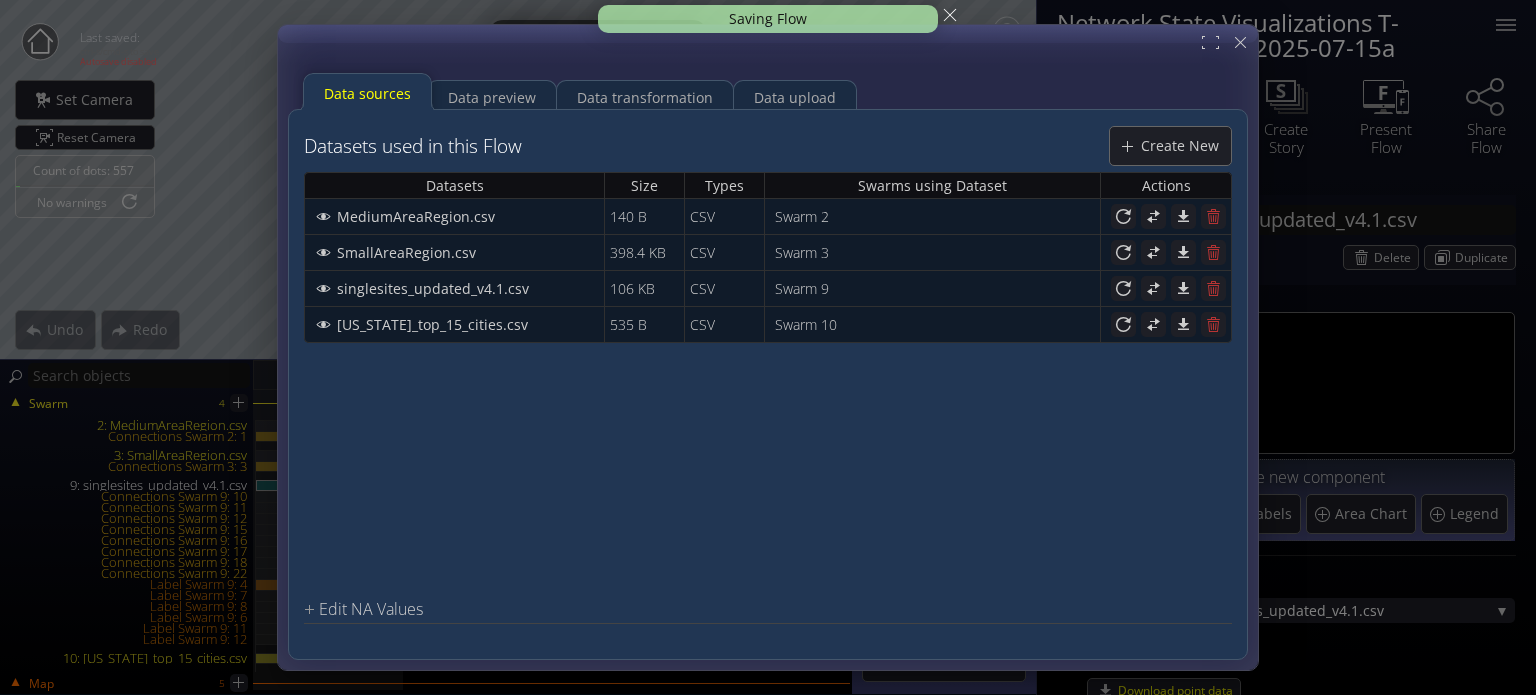 click at bounding box center (768, 347) 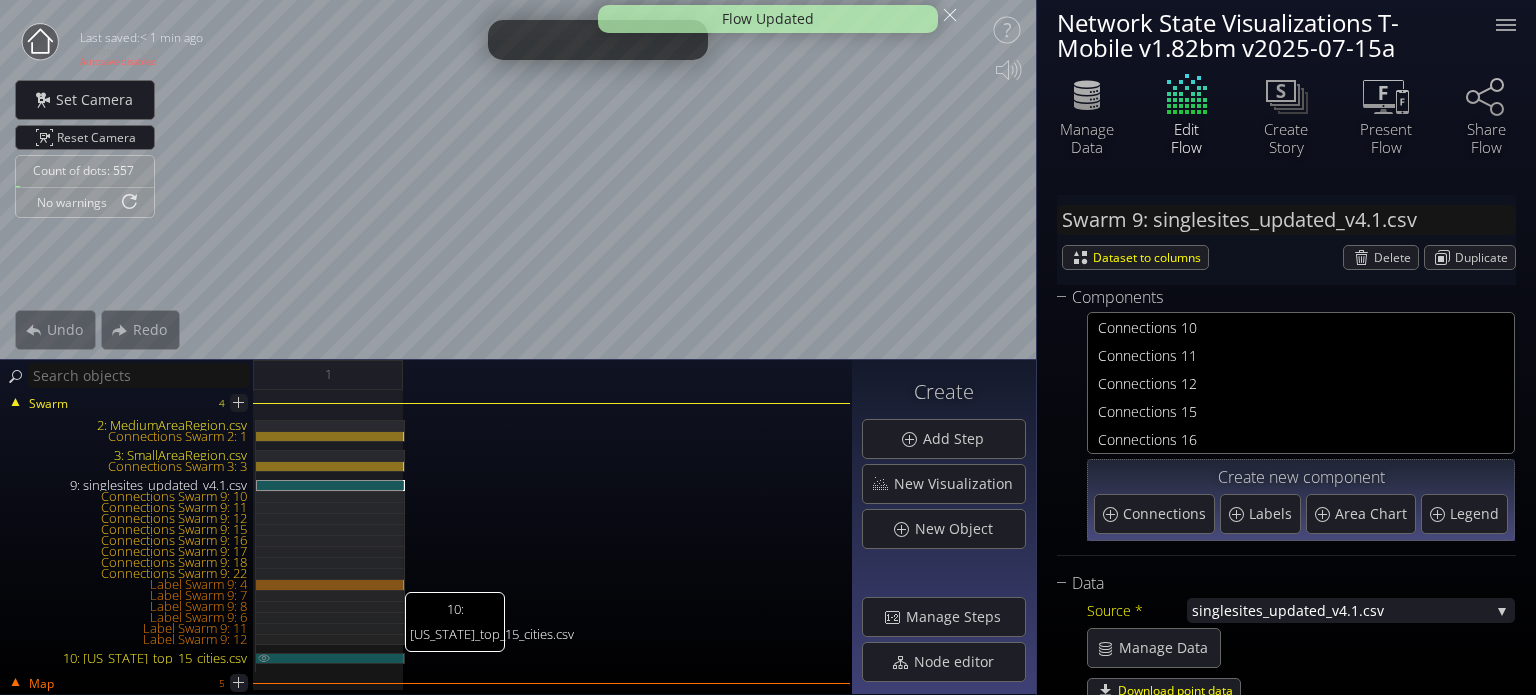 click on "10: [US_STATE]_top_15_cities.csv" at bounding box center (330, 658) 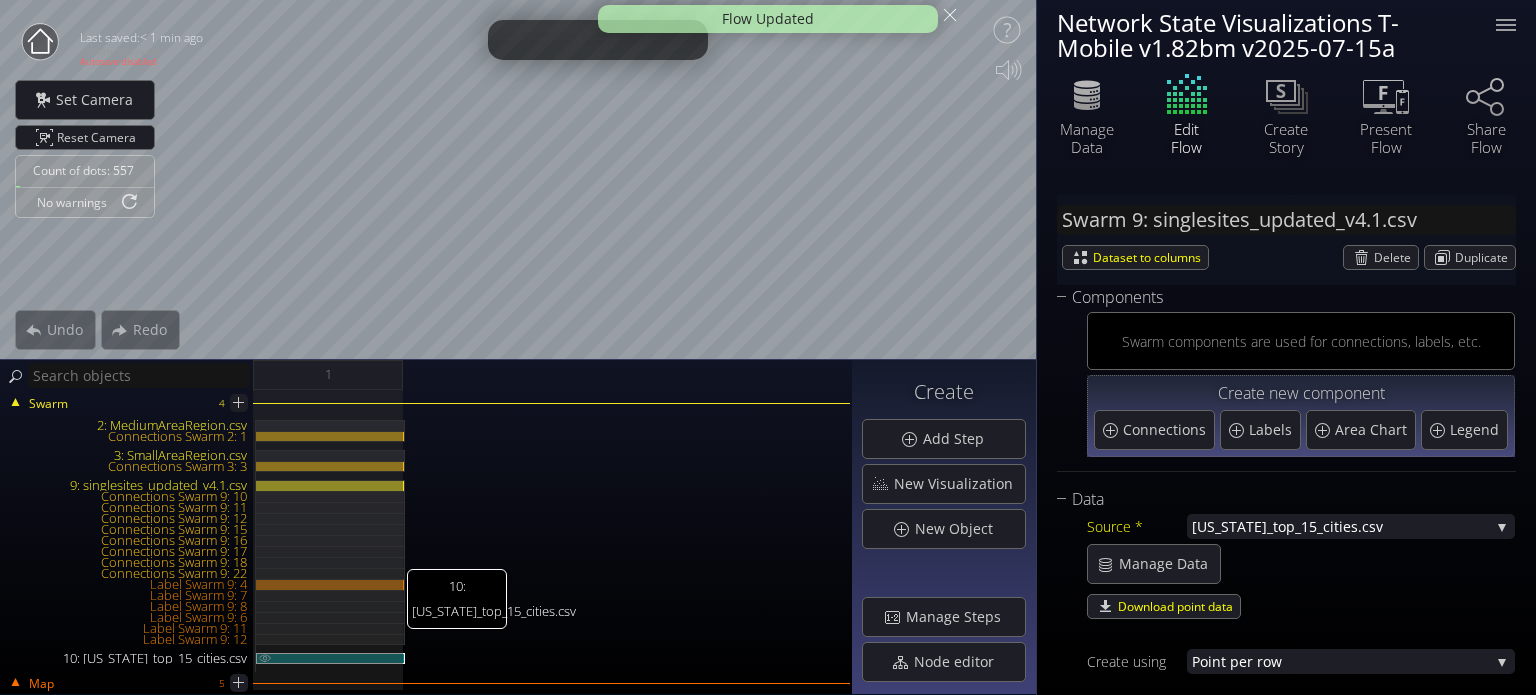 type on "Swarm 10: [US_STATE]_top_15_cities.csv" 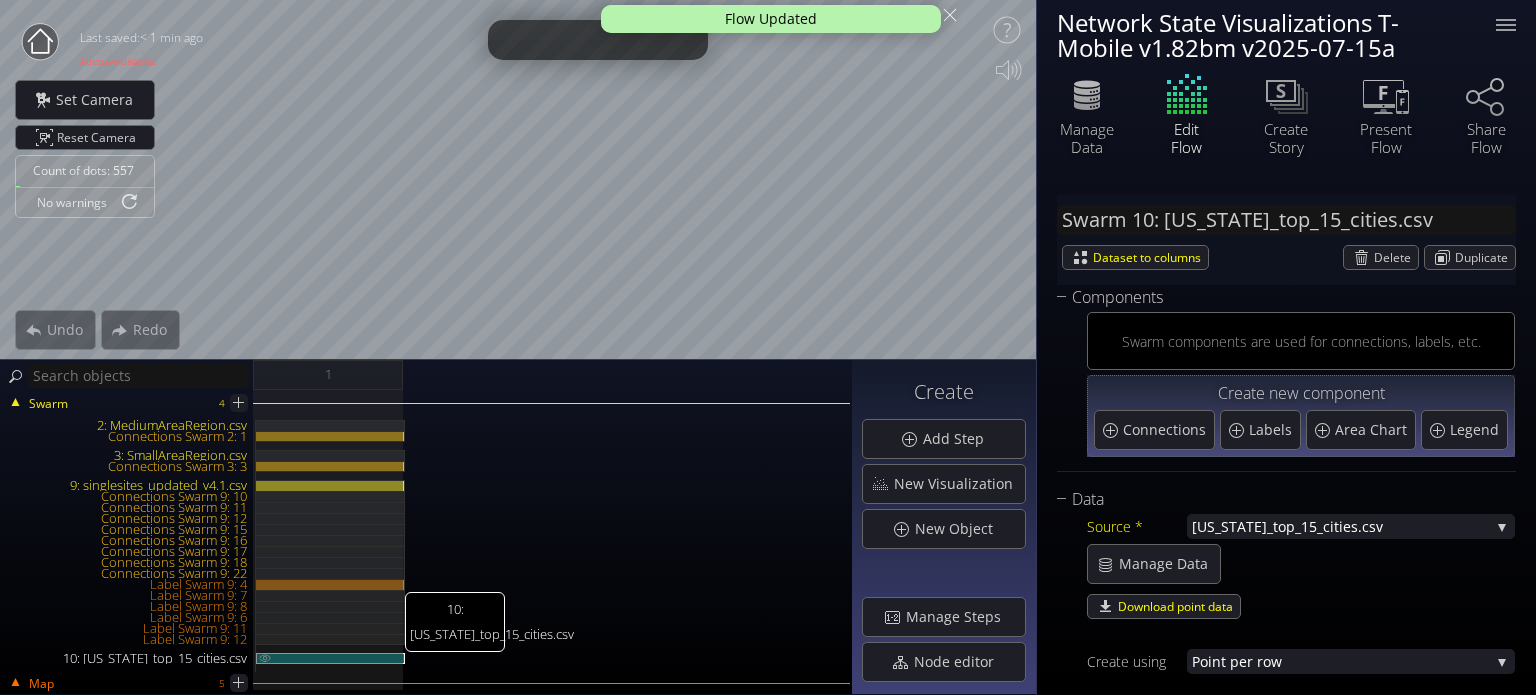 click at bounding box center (265, 657) 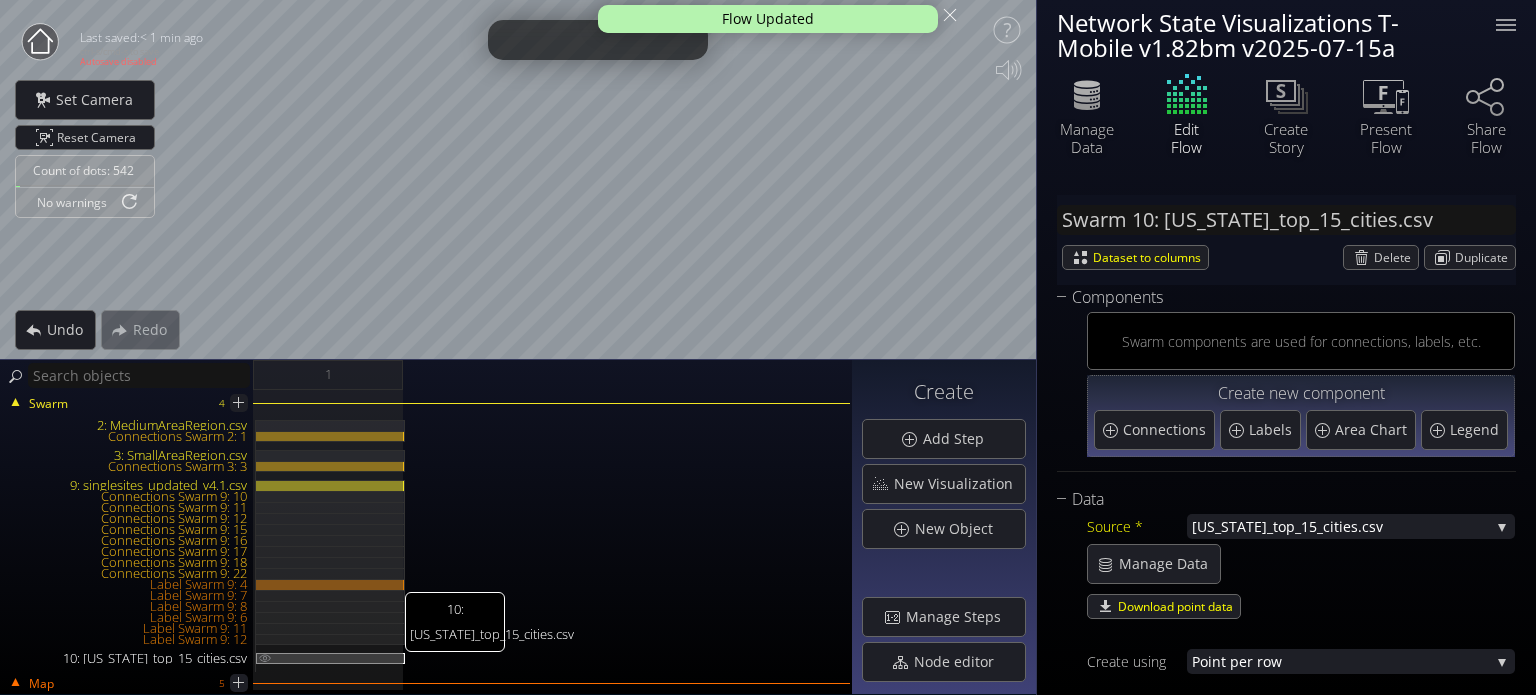 click at bounding box center [265, 657] 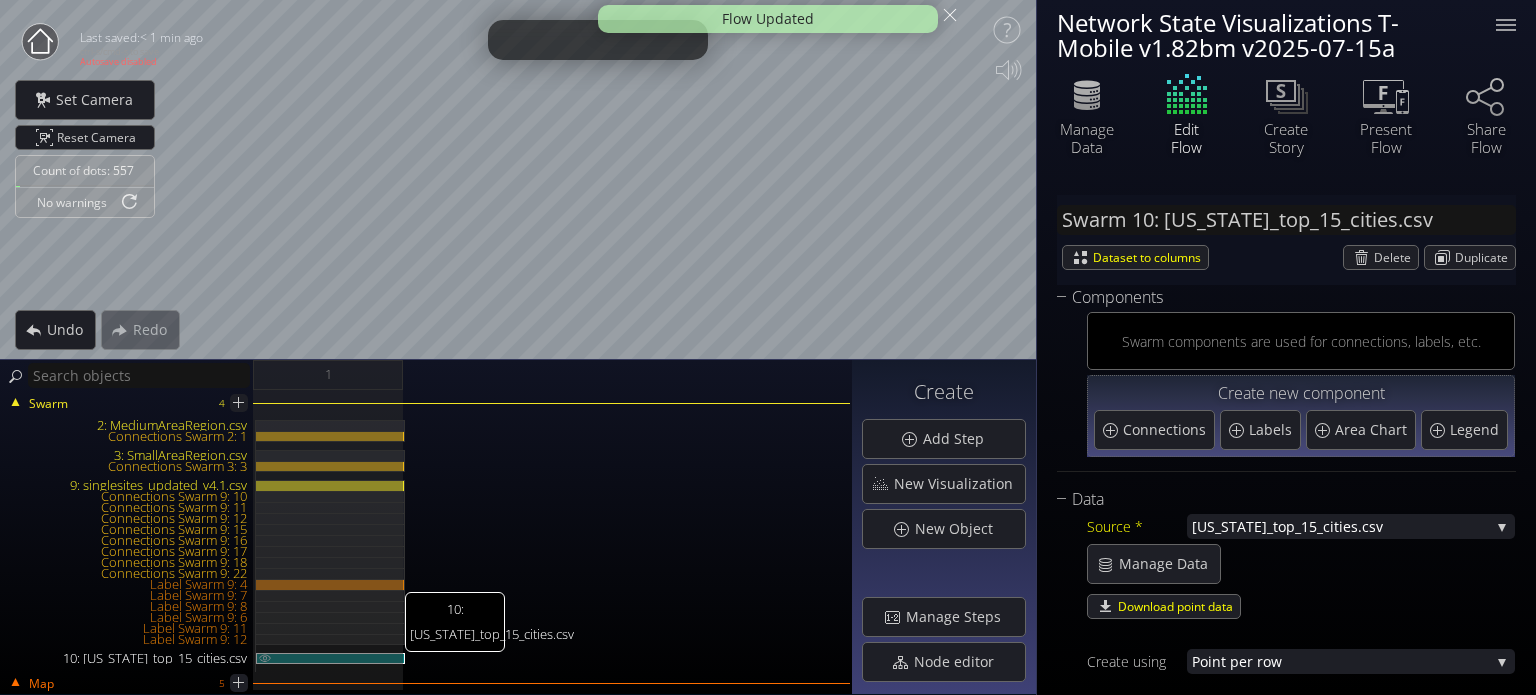 click at bounding box center [265, 657] 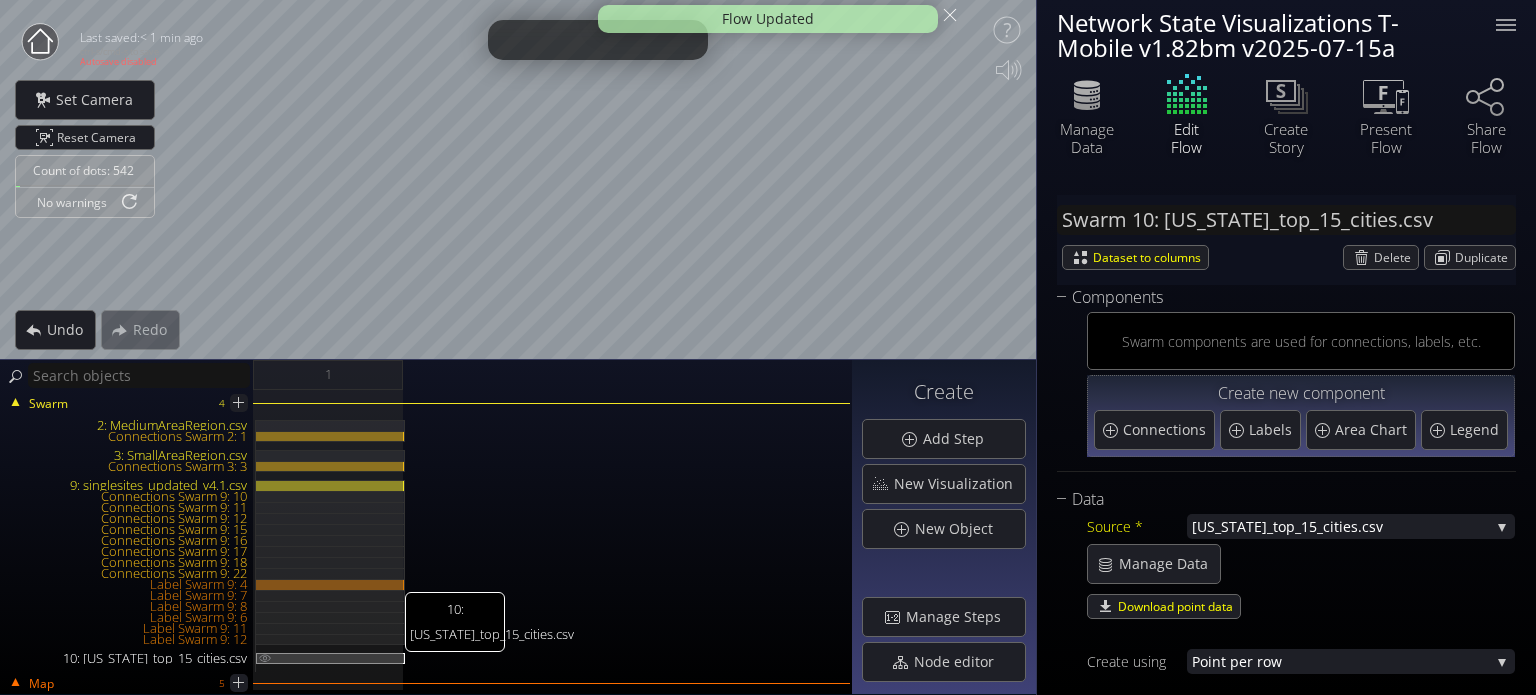 click at bounding box center [265, 657] 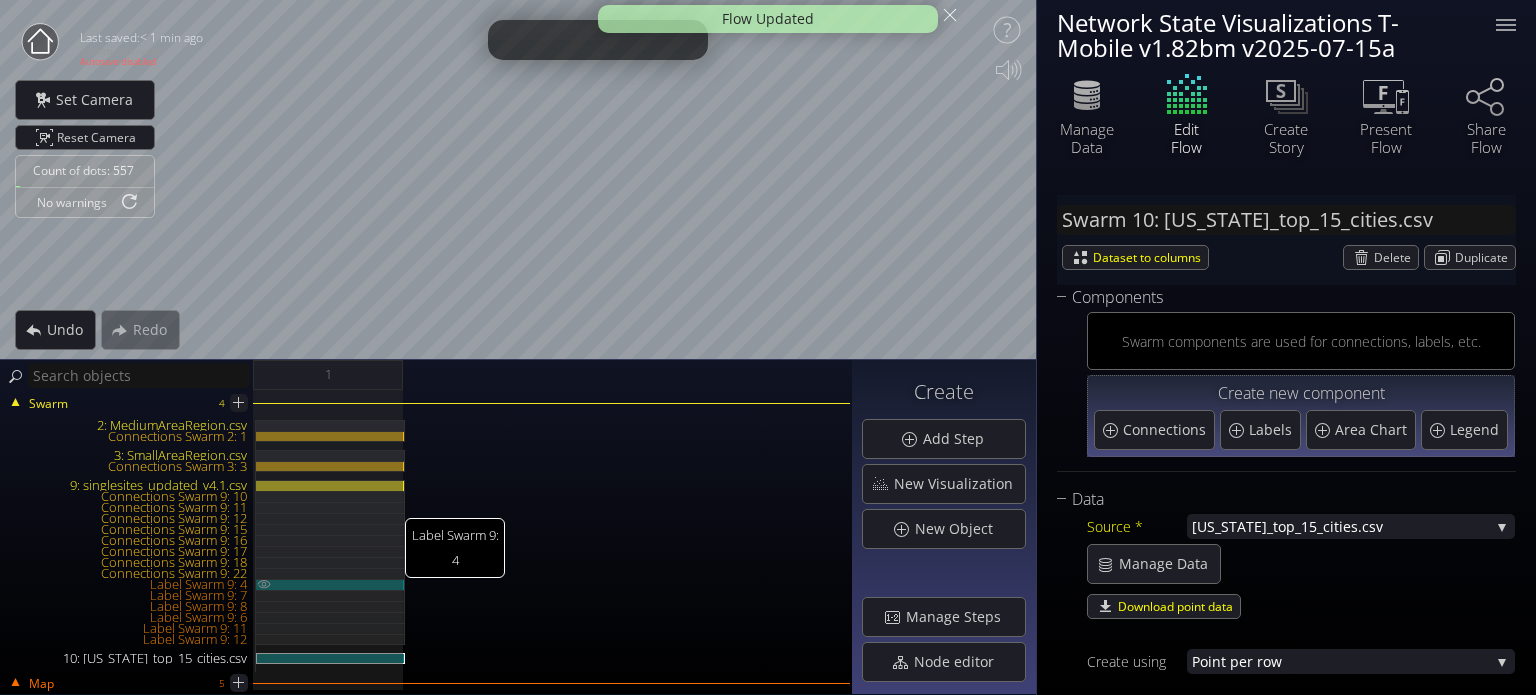 click at bounding box center (264, 584) 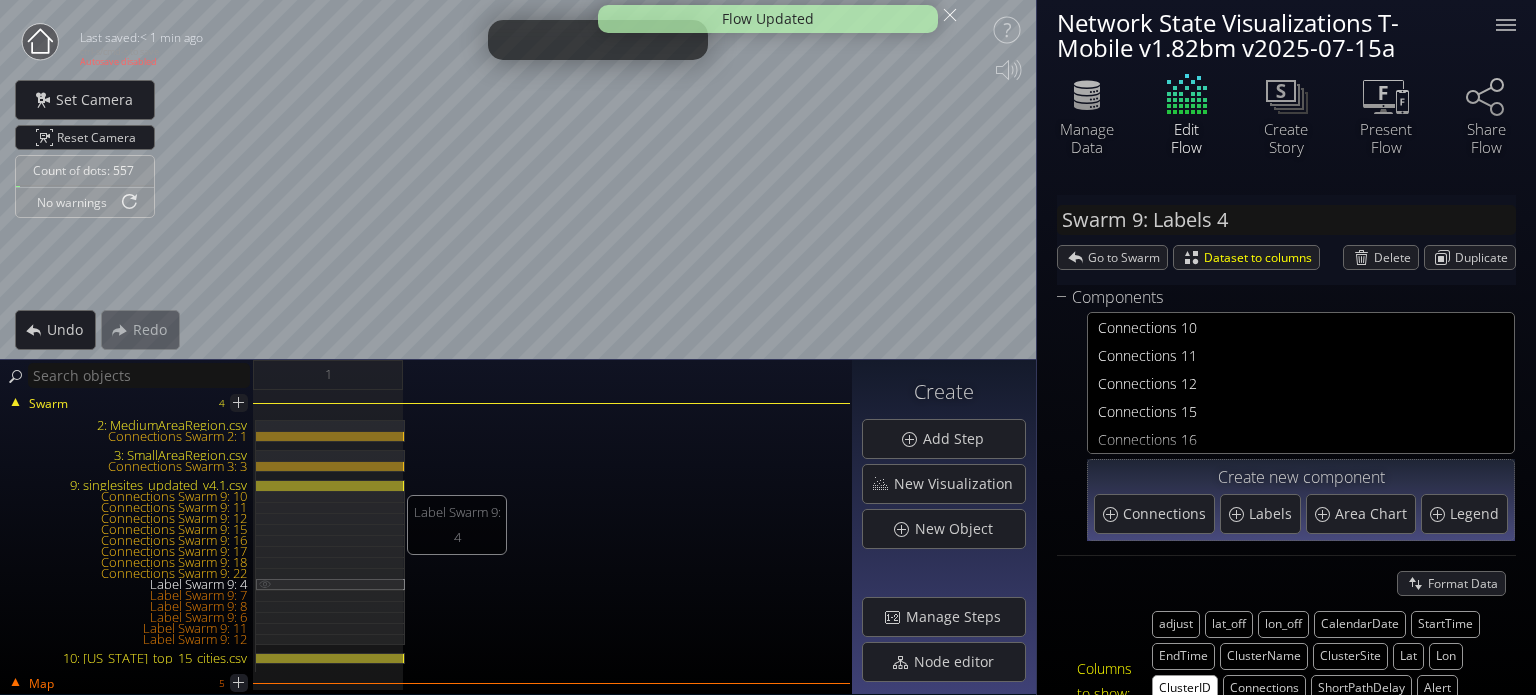 click at bounding box center (265, 583) 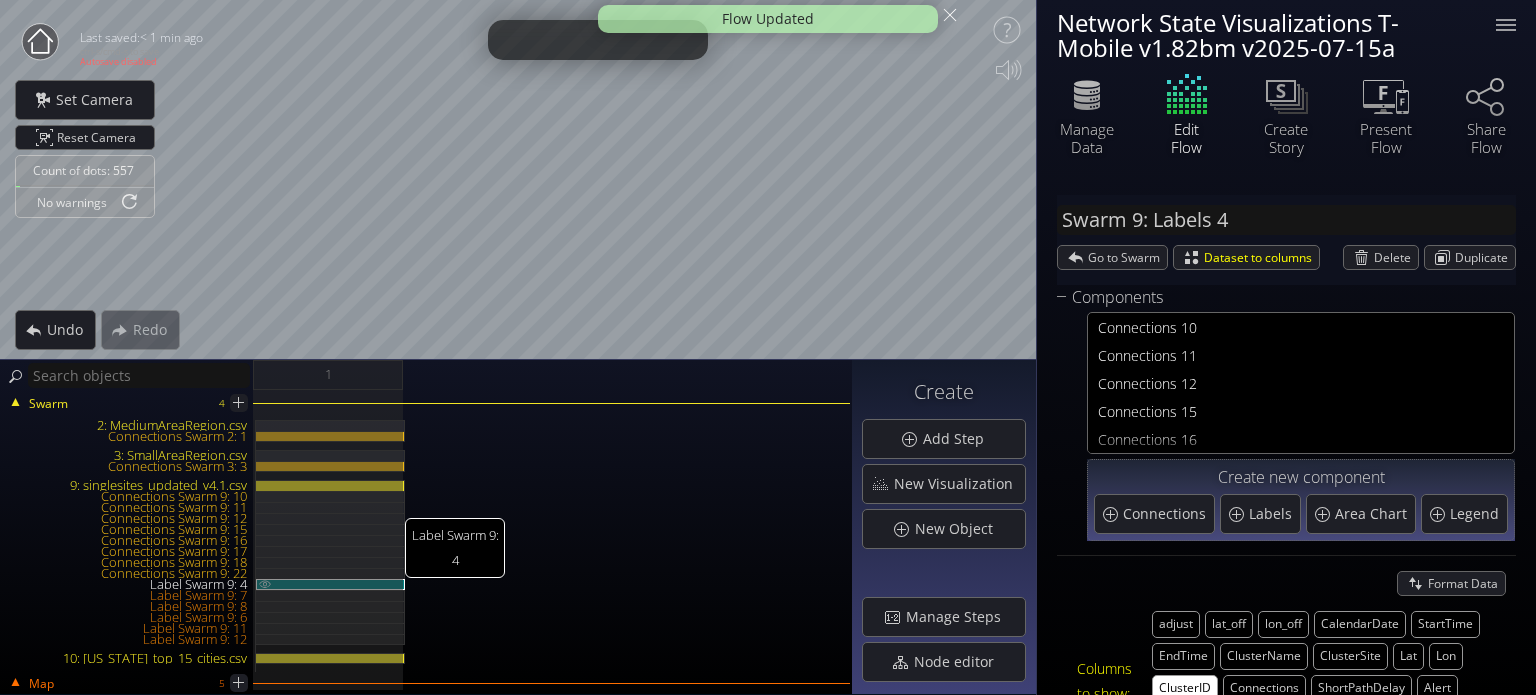 click at bounding box center [265, 583] 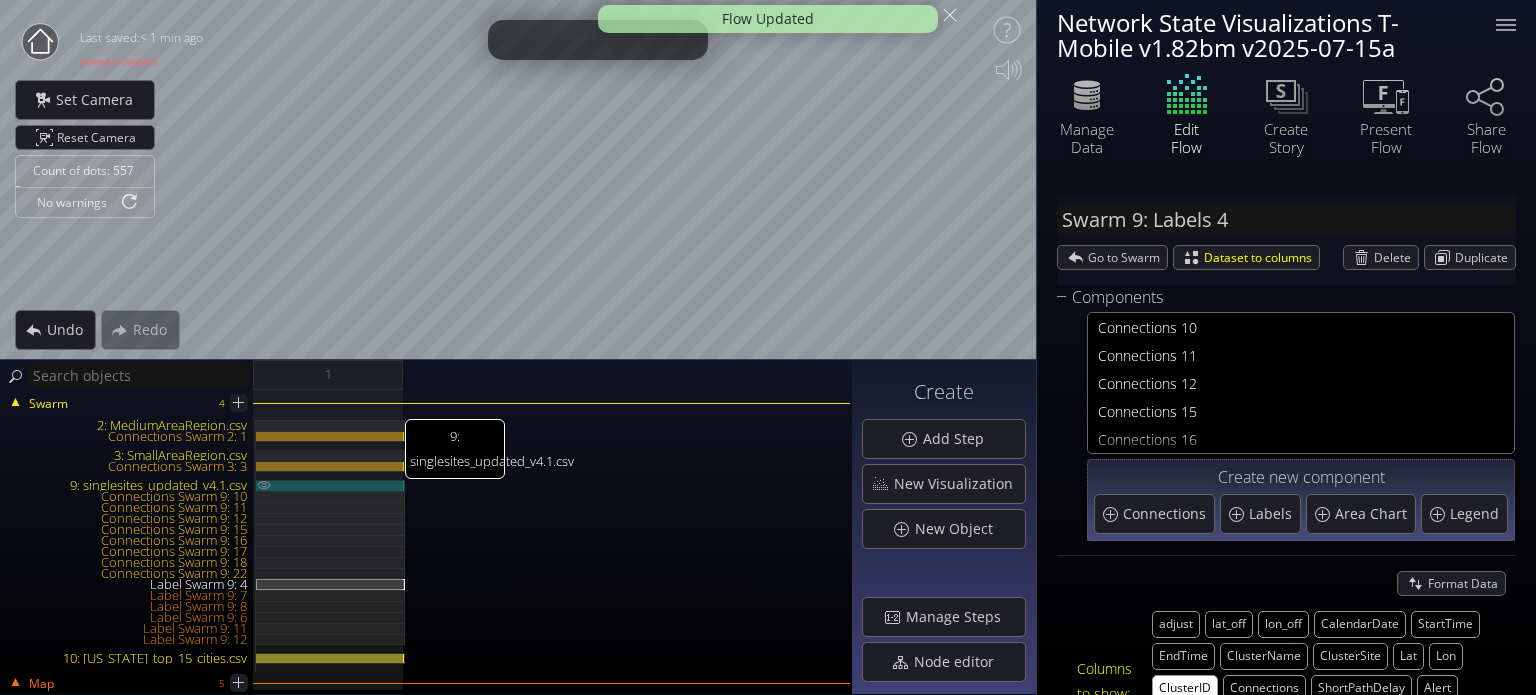 click at bounding box center [264, 485] 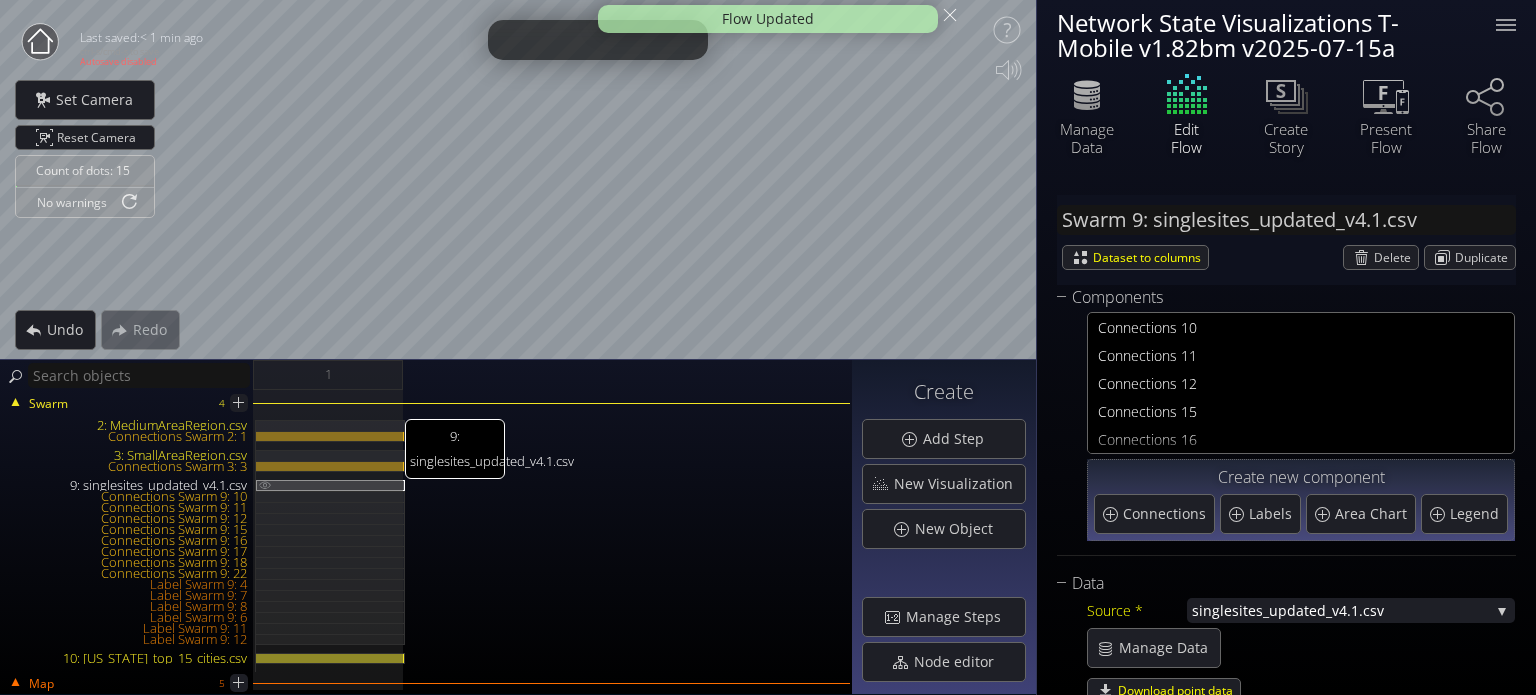 click at bounding box center (265, 484) 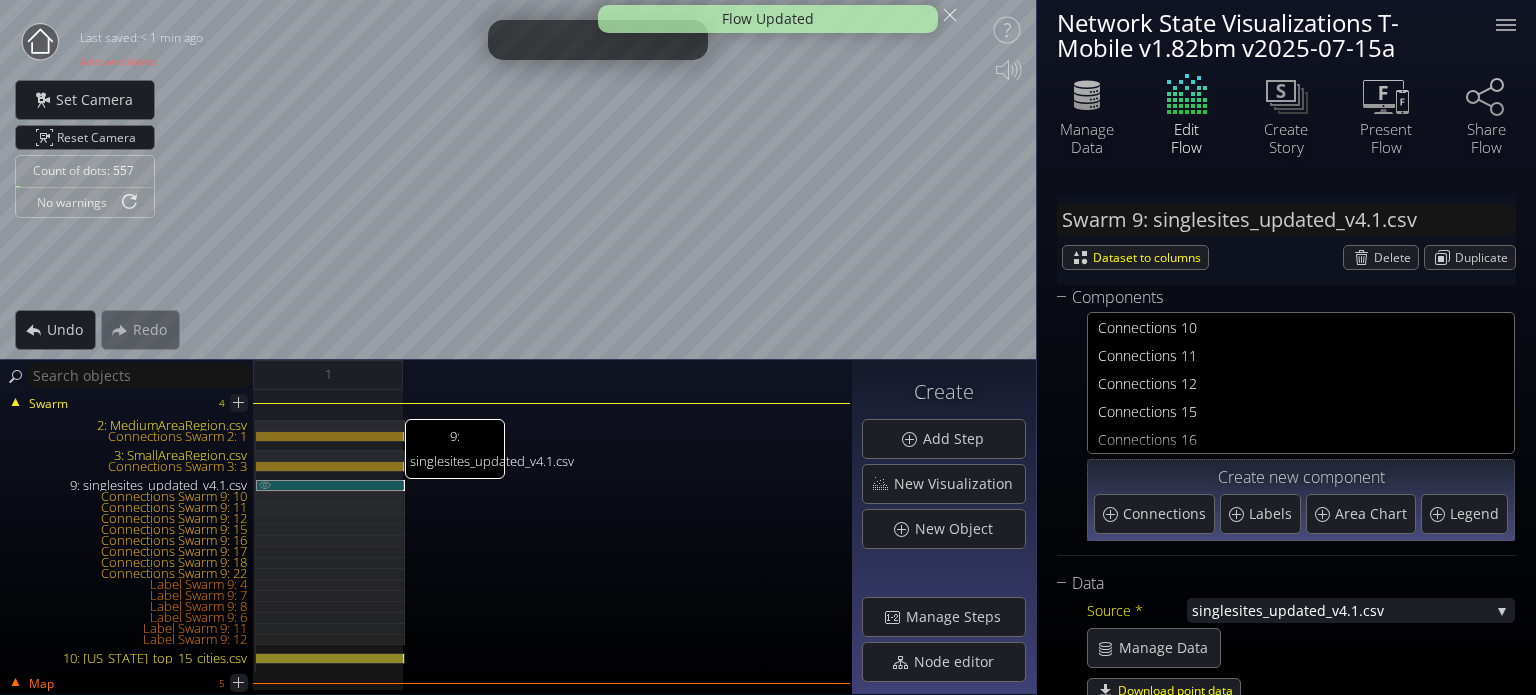click at bounding box center (265, 484) 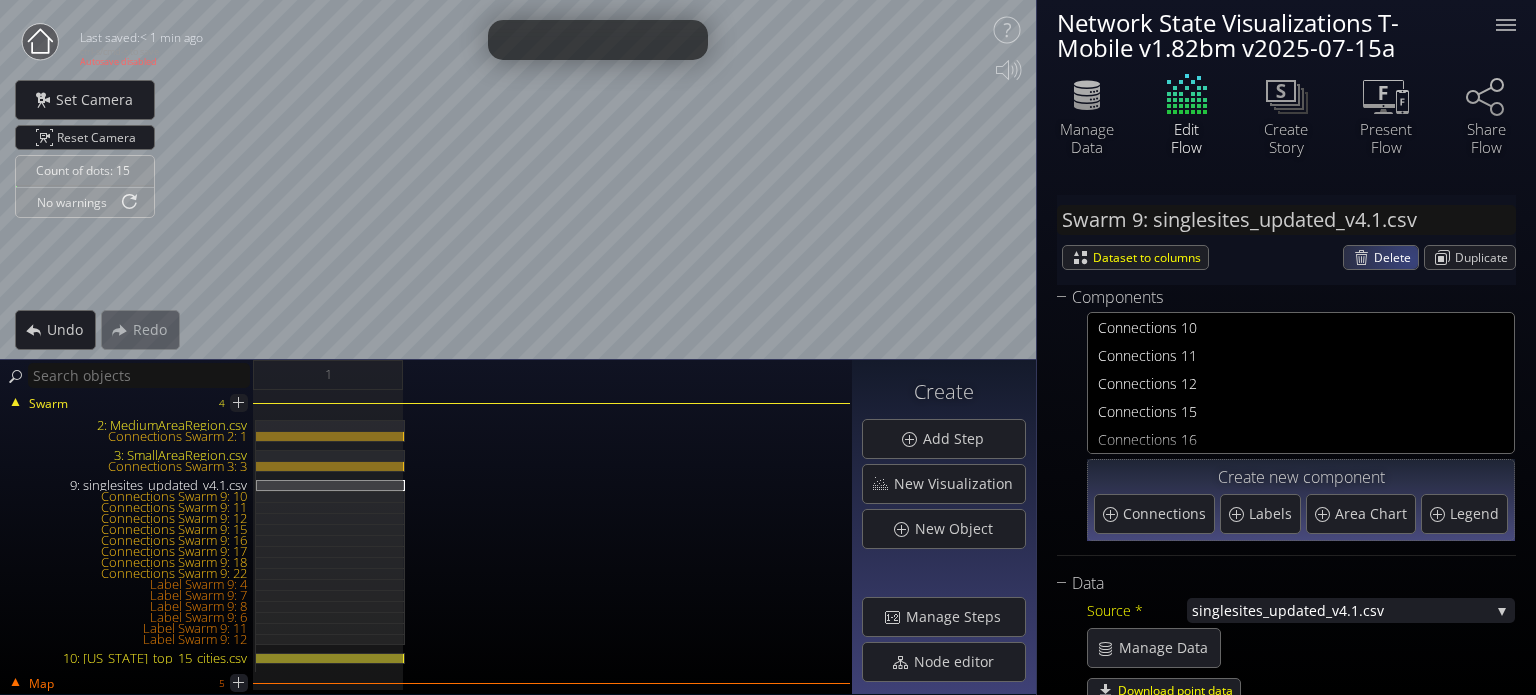 click on "Delete" at bounding box center [1396, 257] 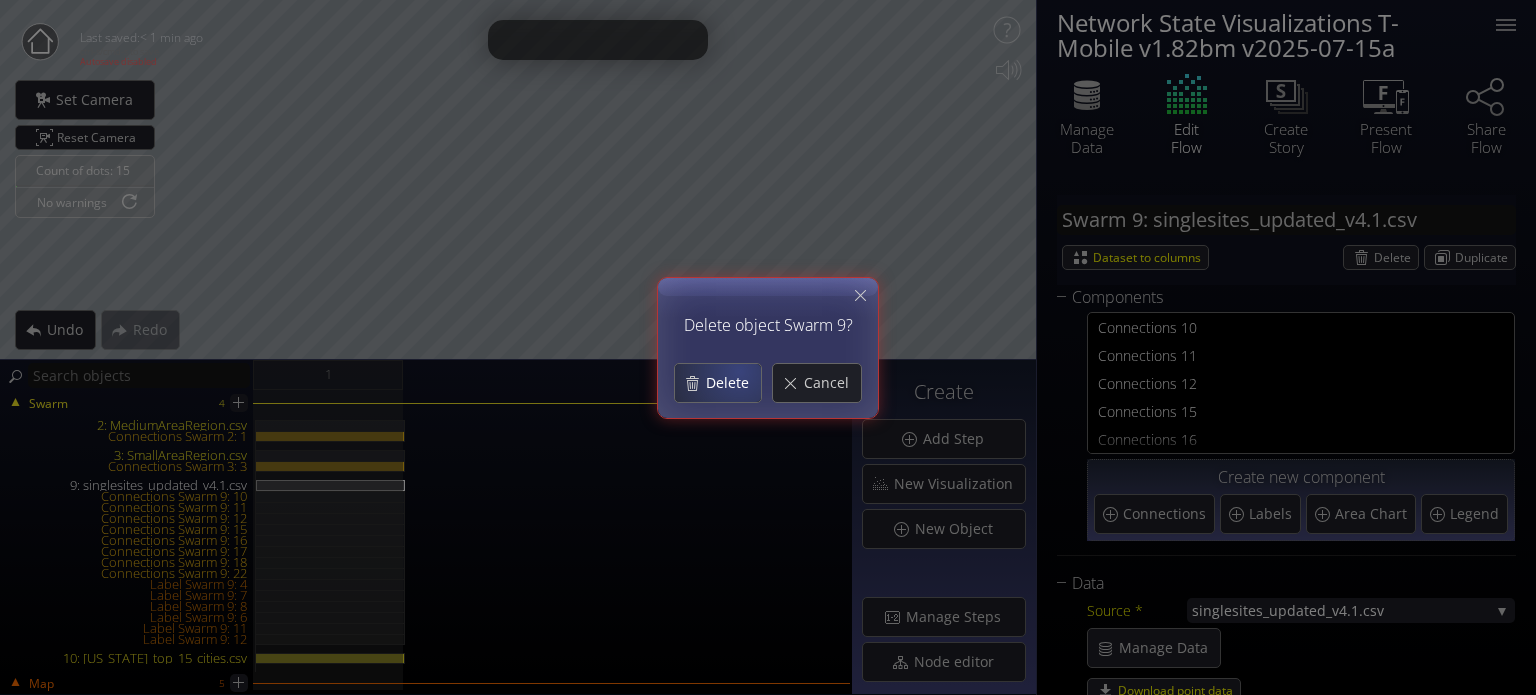 click on "Delete" at bounding box center [733, 383] 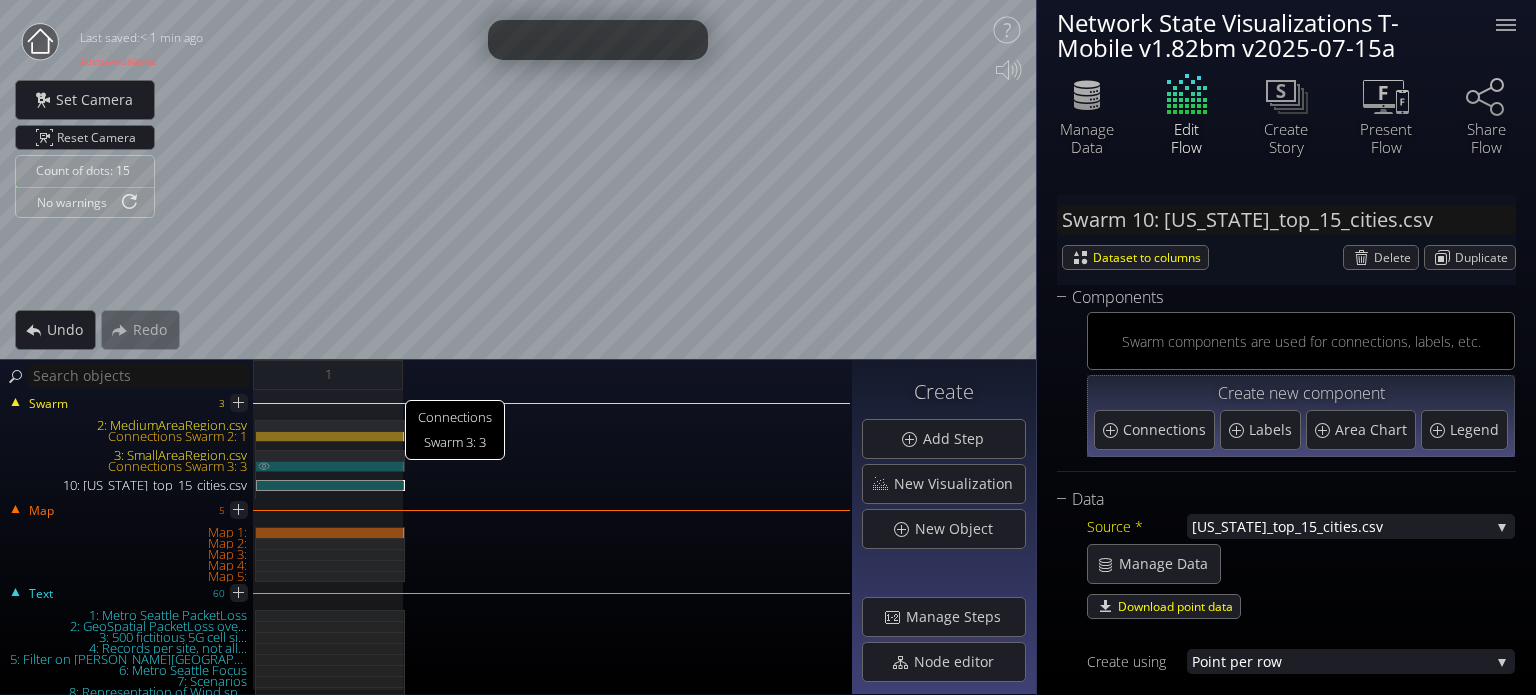 click at bounding box center (264, 465) 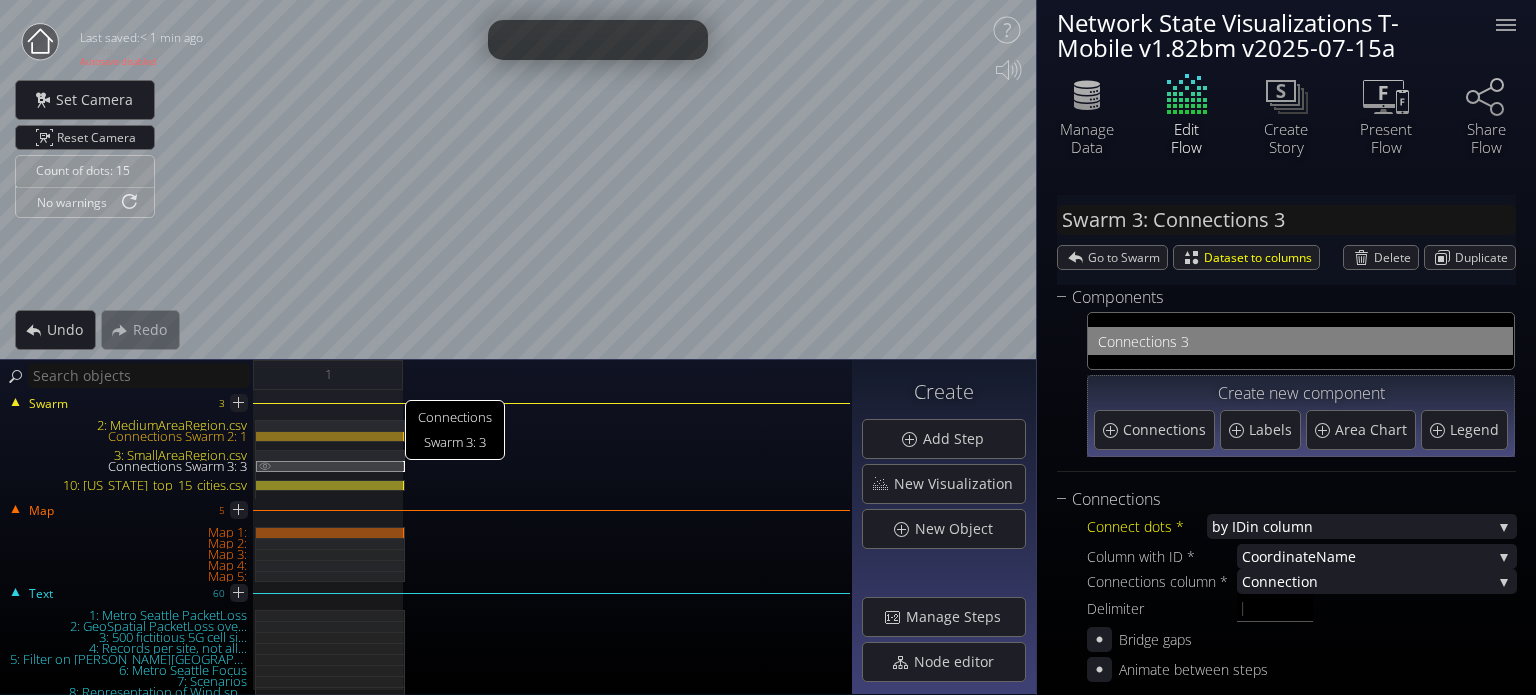 click at bounding box center [265, 465] 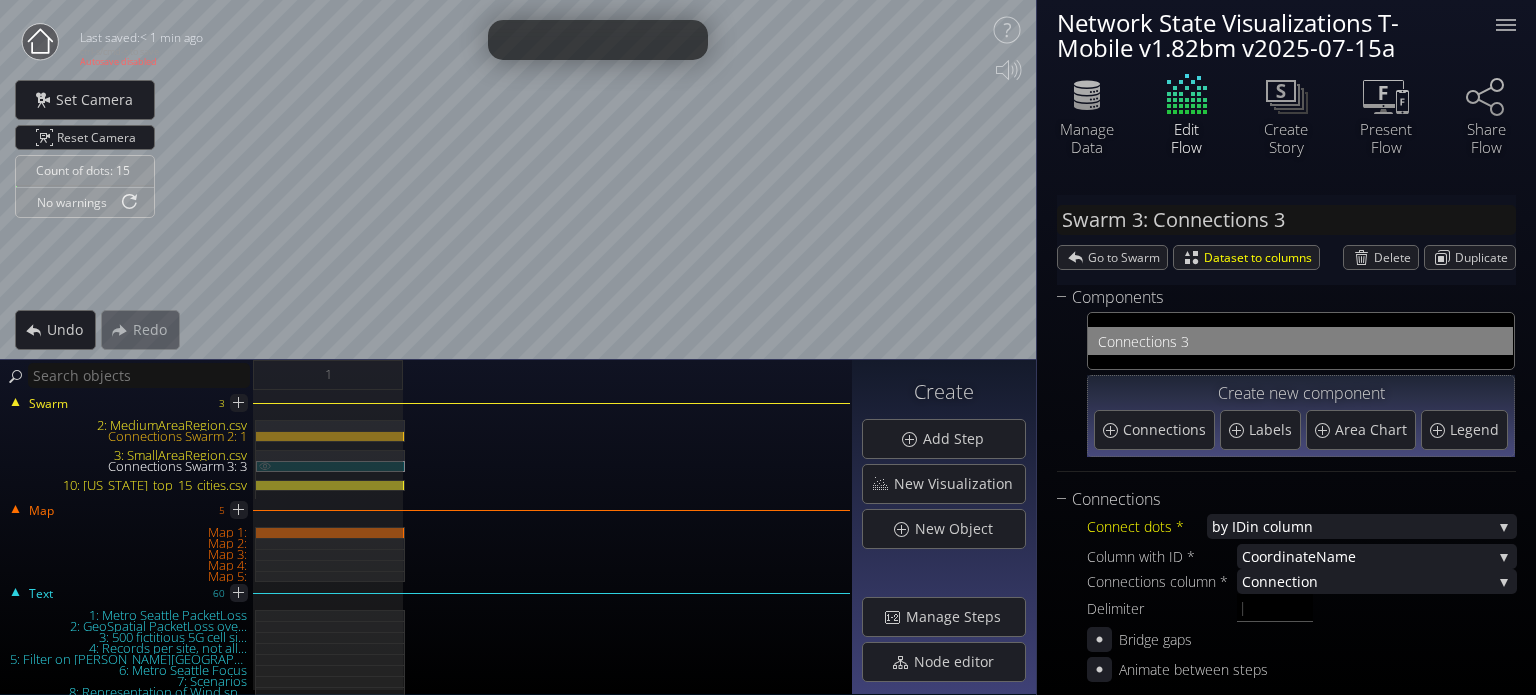 click at bounding box center (265, 465) 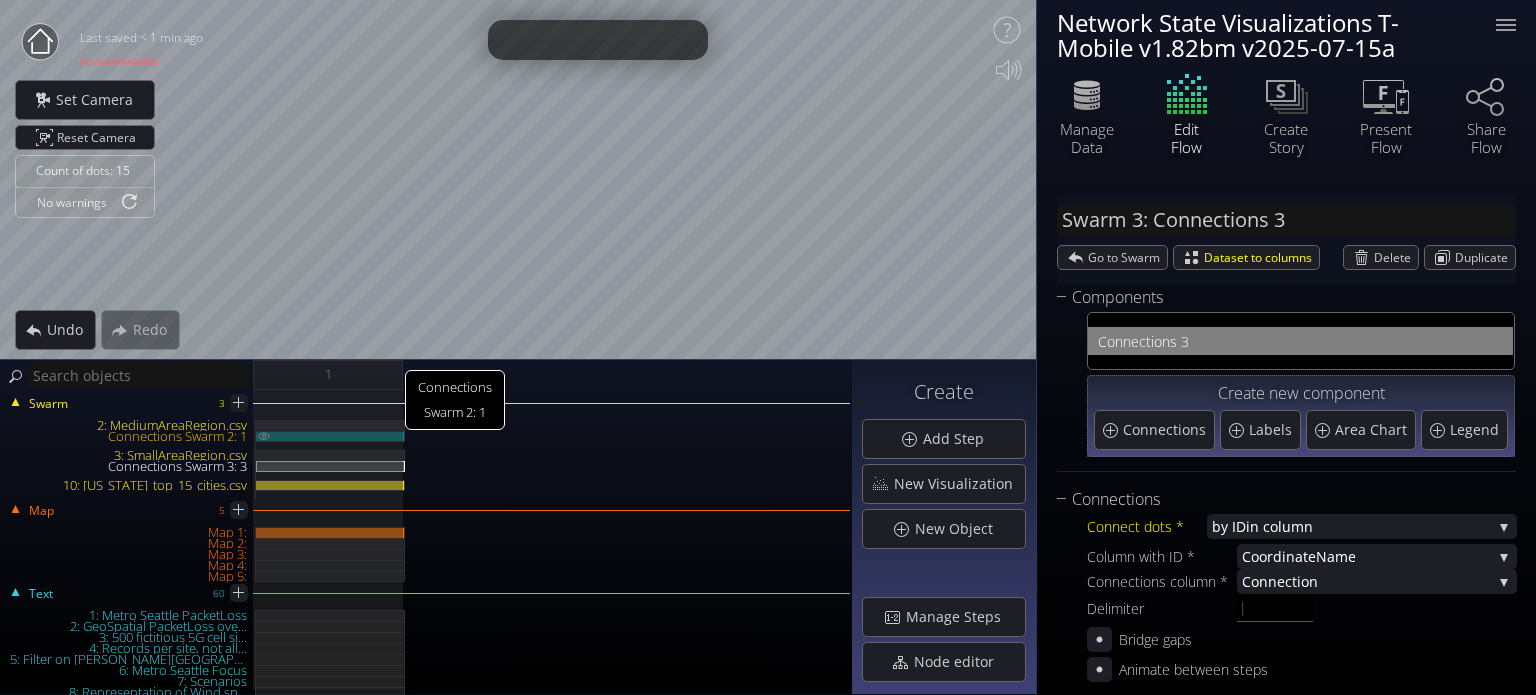 click at bounding box center [264, 435] 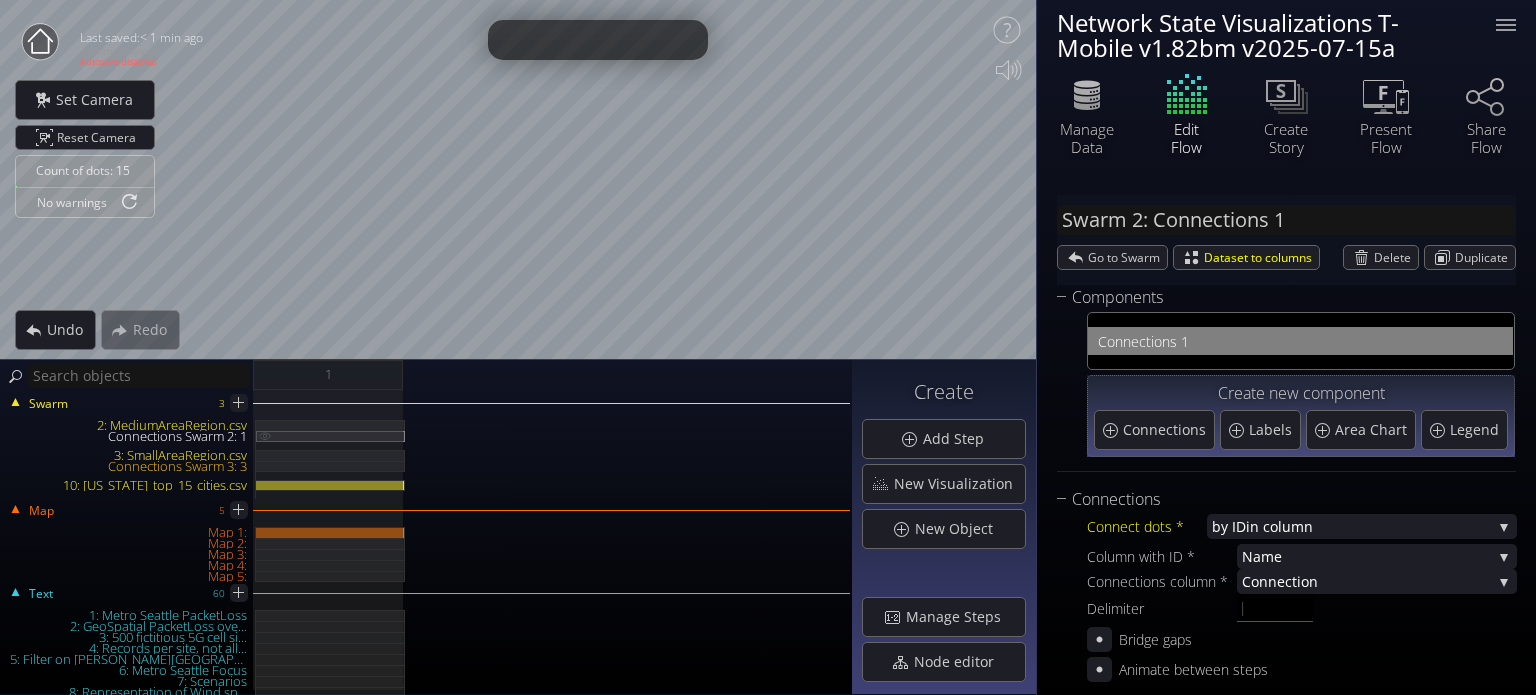 click at bounding box center (265, 435) 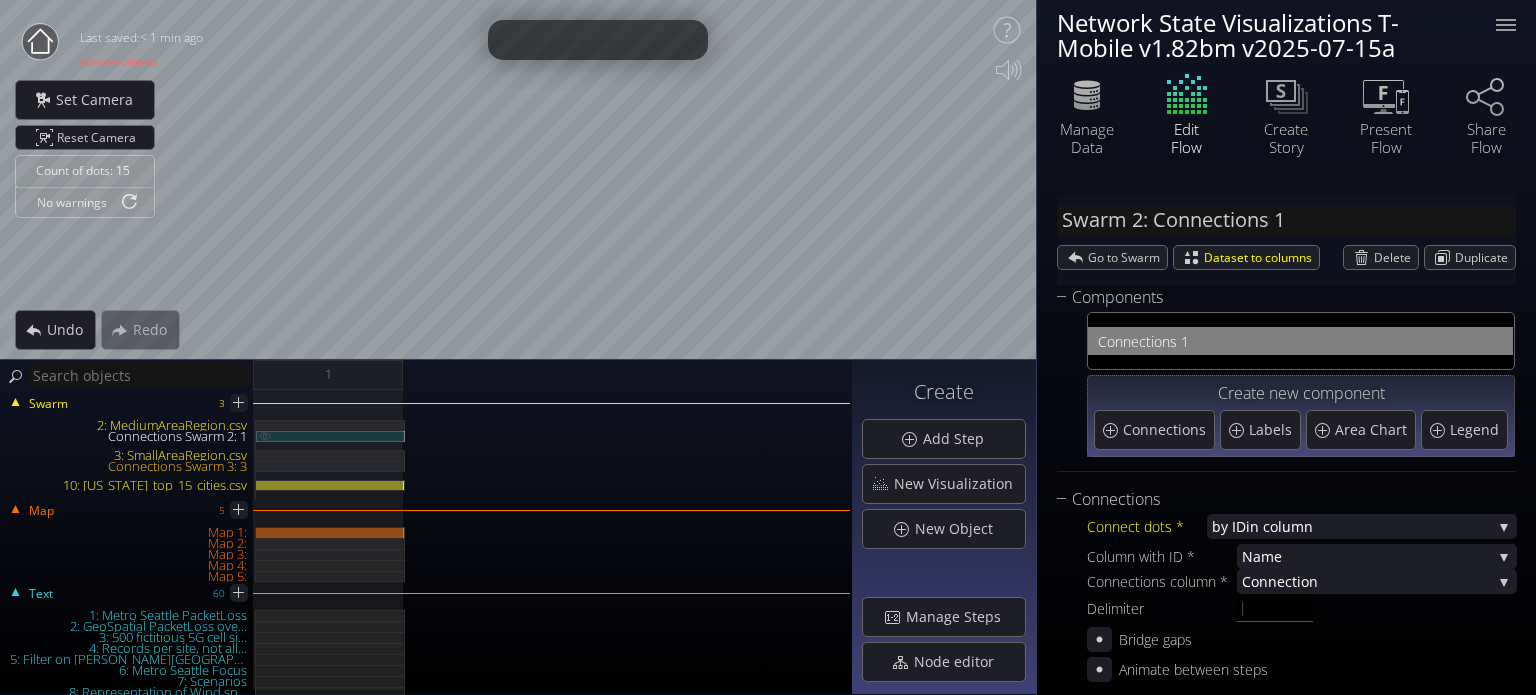 click at bounding box center [265, 435] 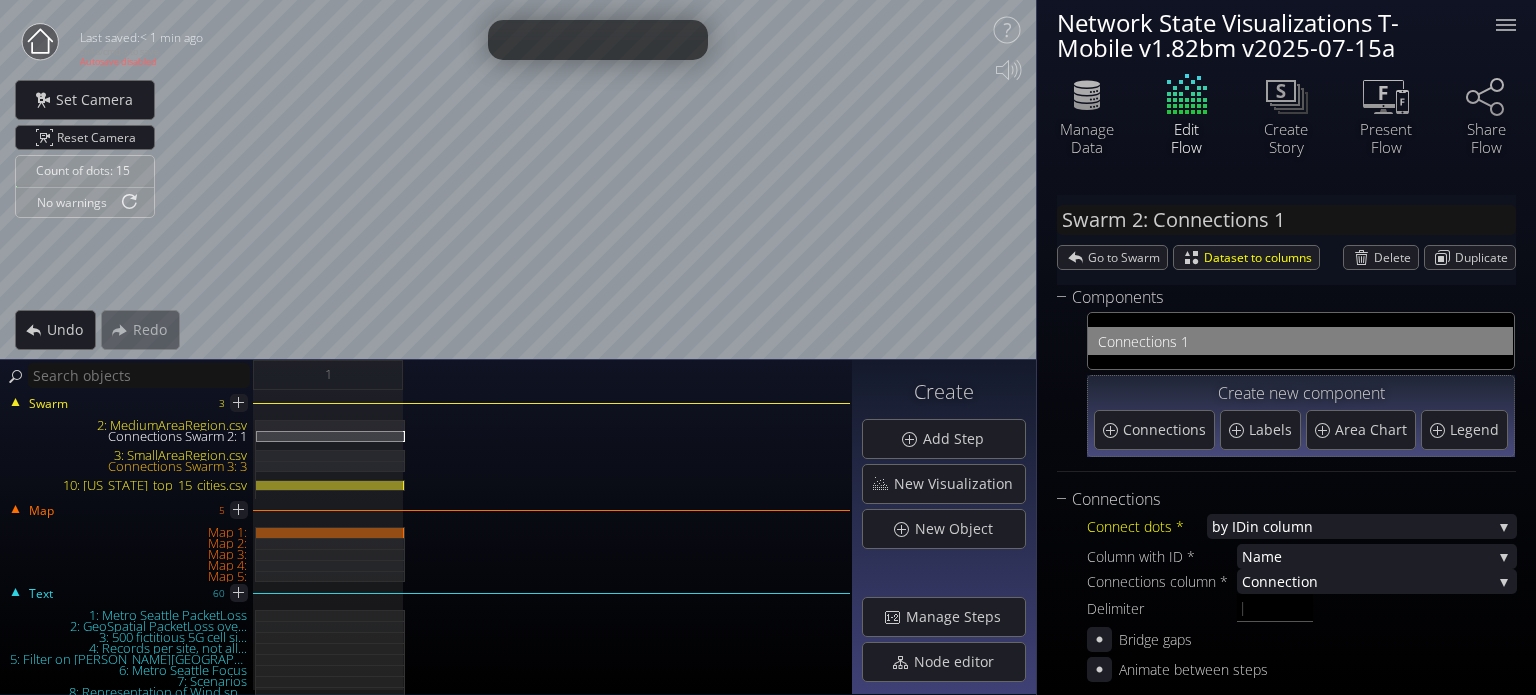 click on "2: MediumAreaRegion.csv" at bounding box center [128, 425] 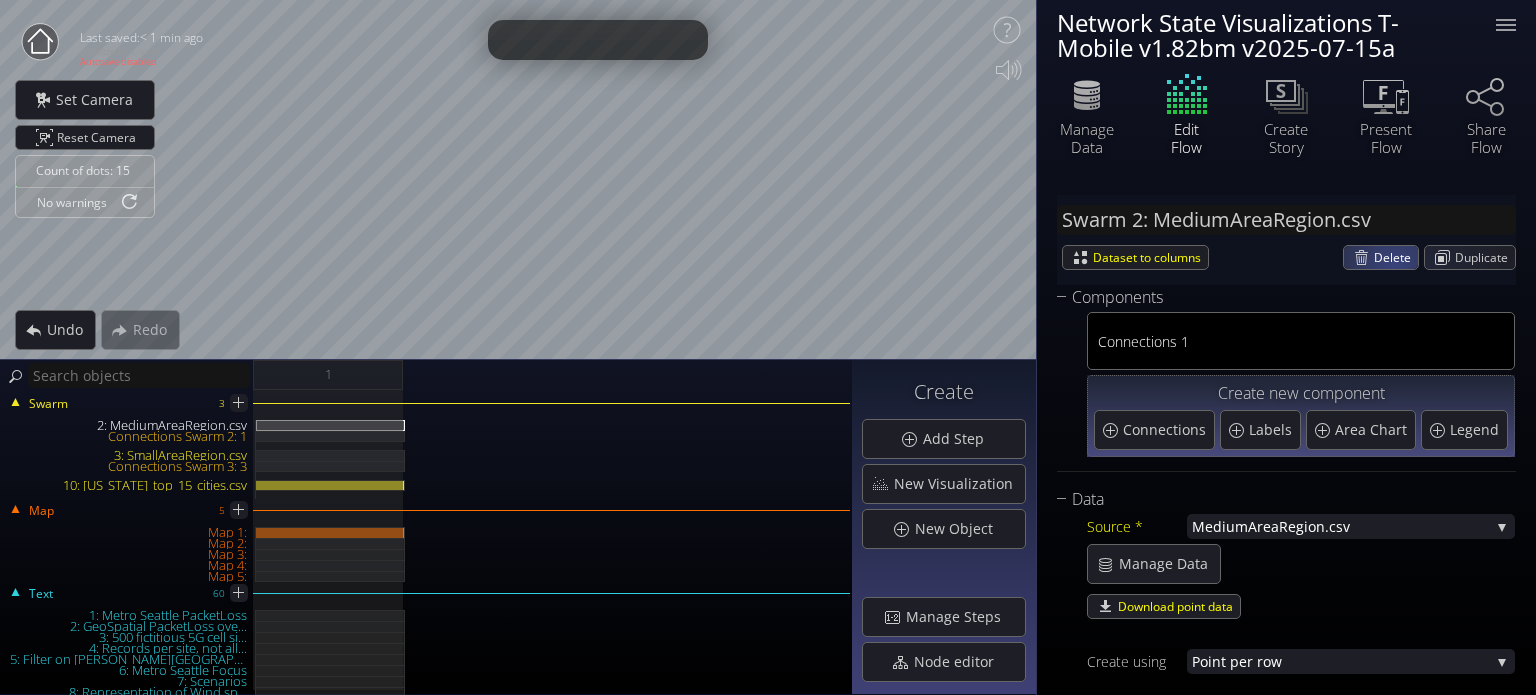 click on "Delete" at bounding box center [1396, 257] 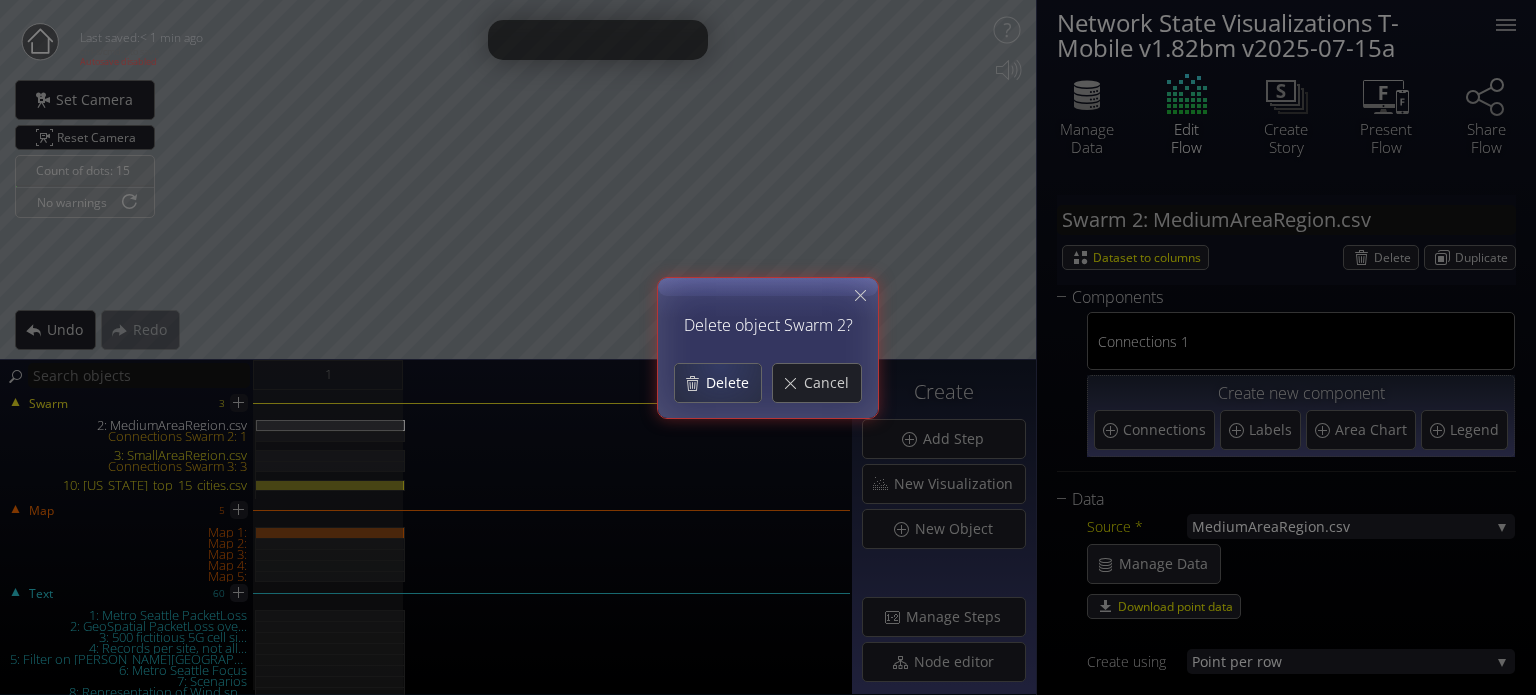click on "Delete" at bounding box center [733, 383] 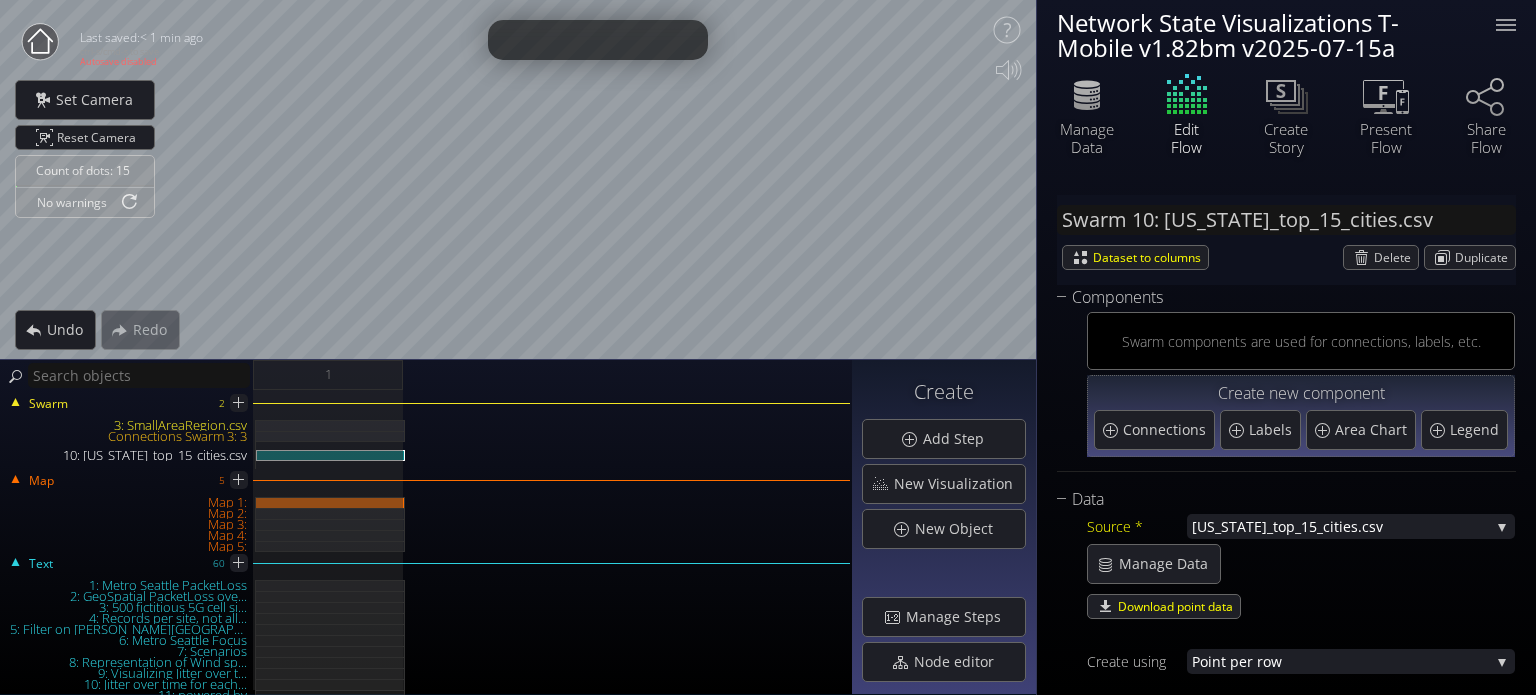 click on "3: SmallAreaRegion.csv" at bounding box center [128, 425] 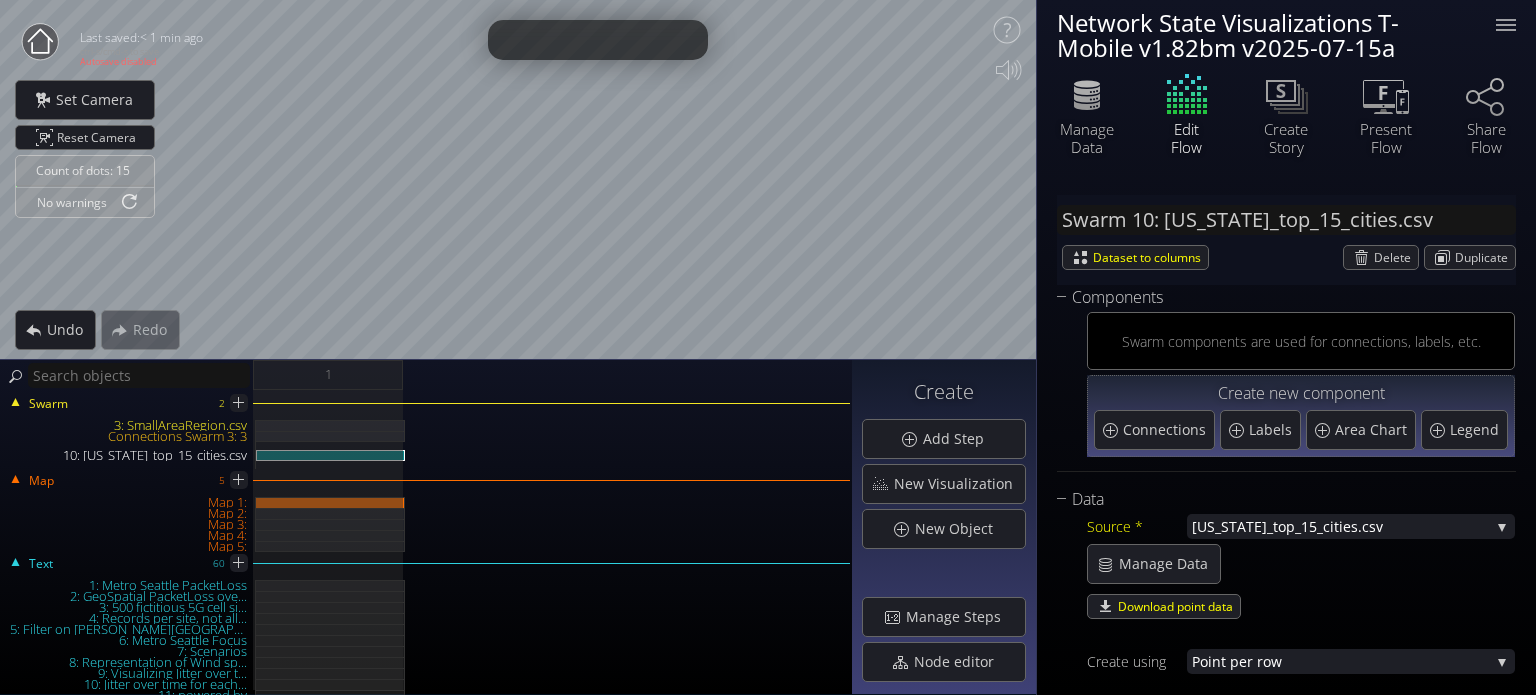 type on "Swarm 3: SmallAreaRegion.csv" 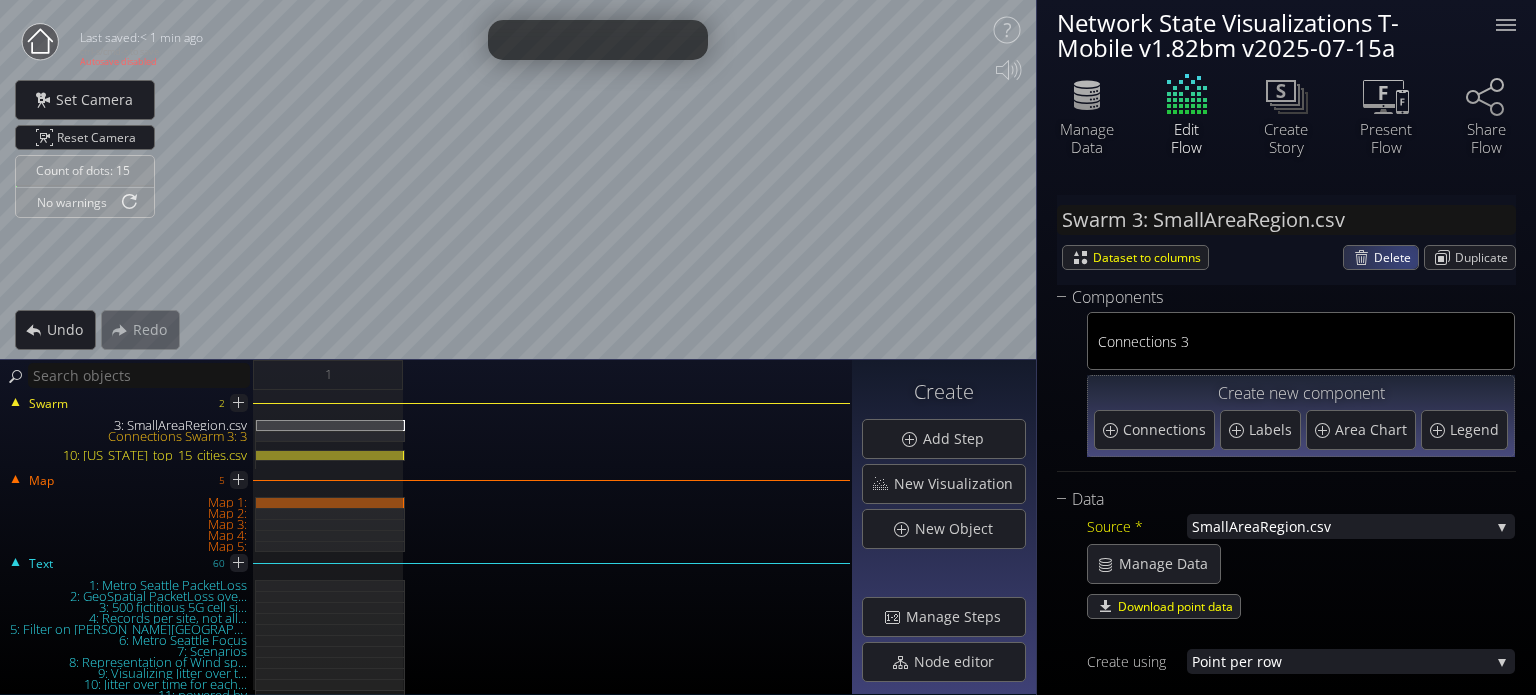 click on "Delete" at bounding box center (1396, 257) 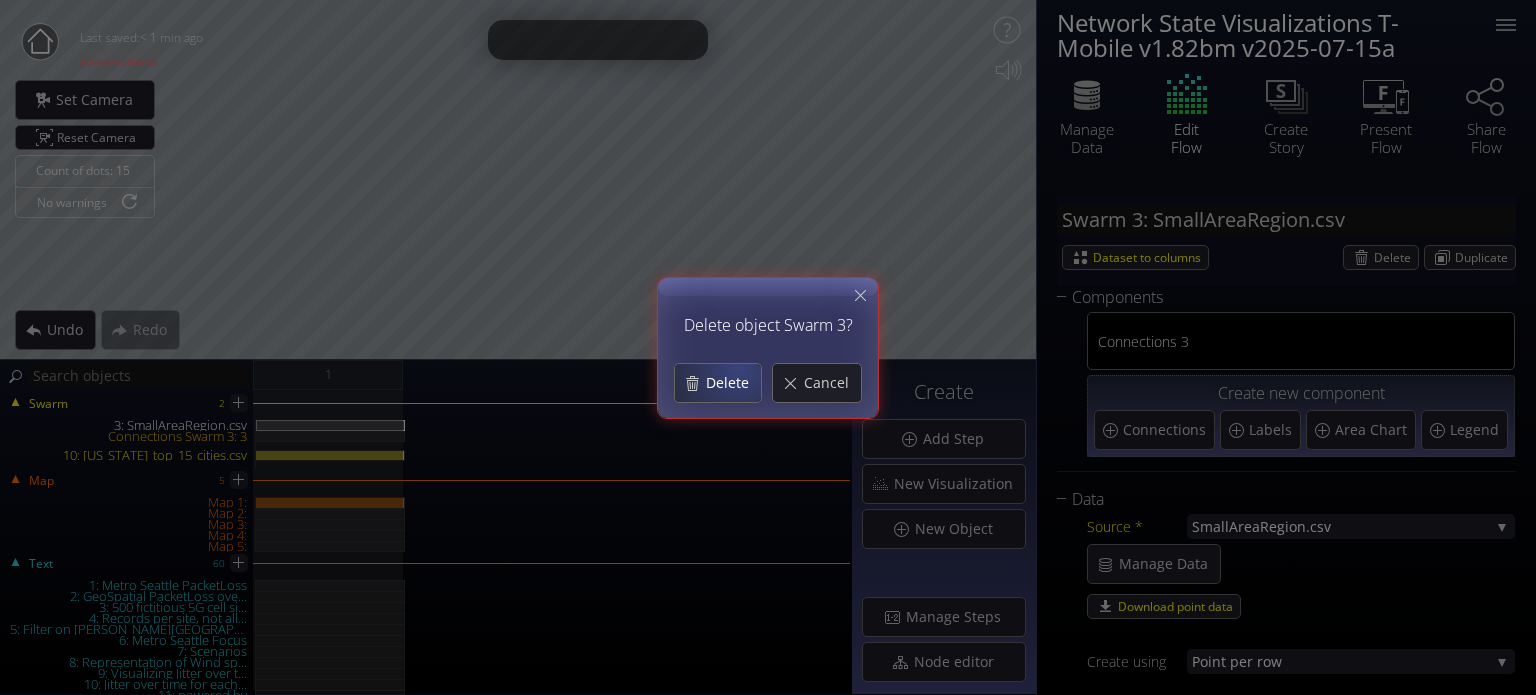 click on "Delete" at bounding box center (733, 383) 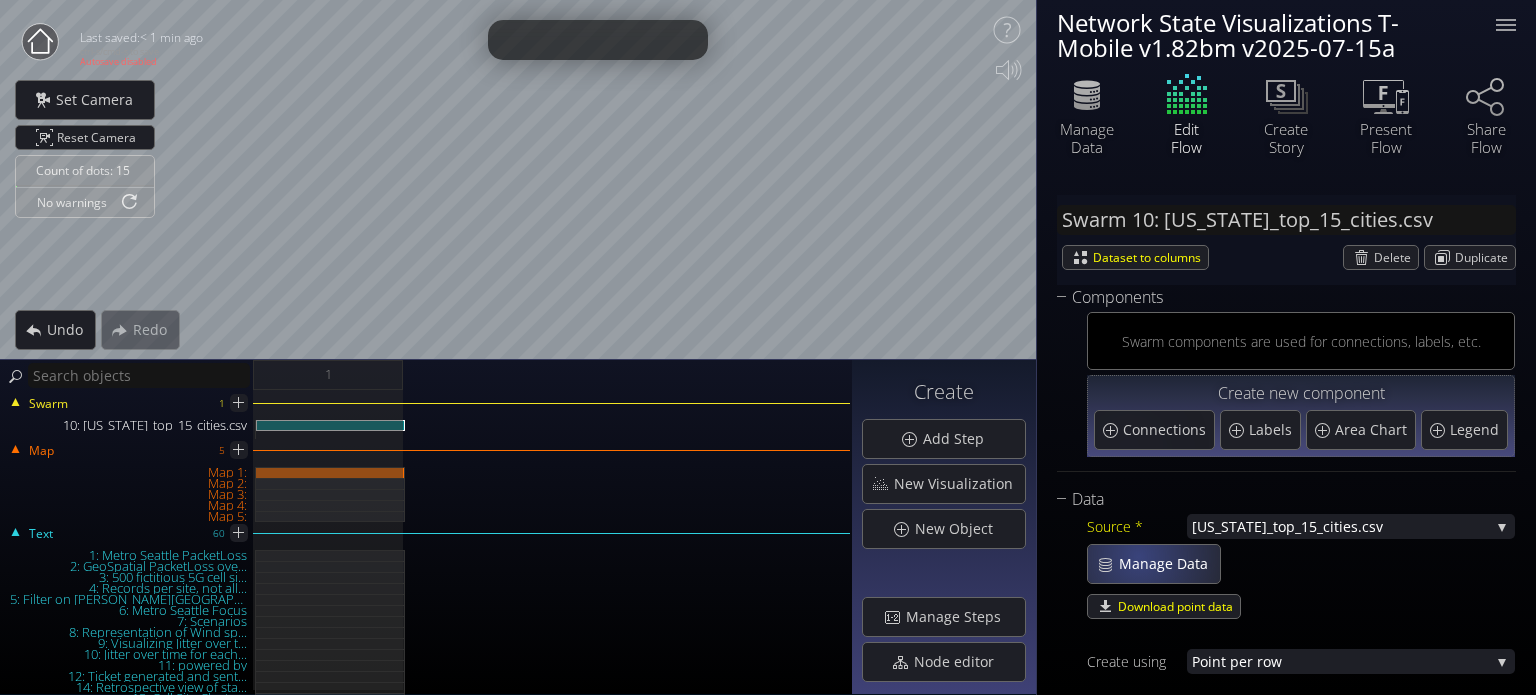 click on "Manage Data" at bounding box center (1169, 564) 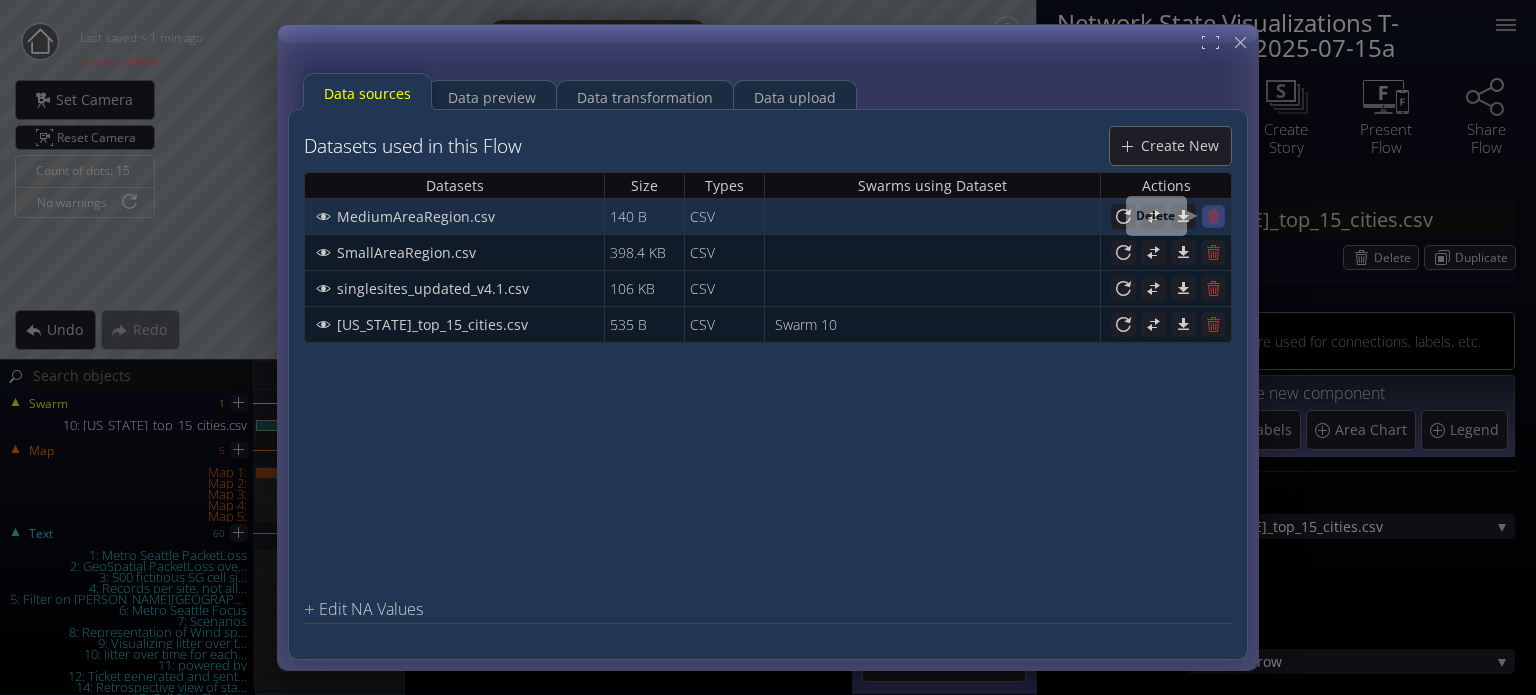 click 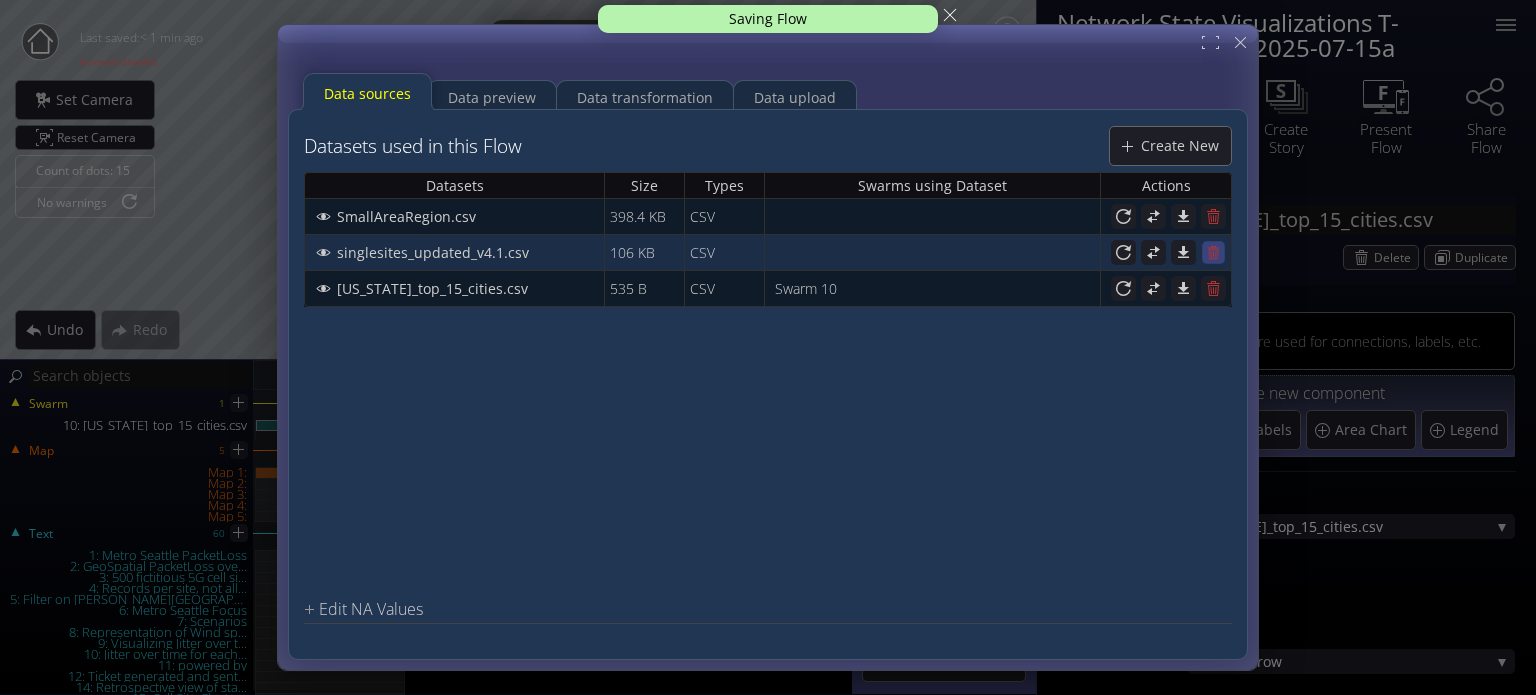 click at bounding box center (1213, 252) 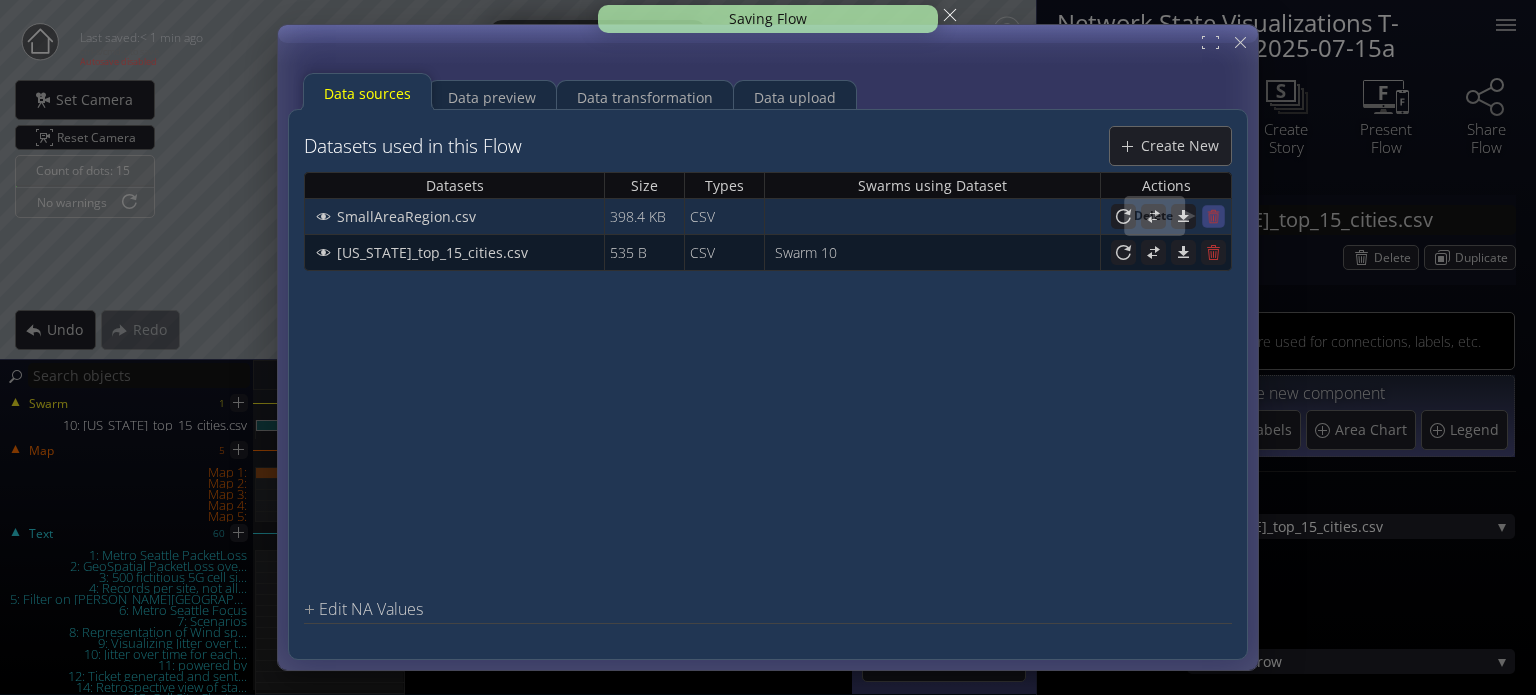 click 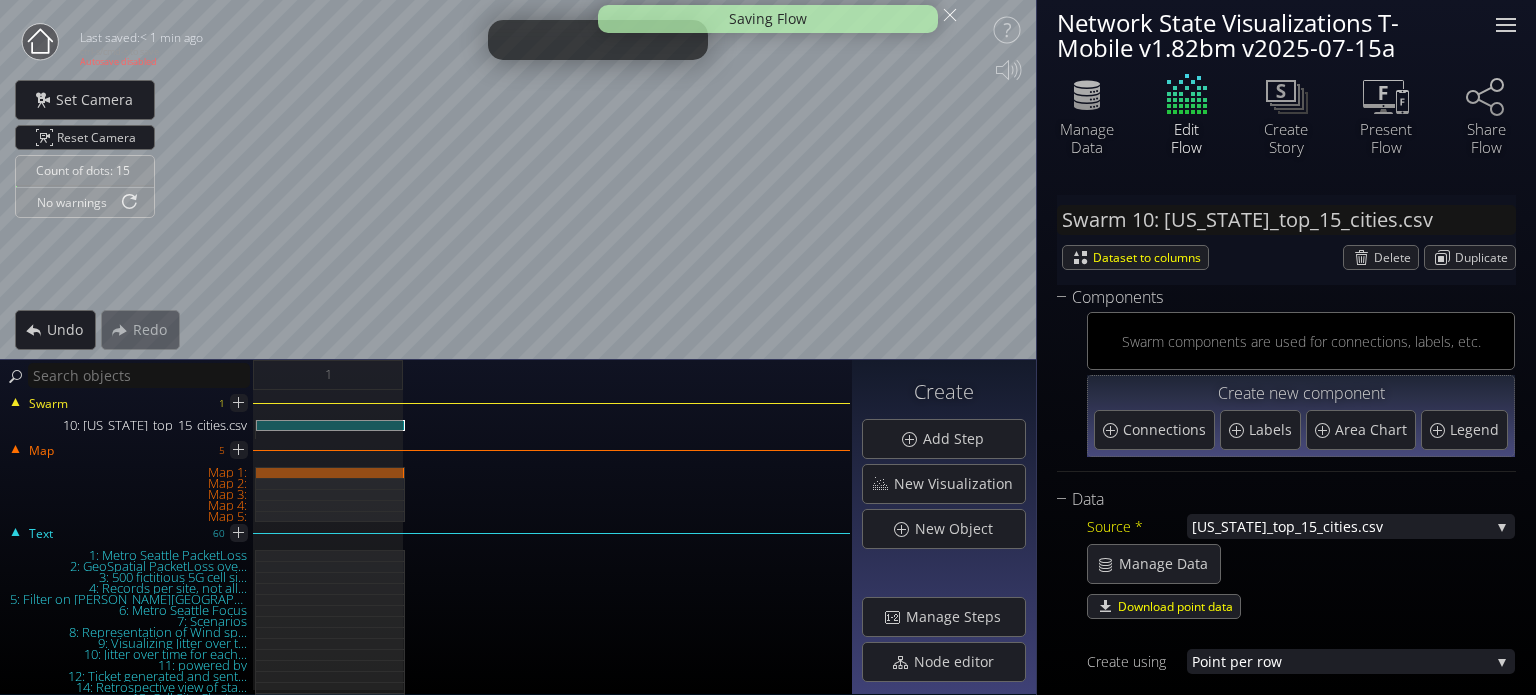 click at bounding box center (1506, 25) 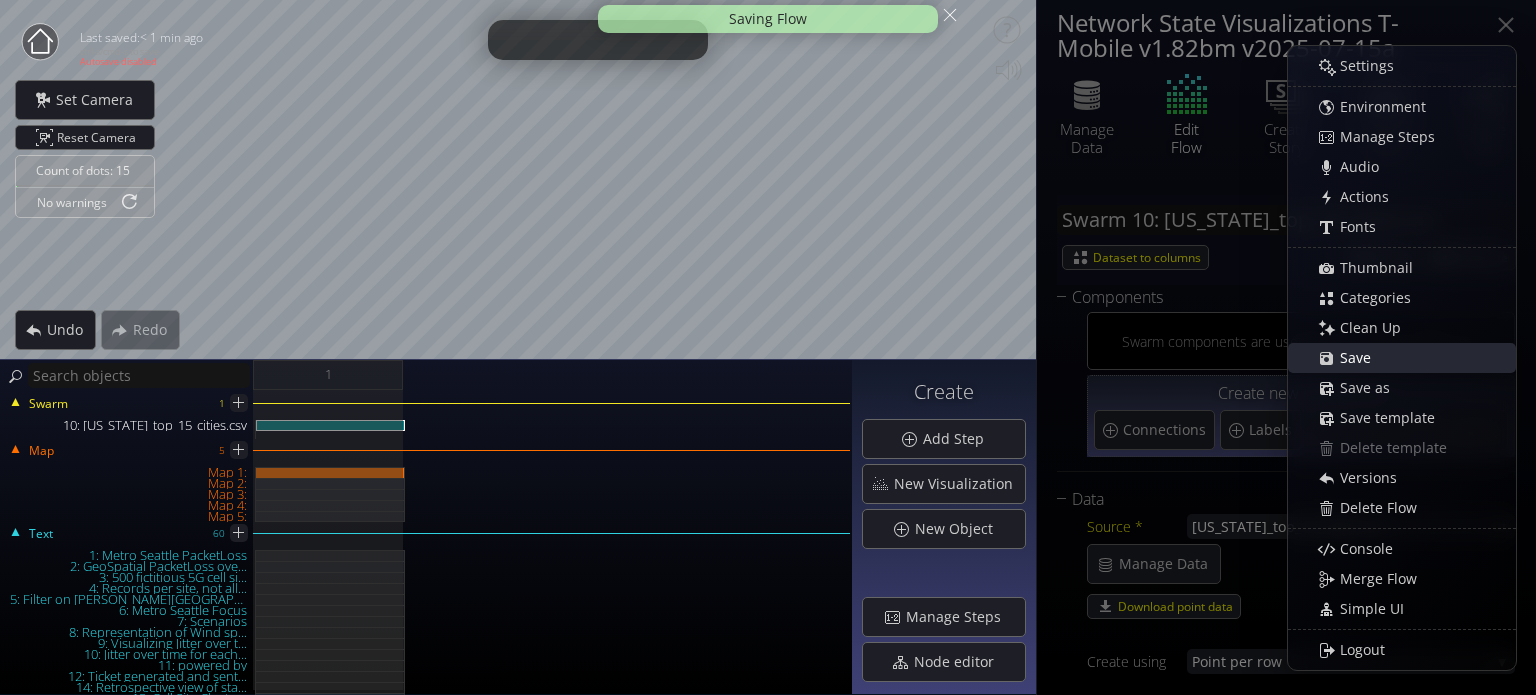 click on "Save" at bounding box center (1361, 358) 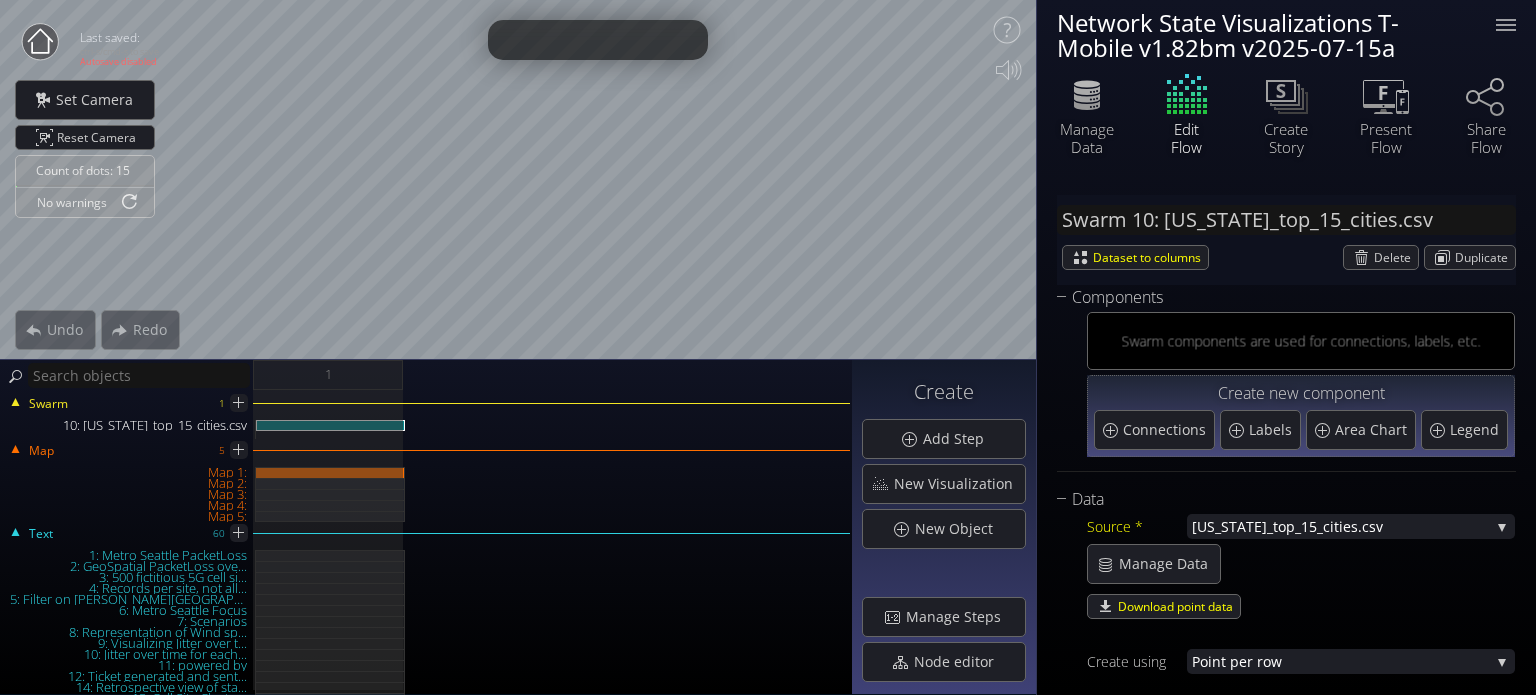 scroll, scrollTop: 0, scrollLeft: 0, axis: both 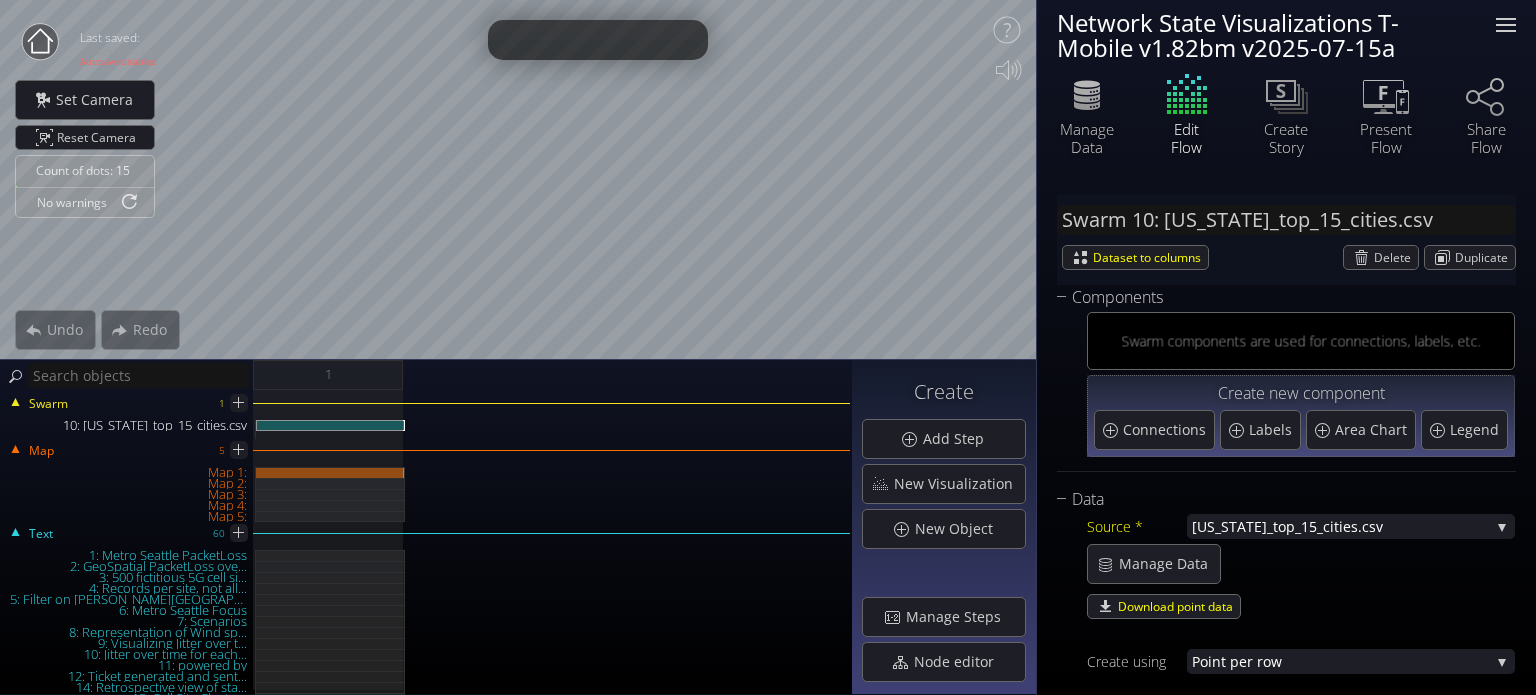 click at bounding box center [1506, 25] 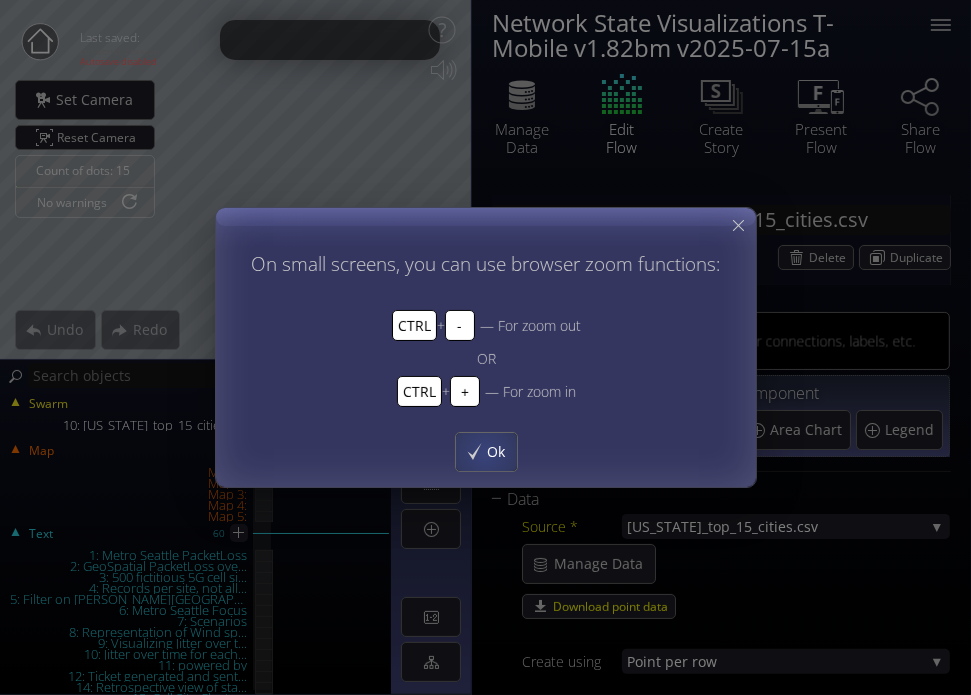 click on "Ok" at bounding box center (485, 452) 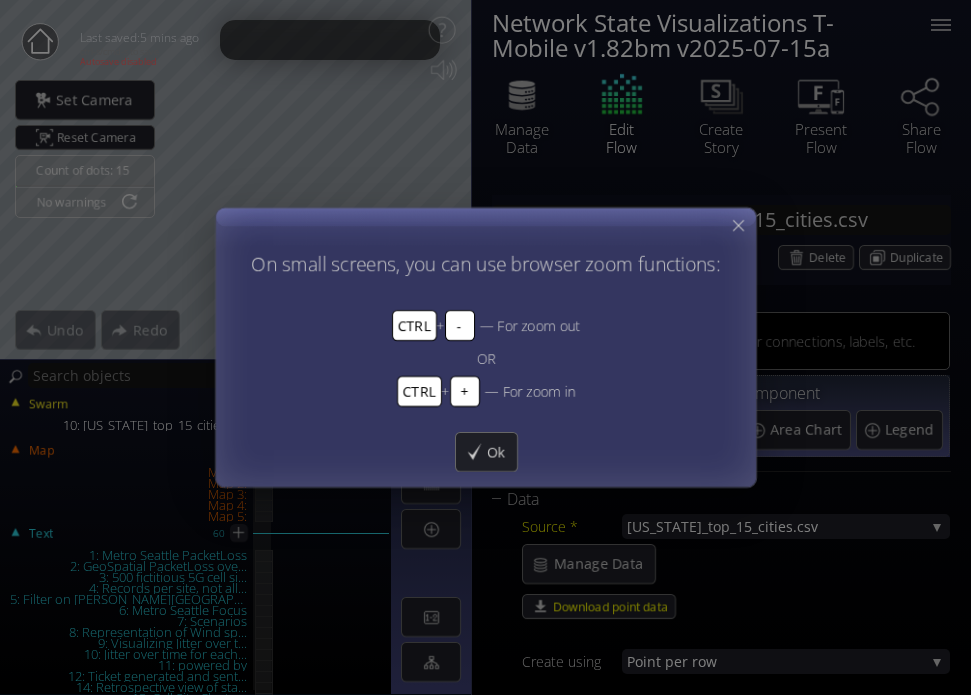 scroll, scrollTop: 0, scrollLeft: 0, axis: both 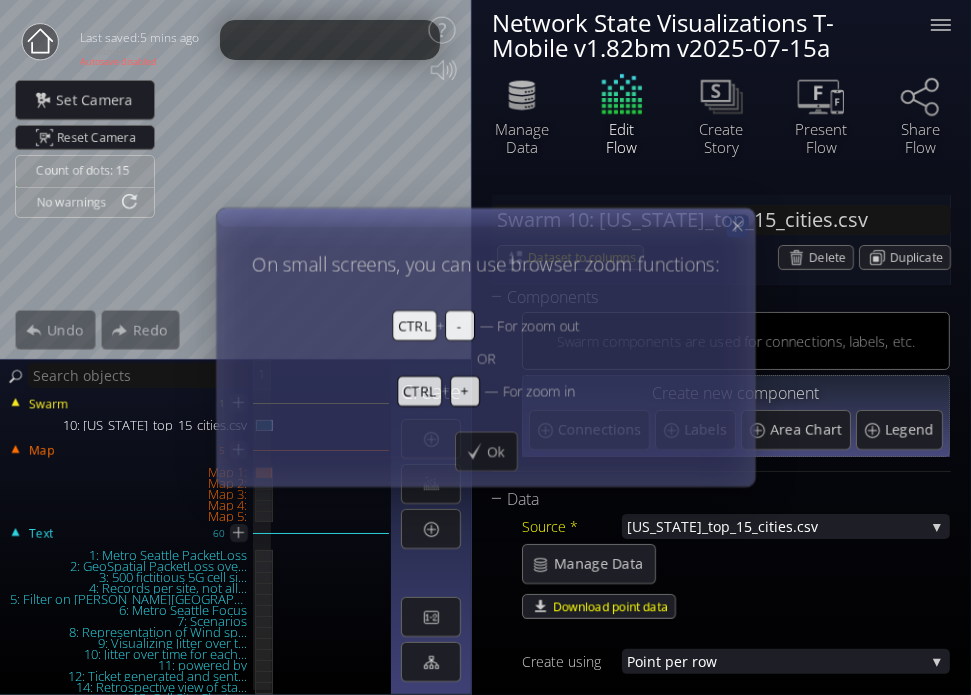 click 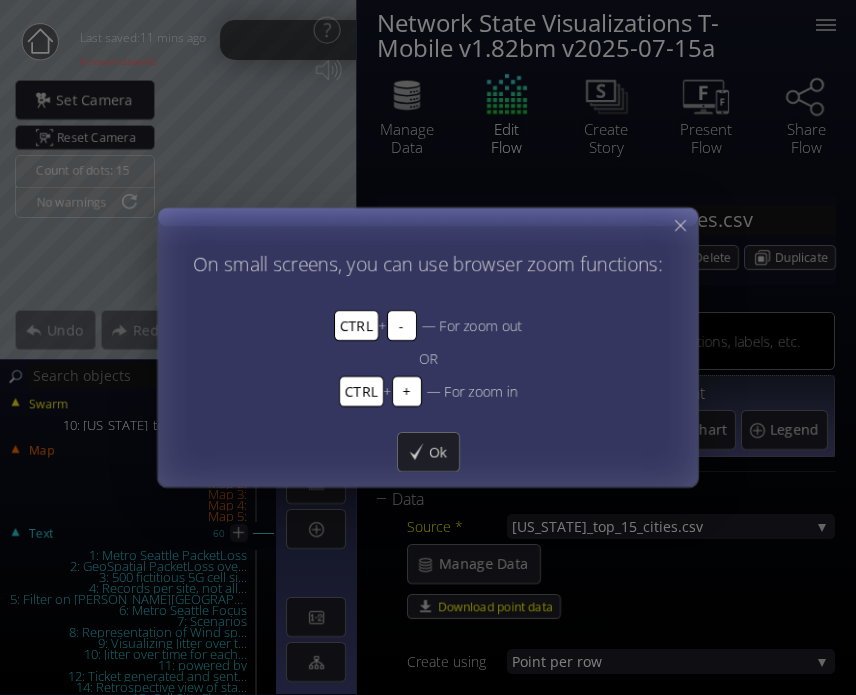 scroll, scrollTop: 0, scrollLeft: 0, axis: both 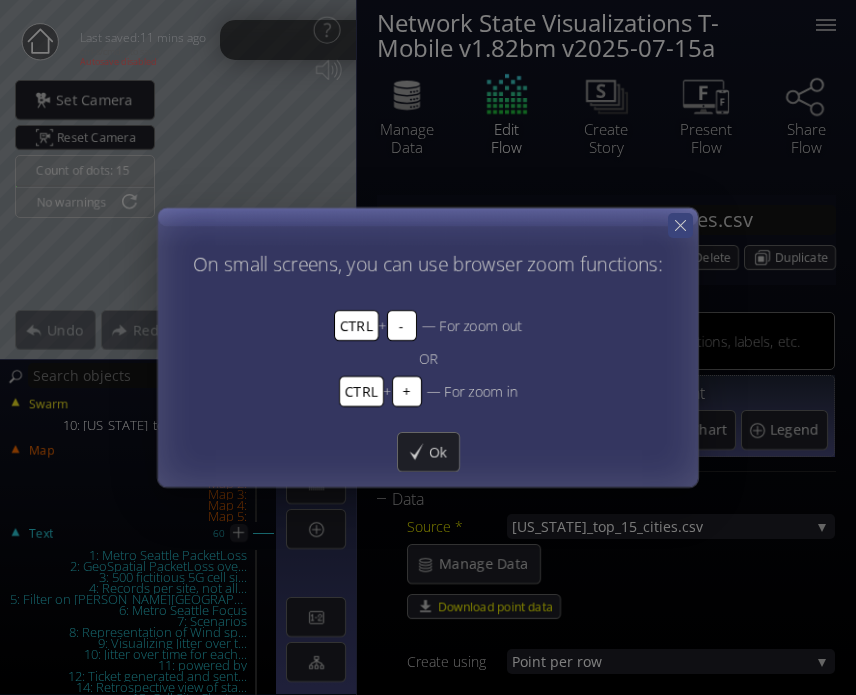 click at bounding box center [680, 225] 